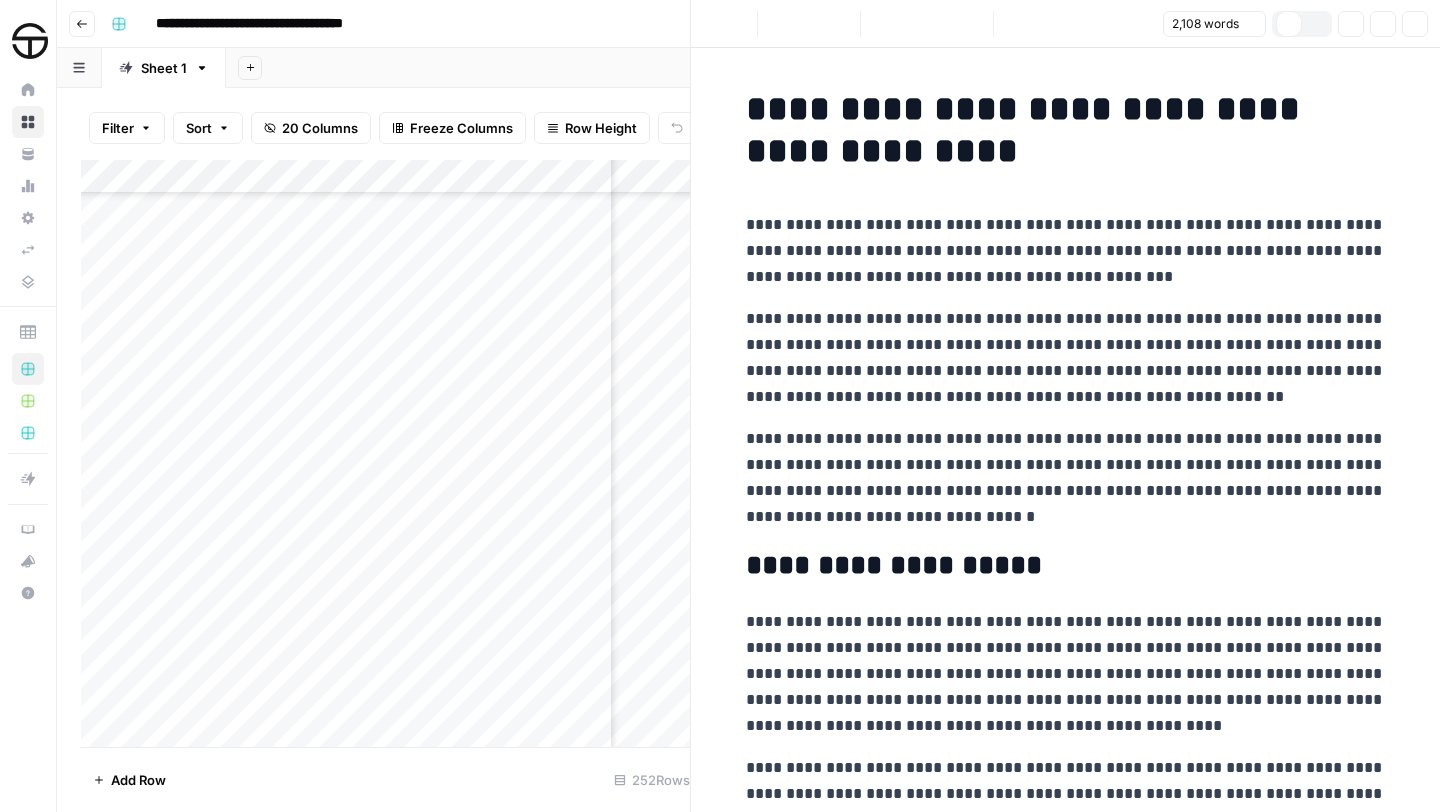 scroll, scrollTop: 0, scrollLeft: 0, axis: both 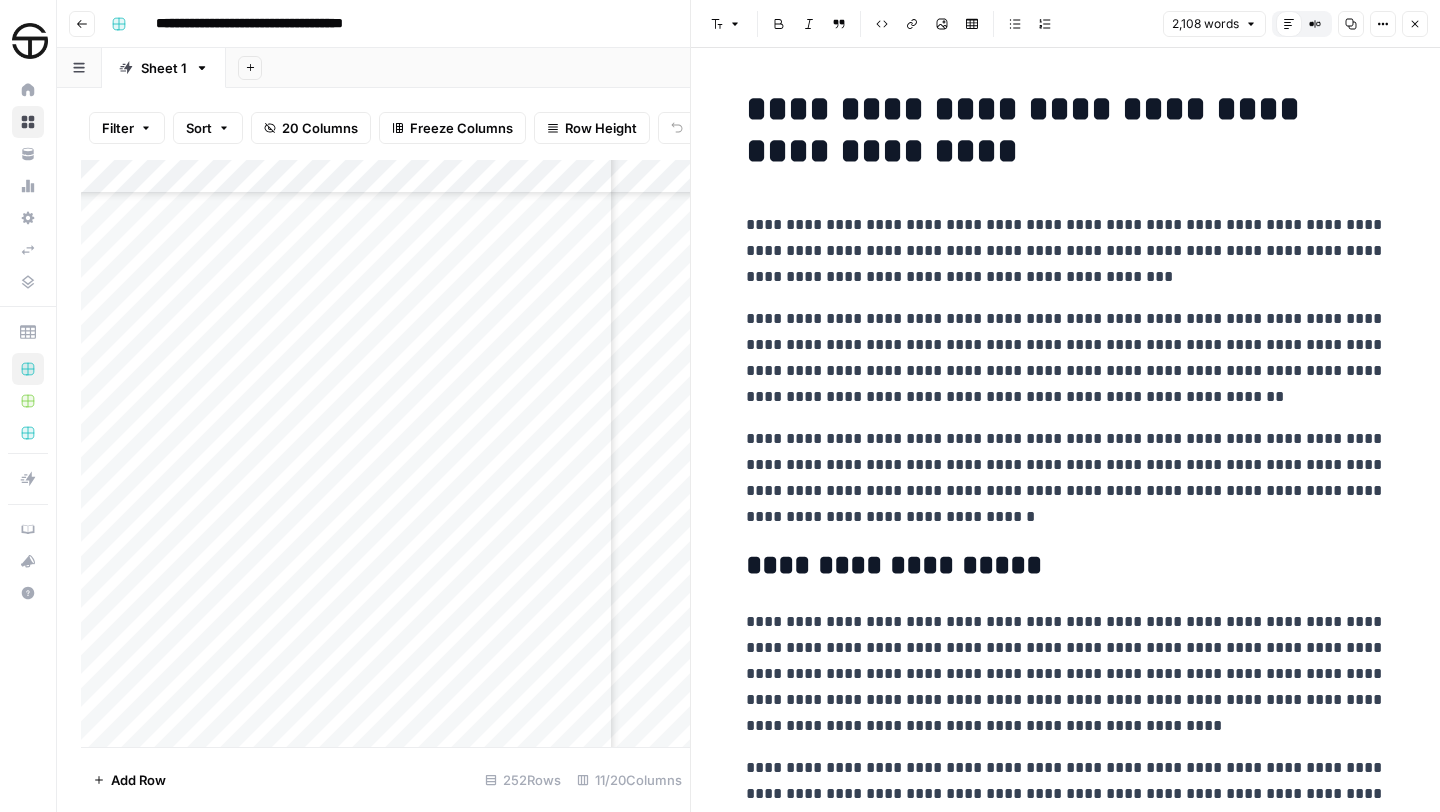 click 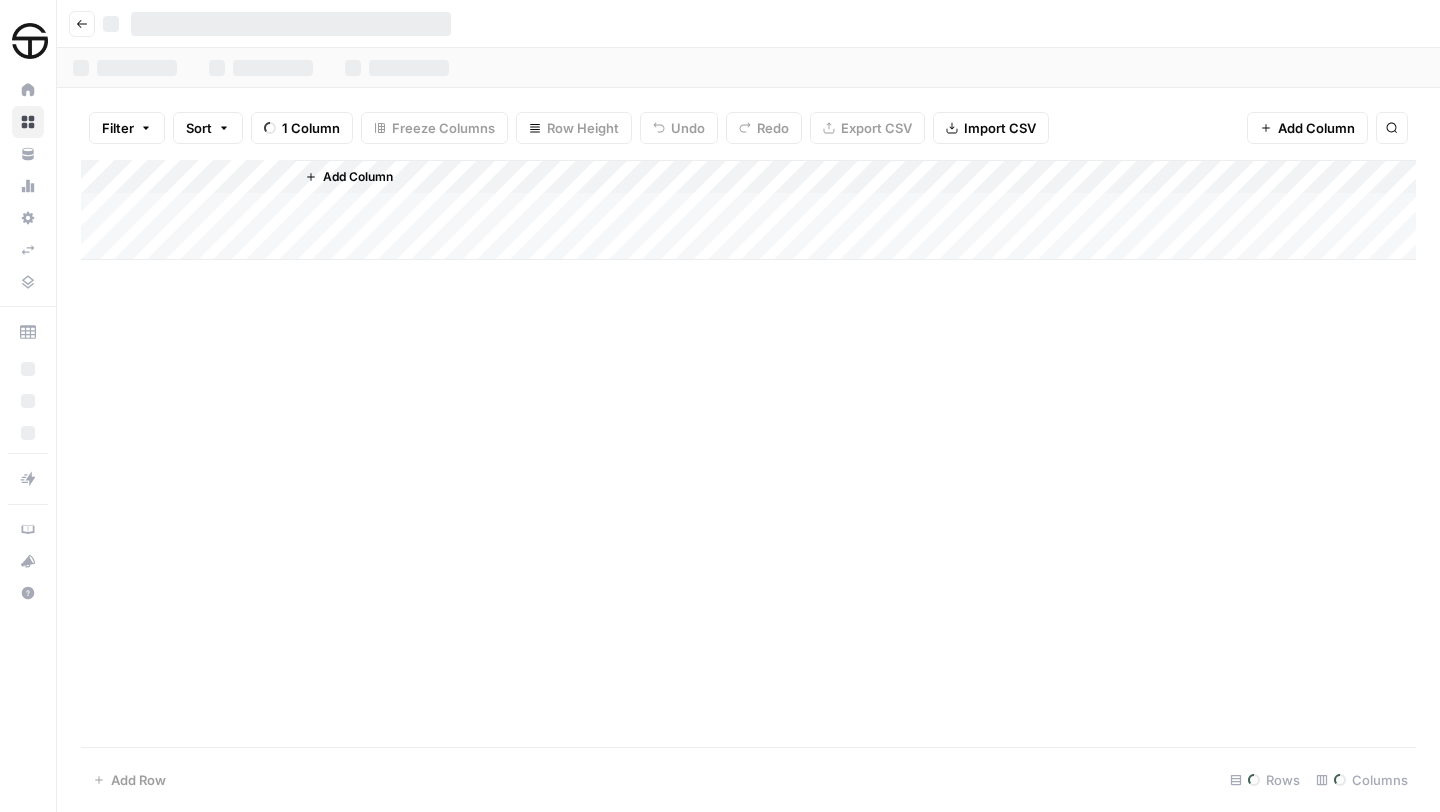 scroll, scrollTop: 0, scrollLeft: 0, axis: both 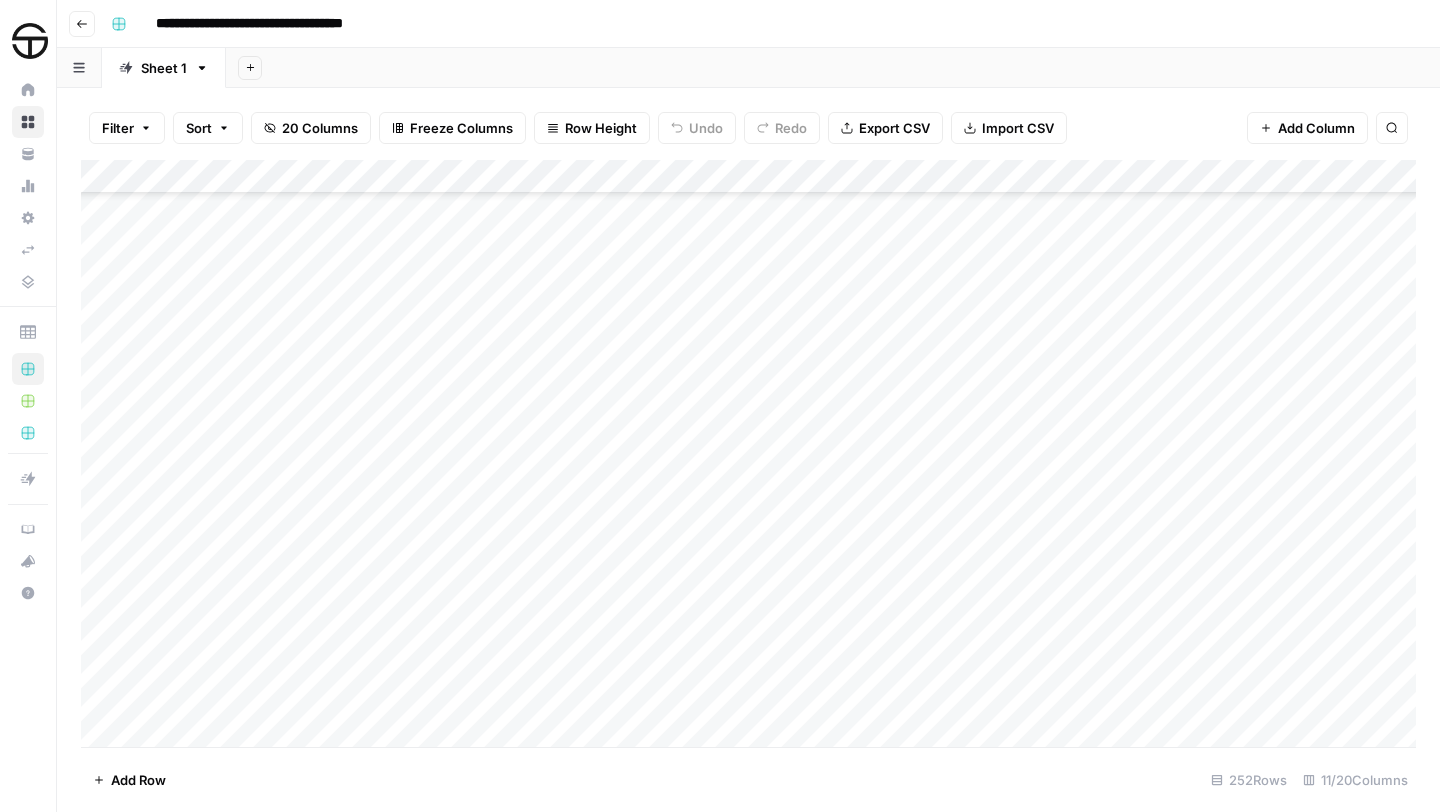 click 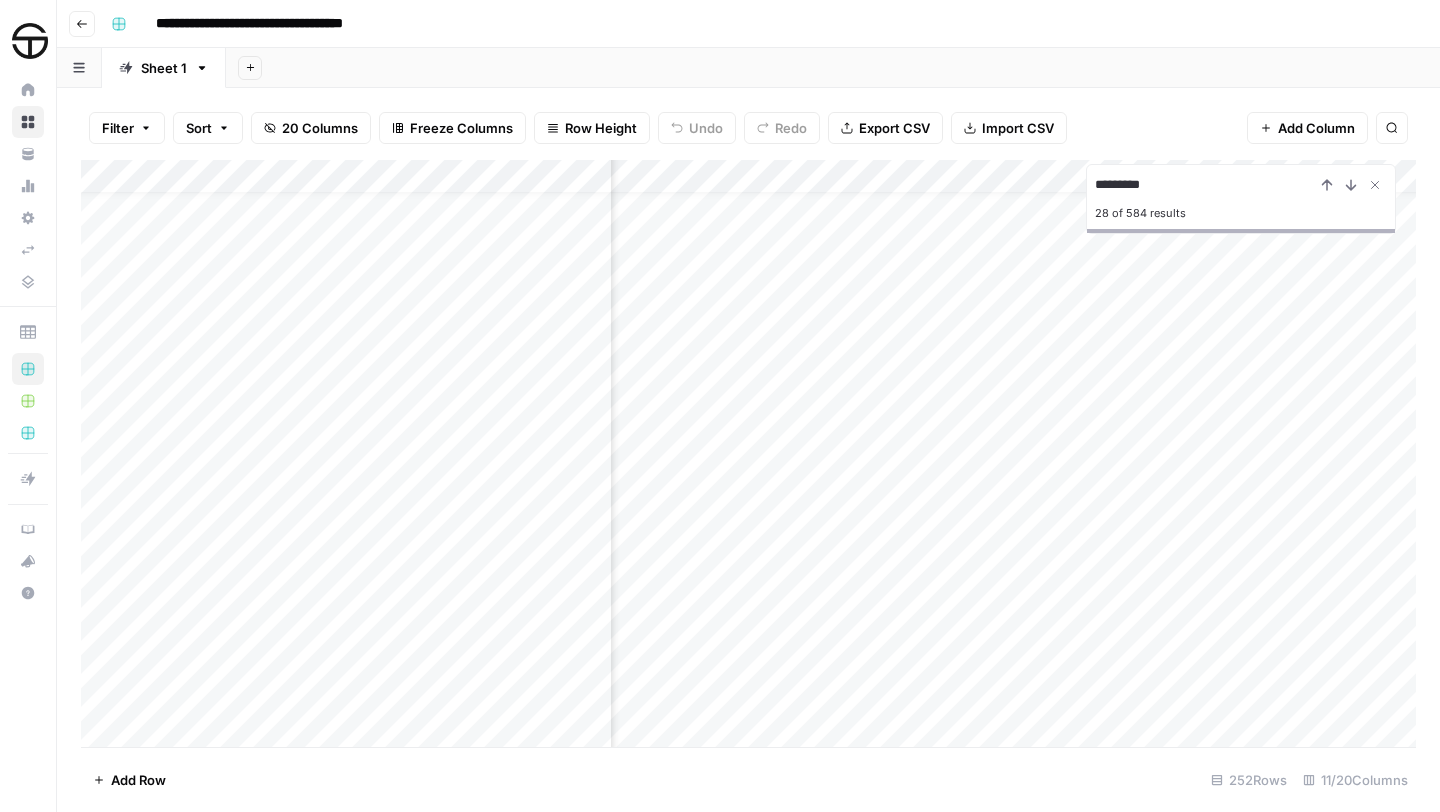 scroll, scrollTop: 34, scrollLeft: 648, axis: both 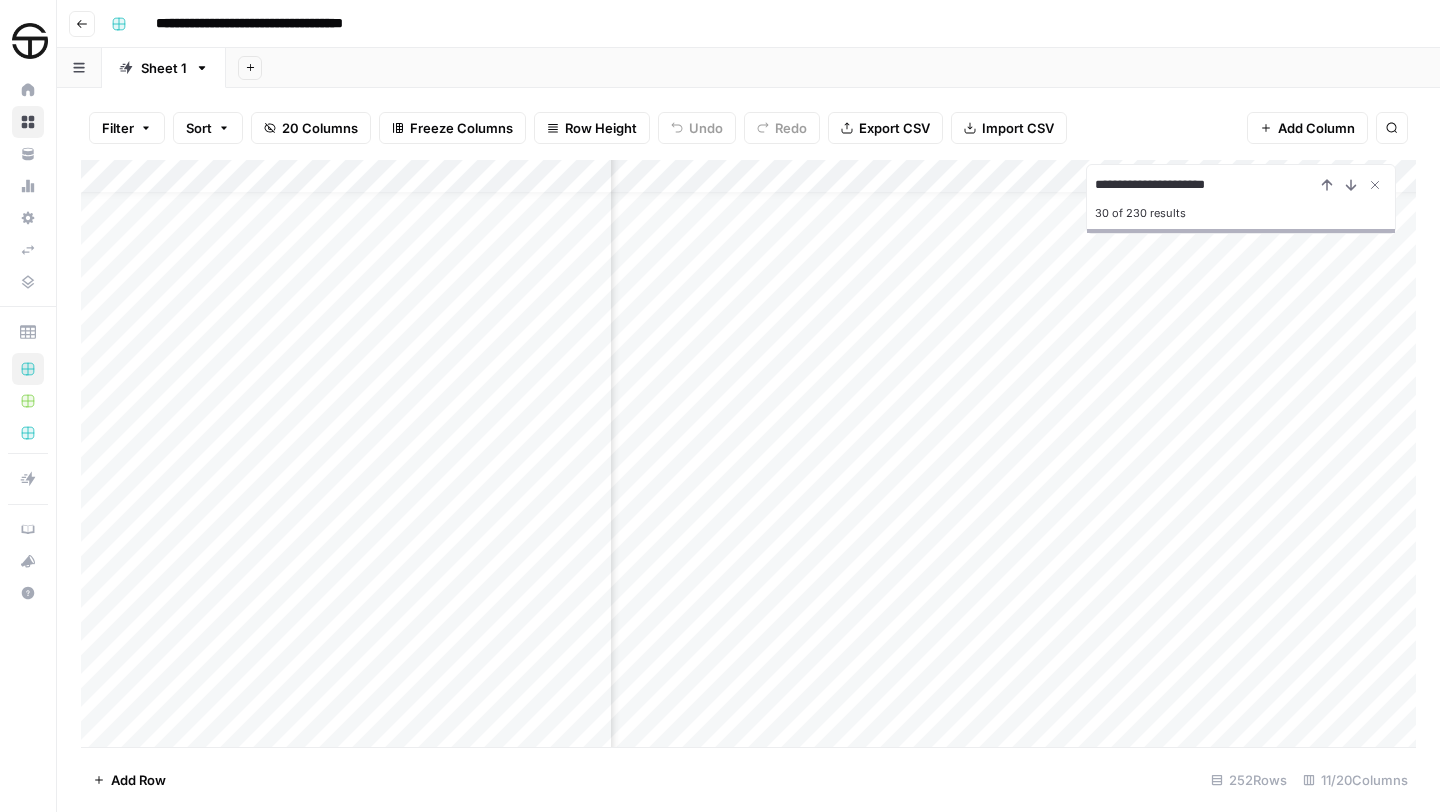 click on "**********" at bounding box center (1205, 185) 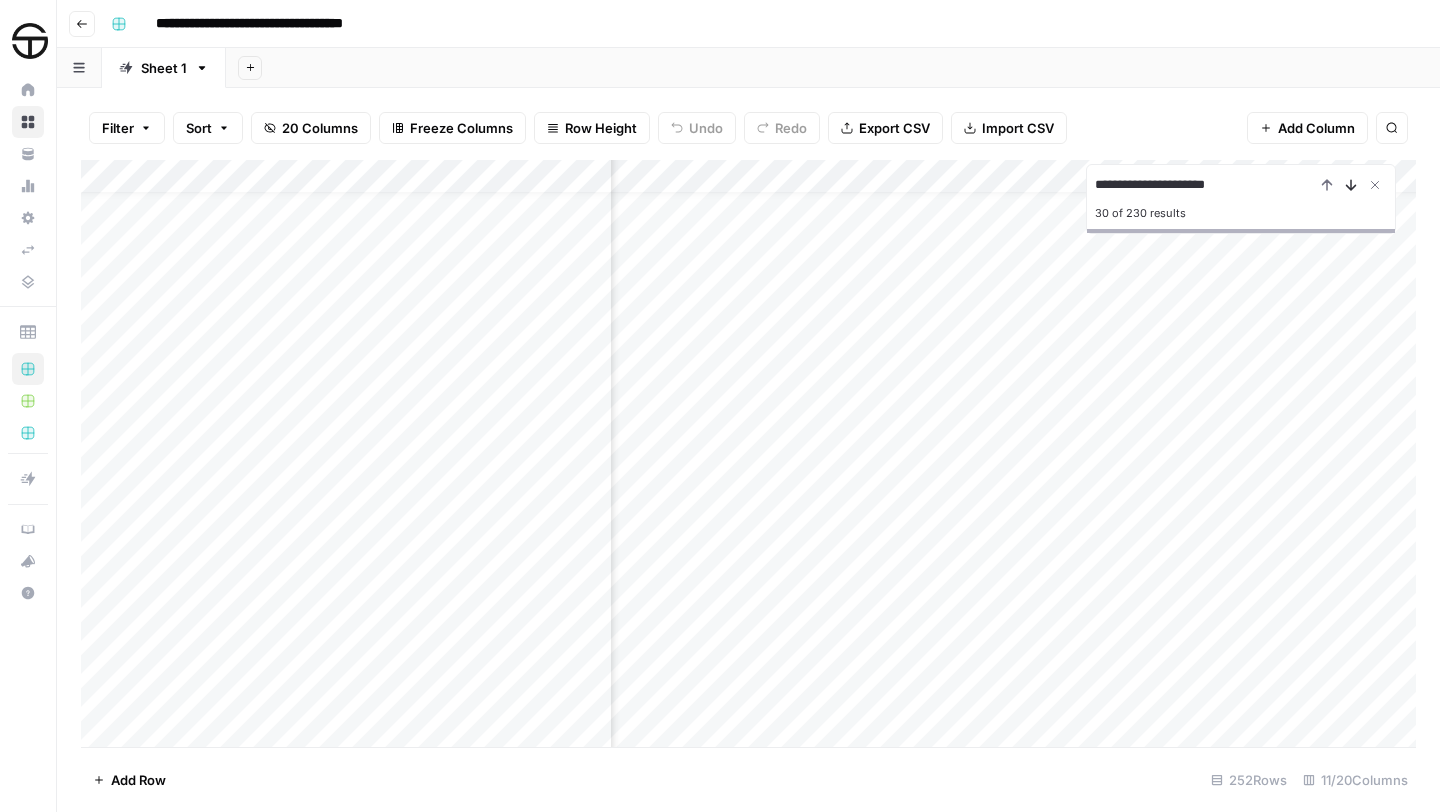 click 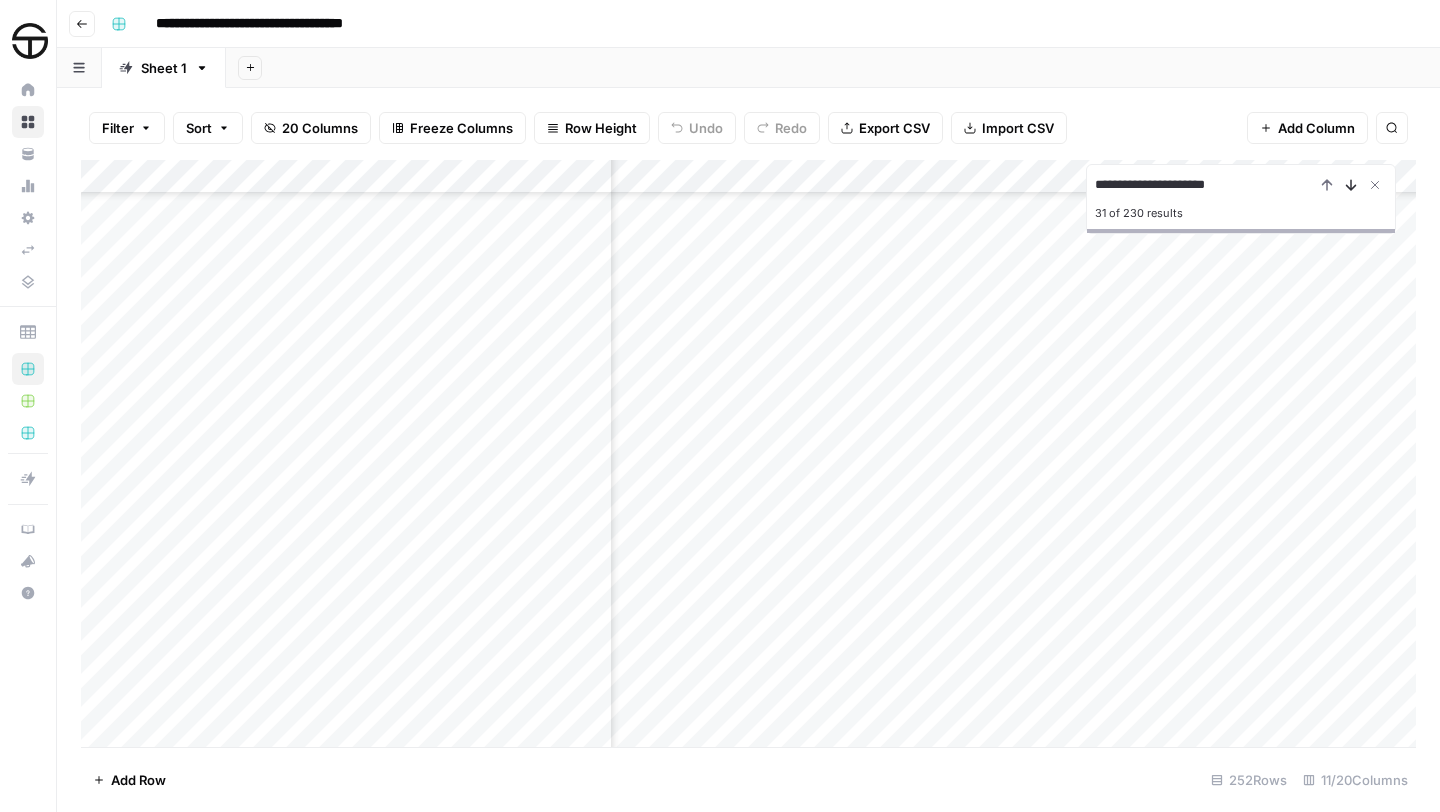 click 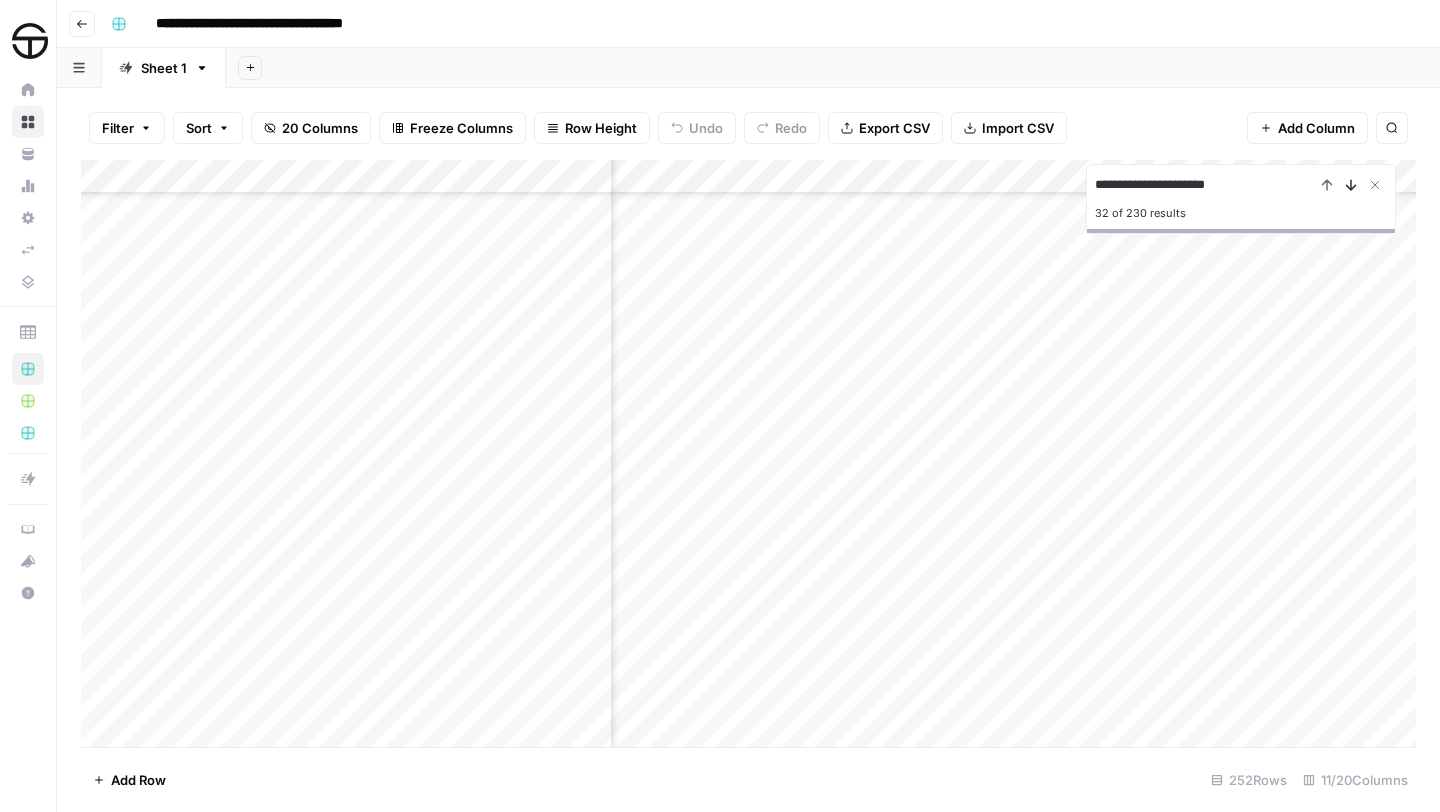scroll, scrollTop: 908, scrollLeft: 648, axis: both 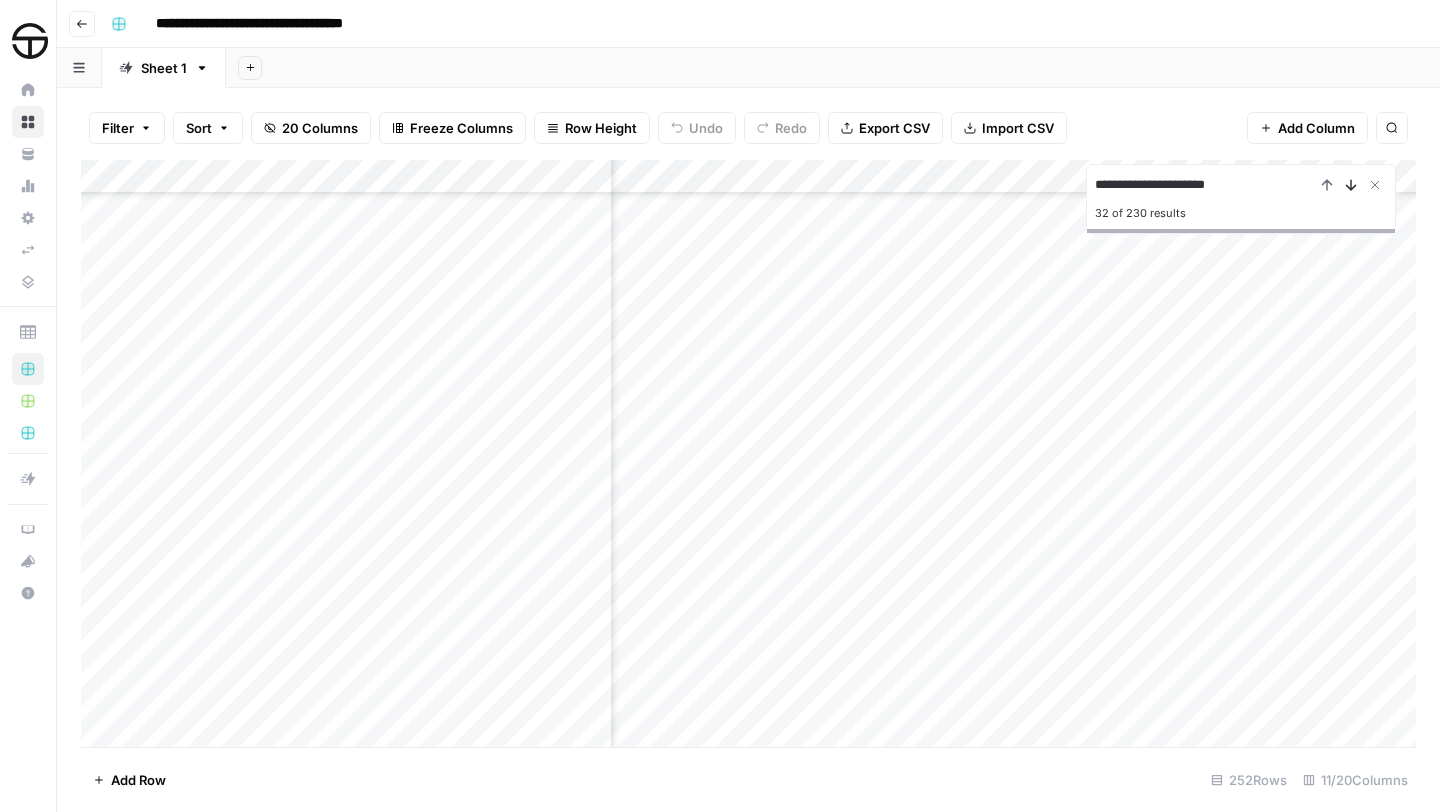 click 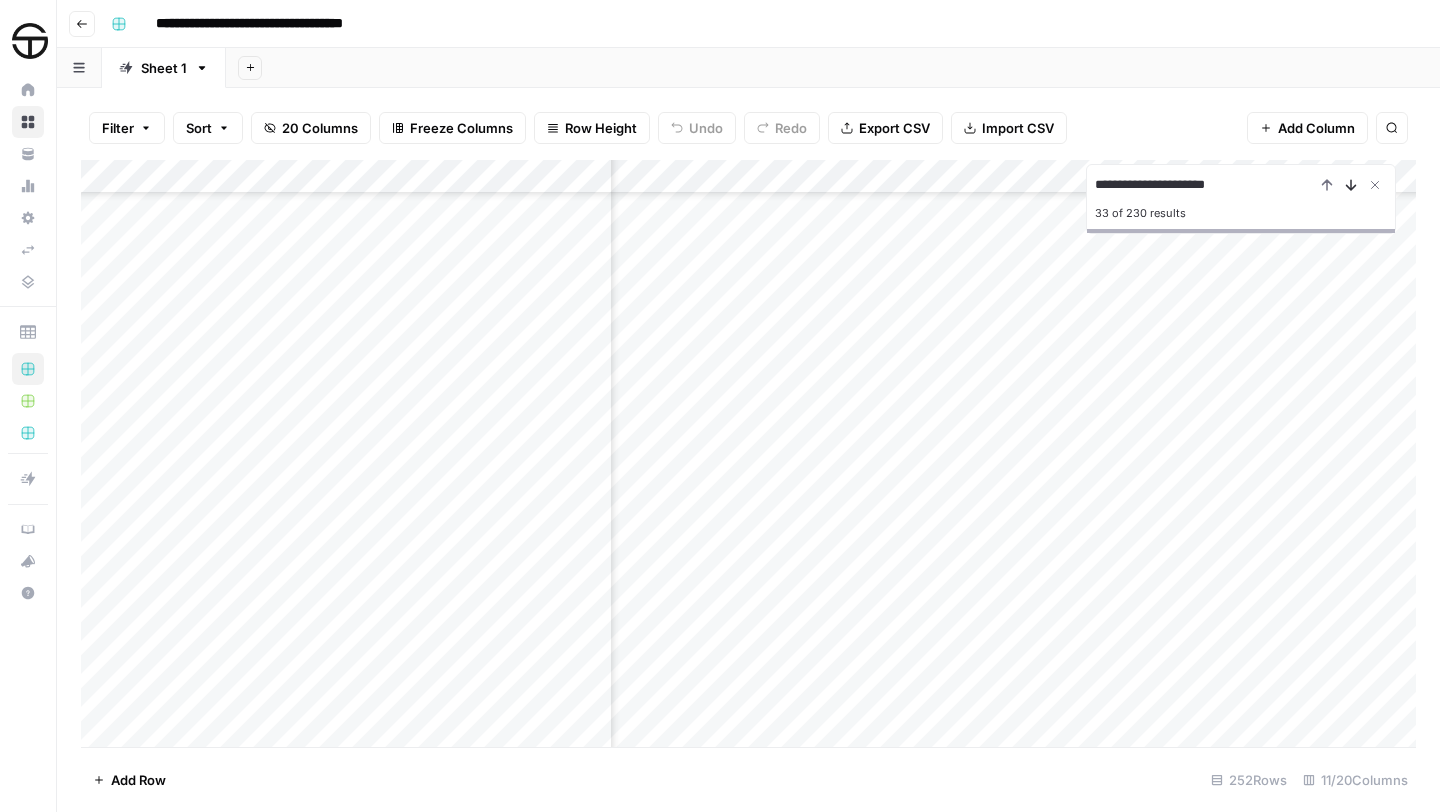 click 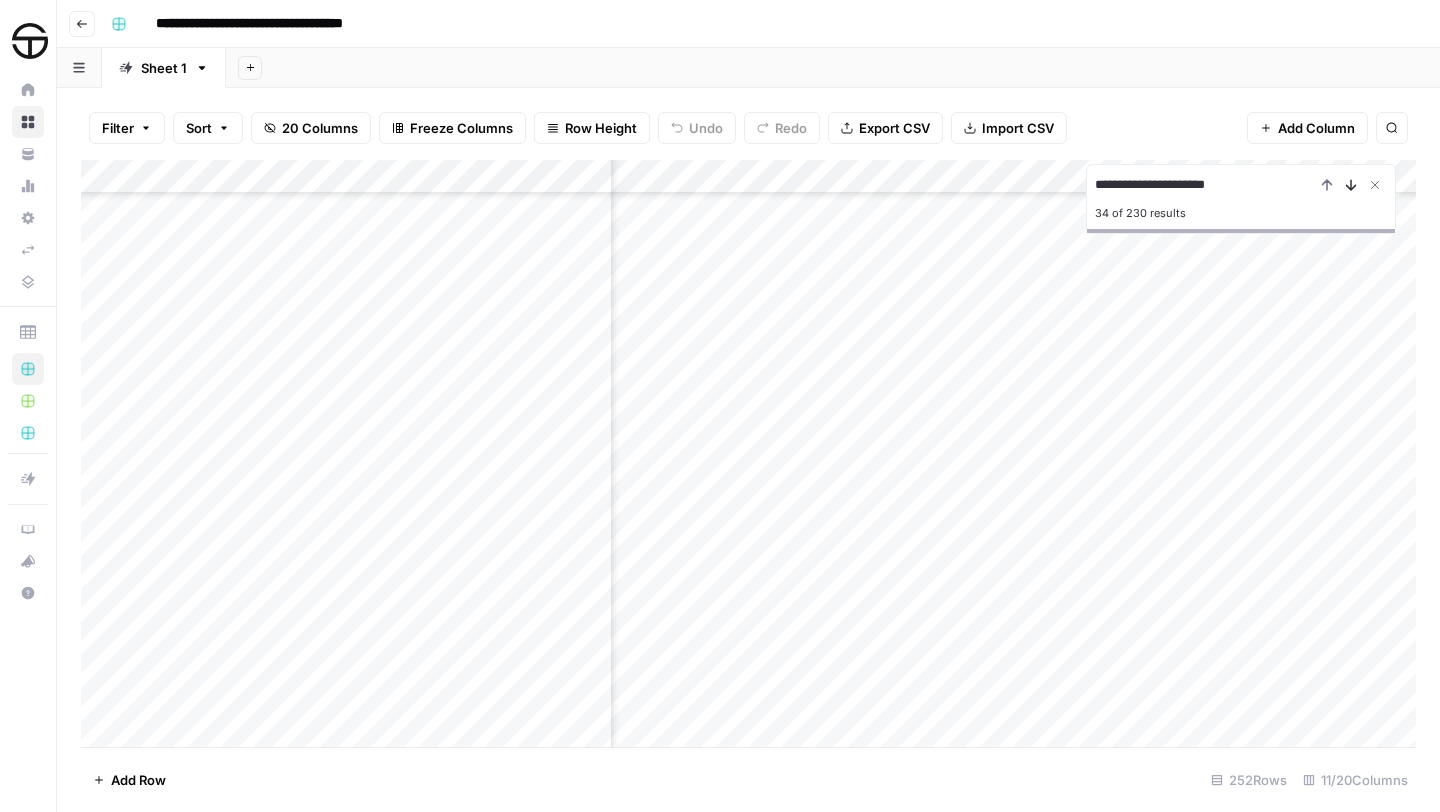 scroll, scrollTop: 942, scrollLeft: 648, axis: both 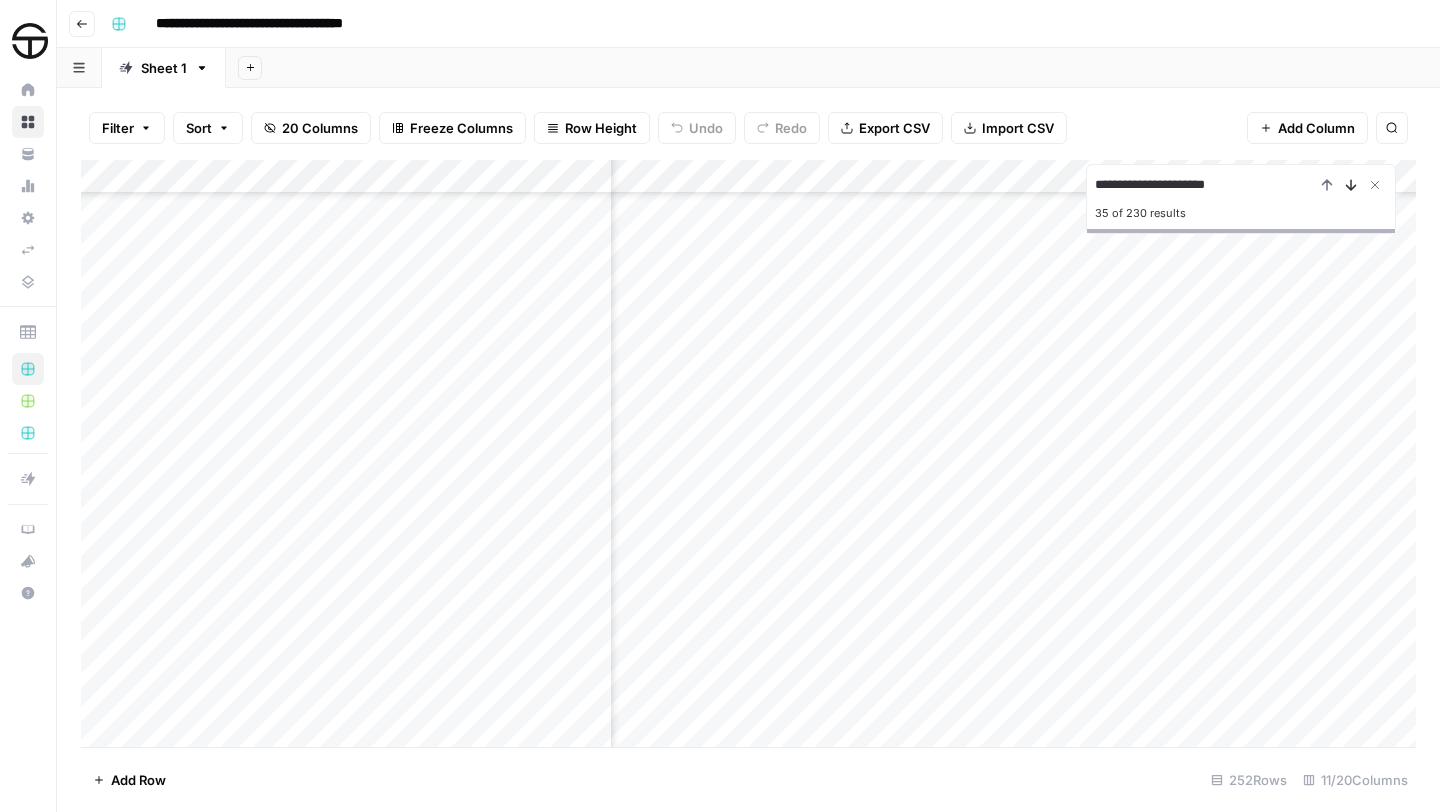 click 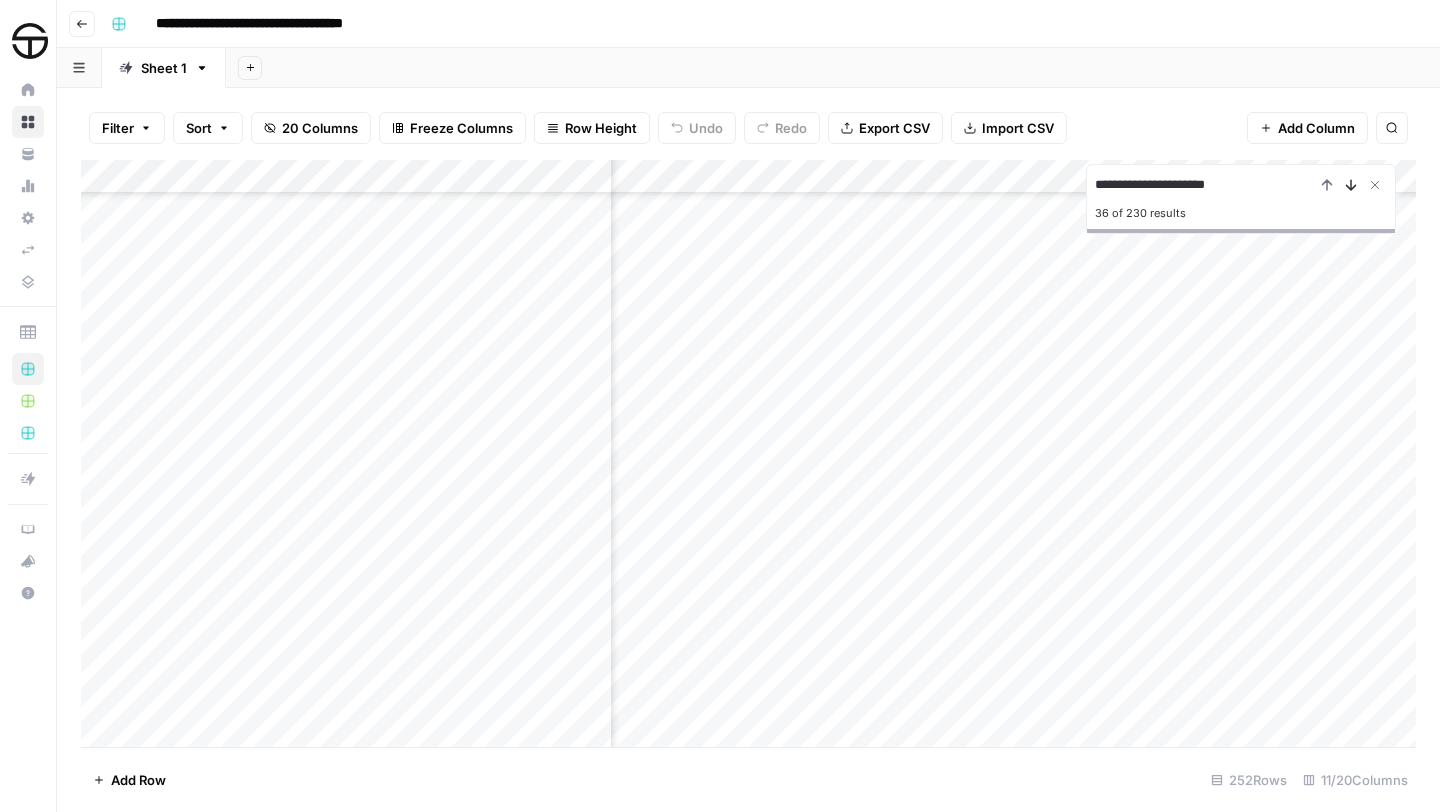 click 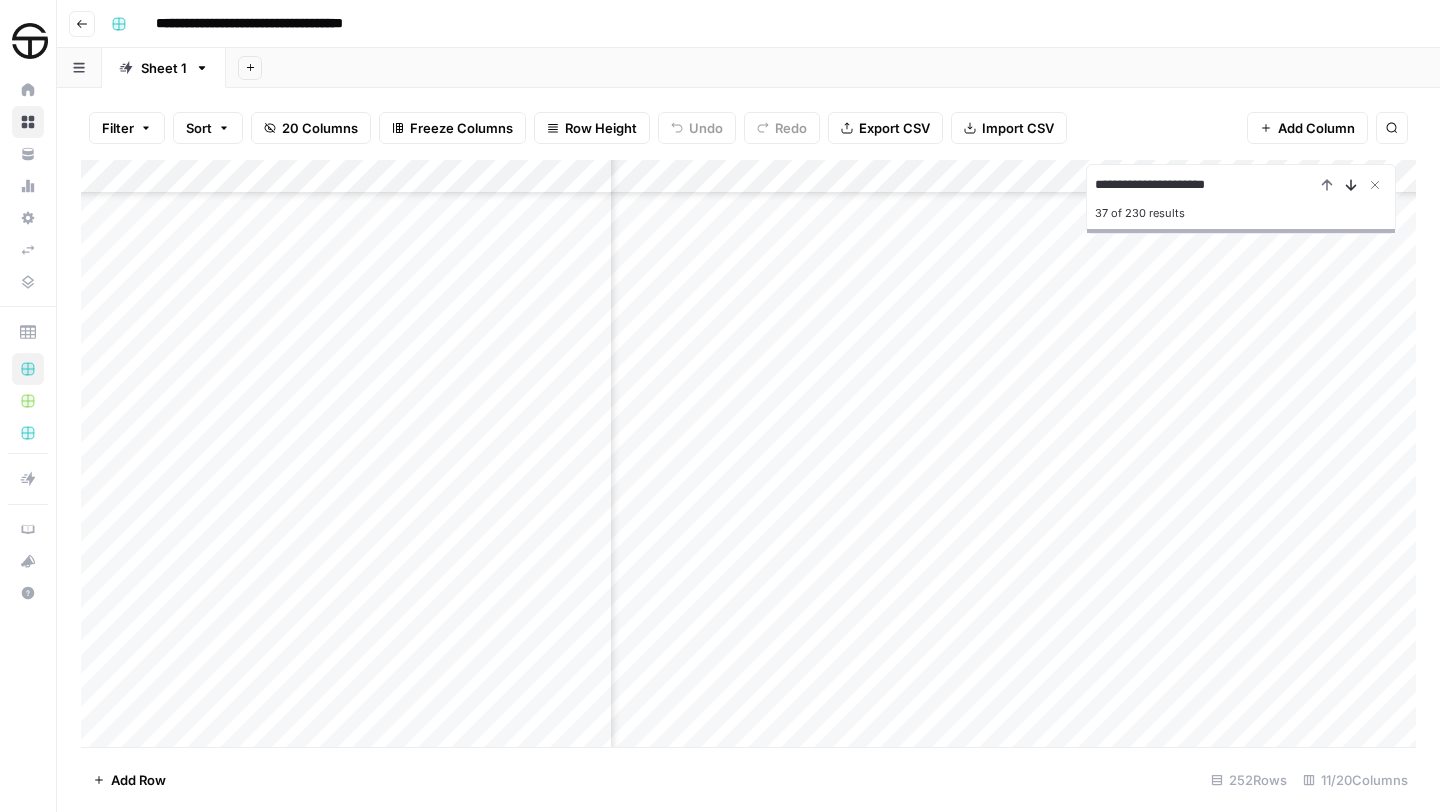 click 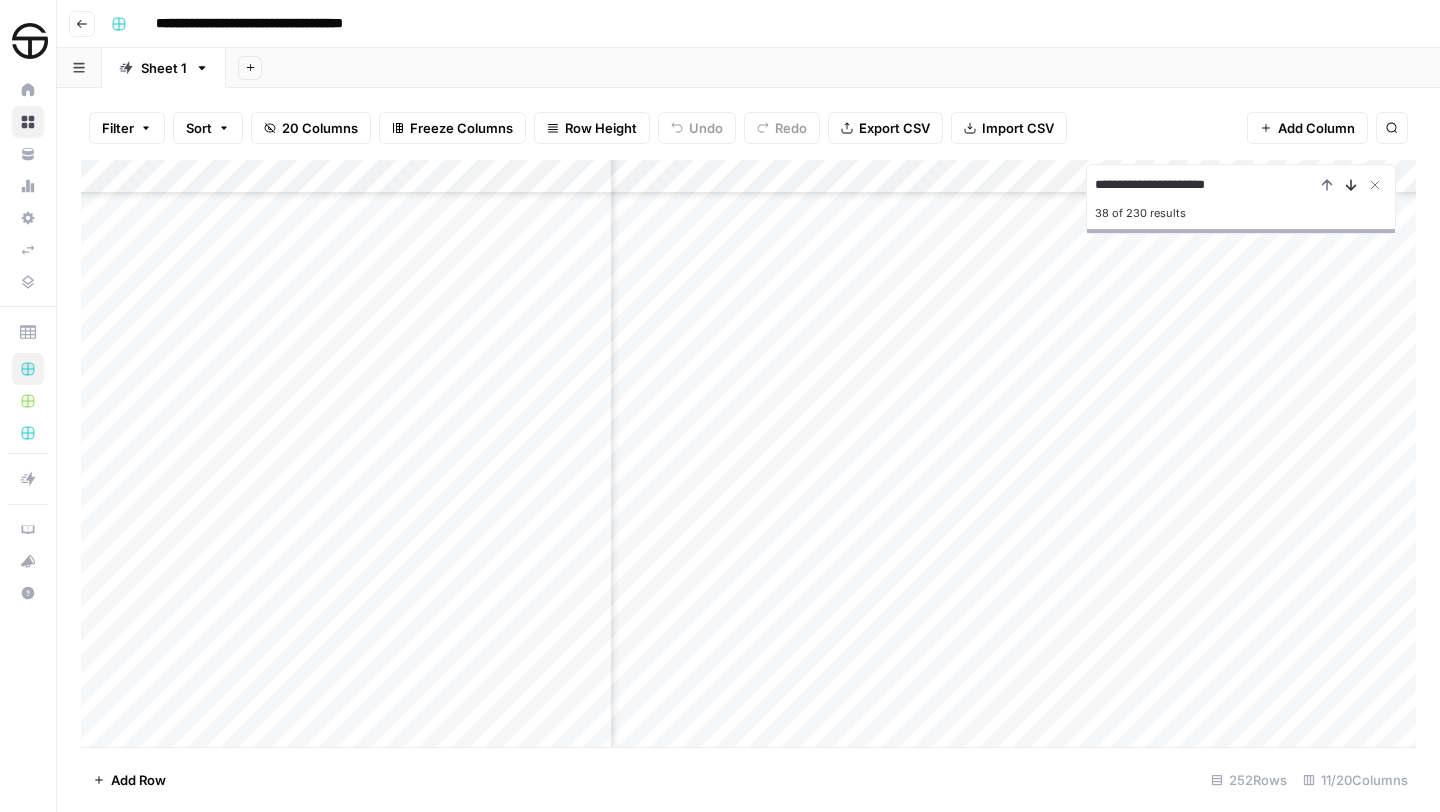click 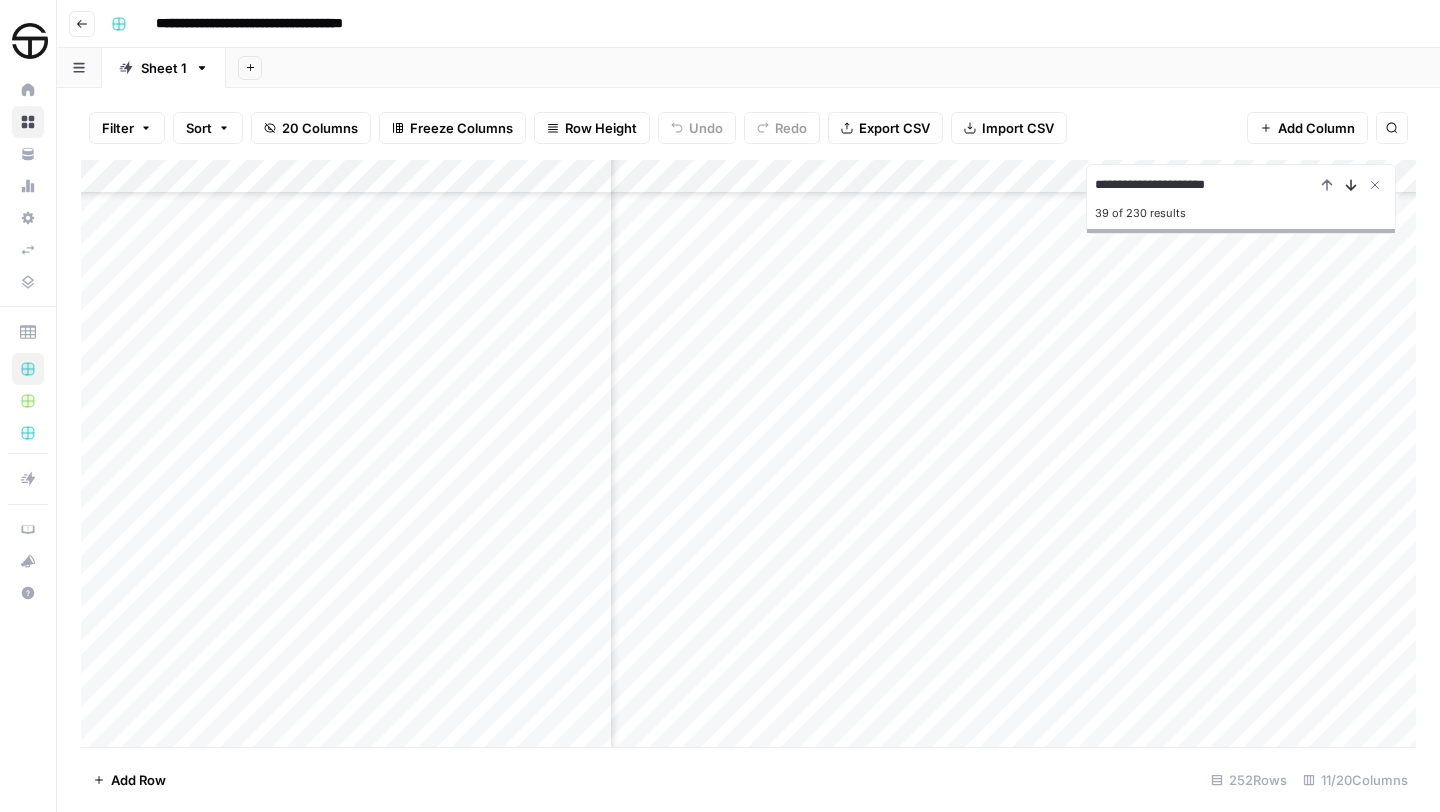 click 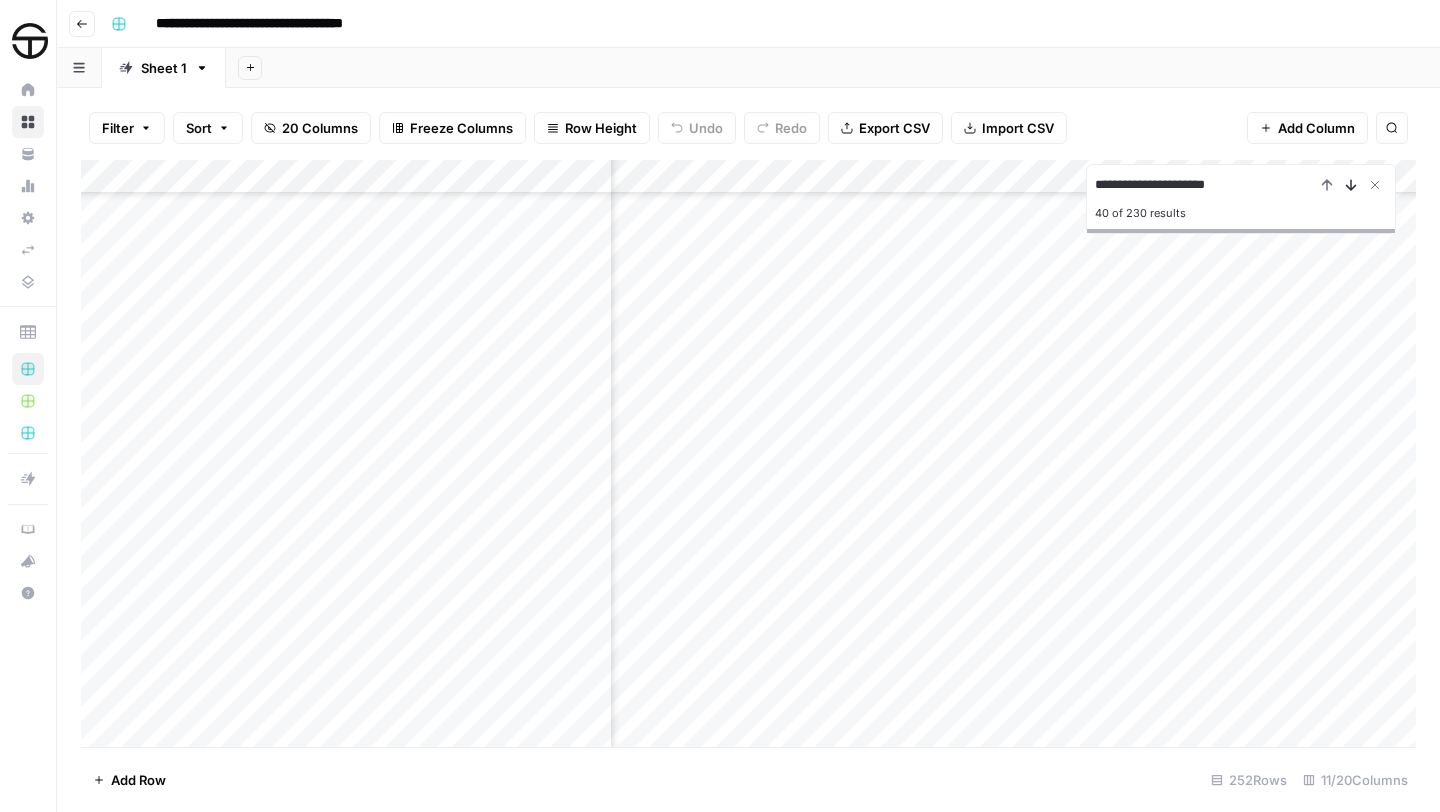 click 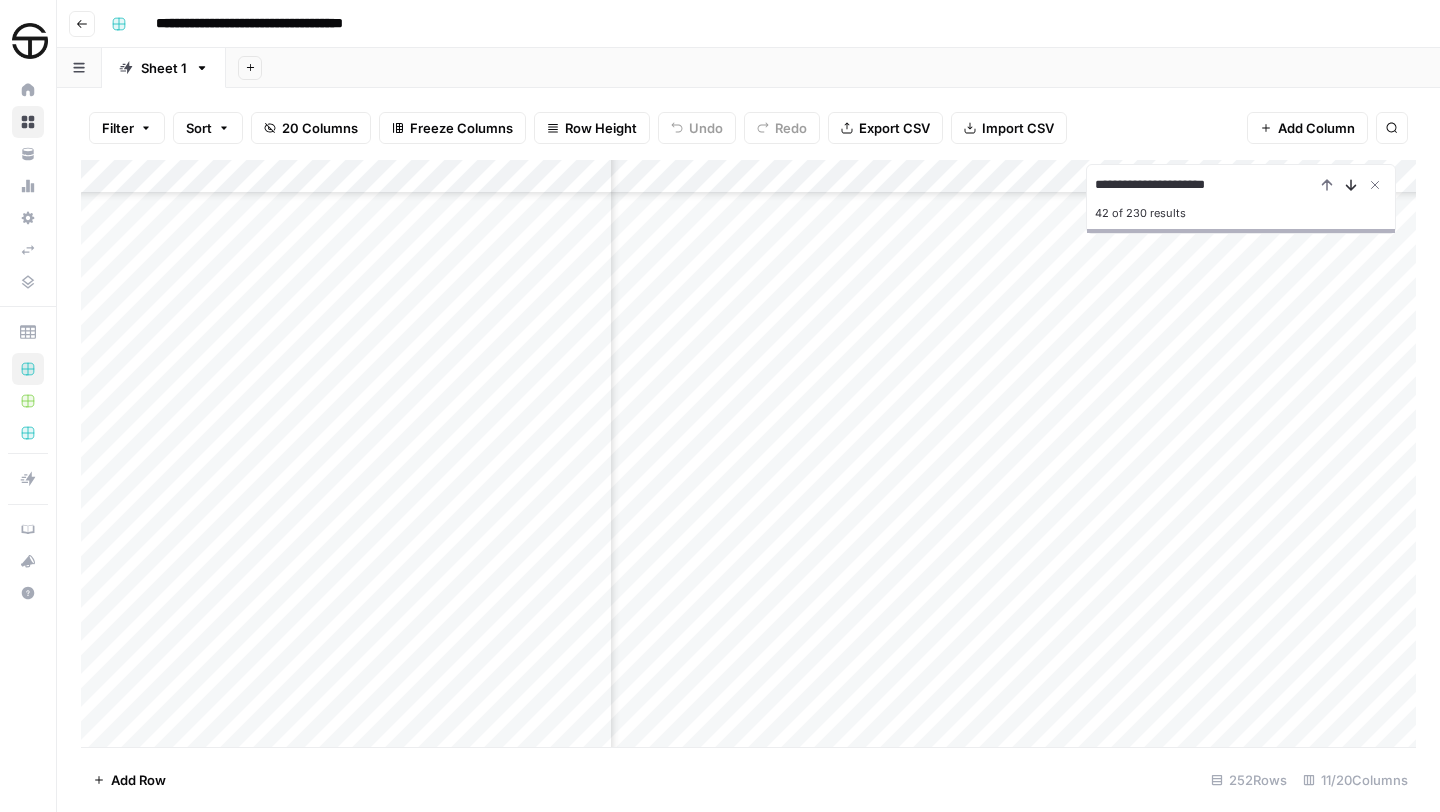 click 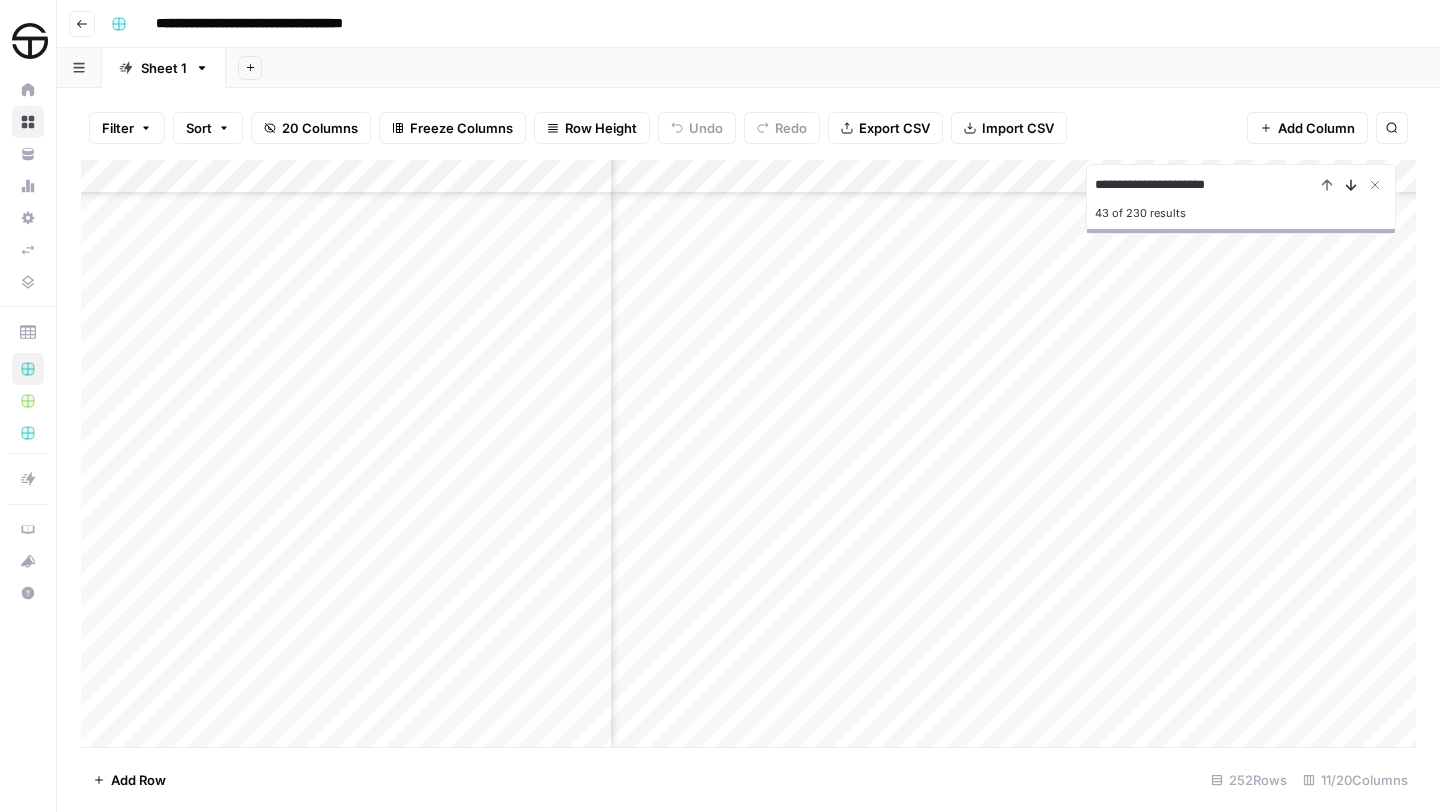 click 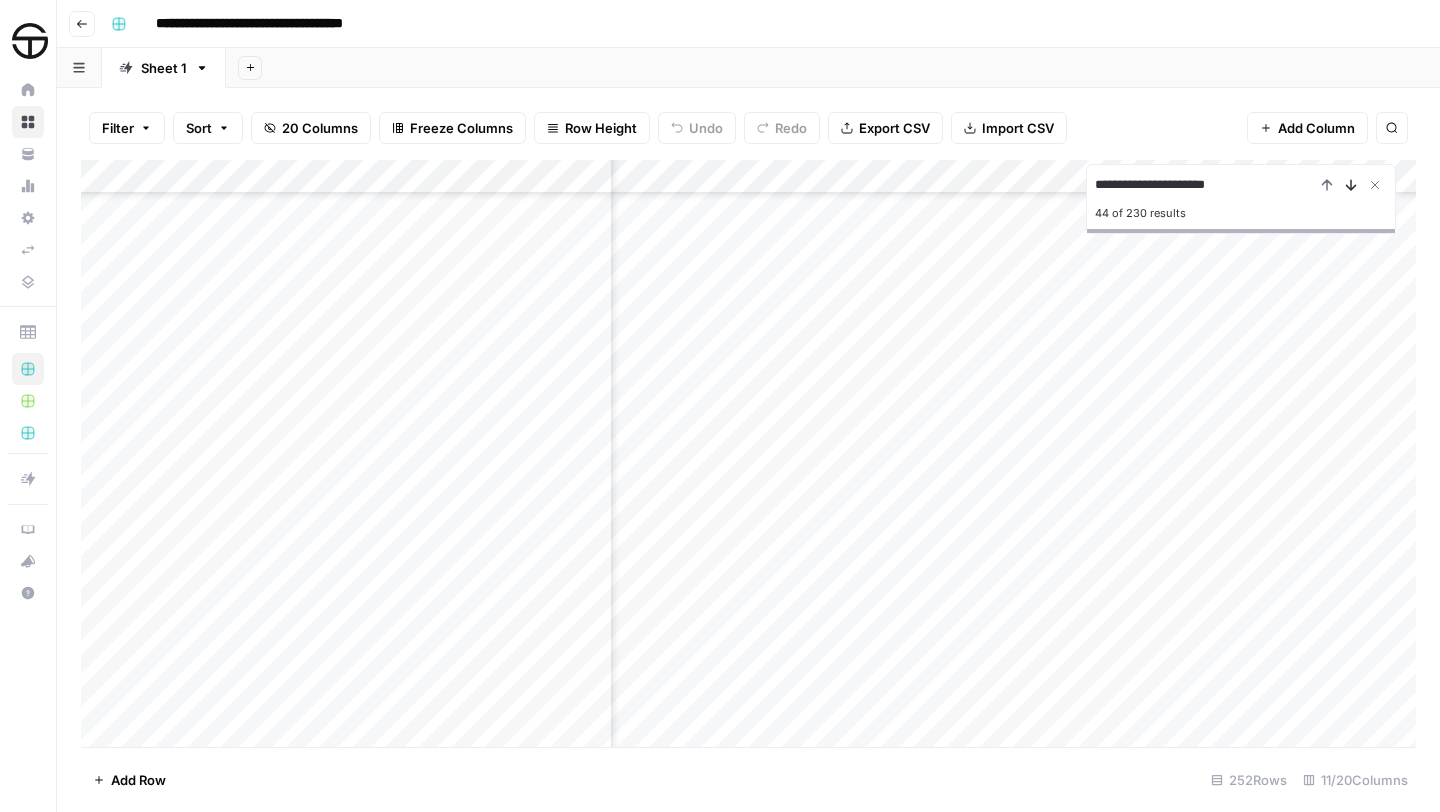 click 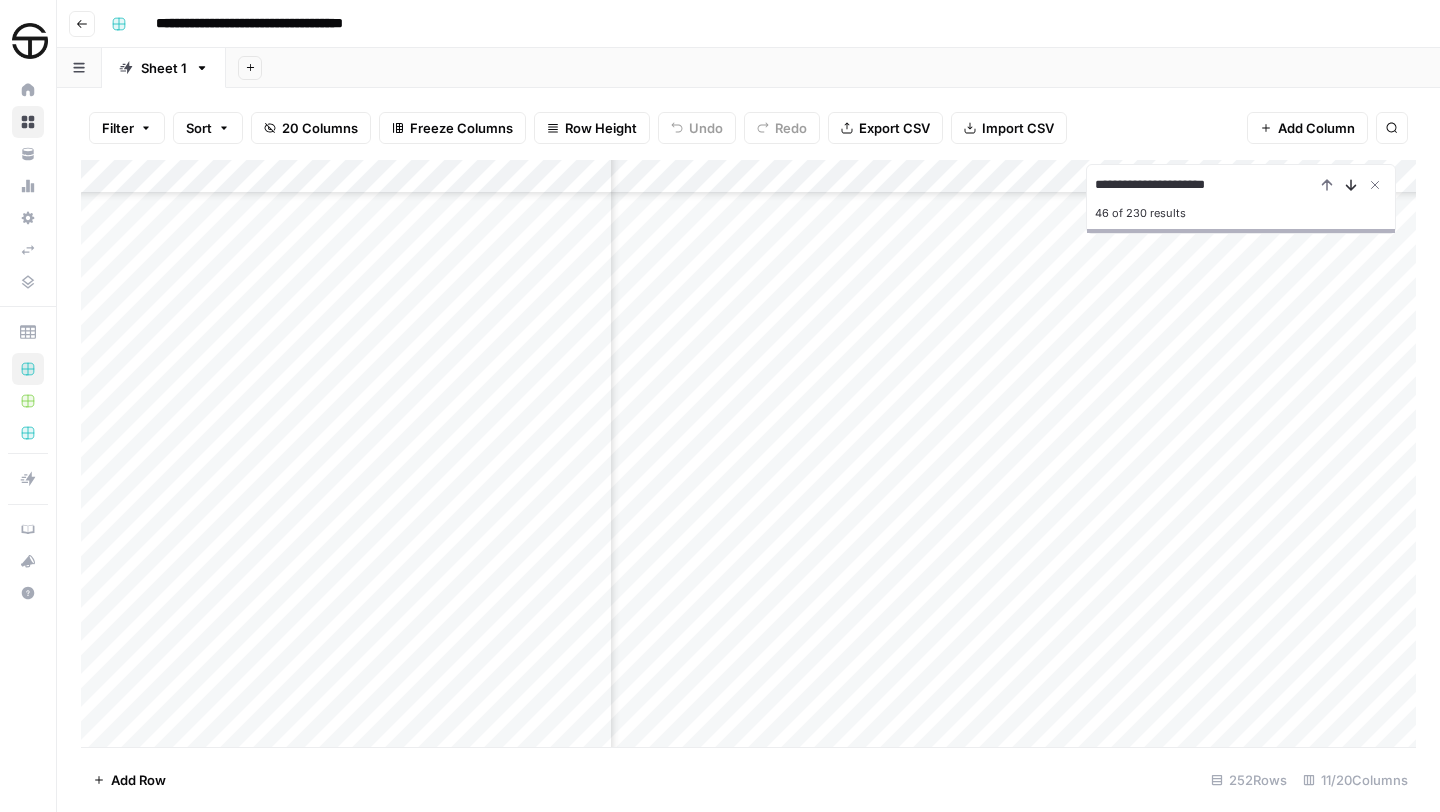 click 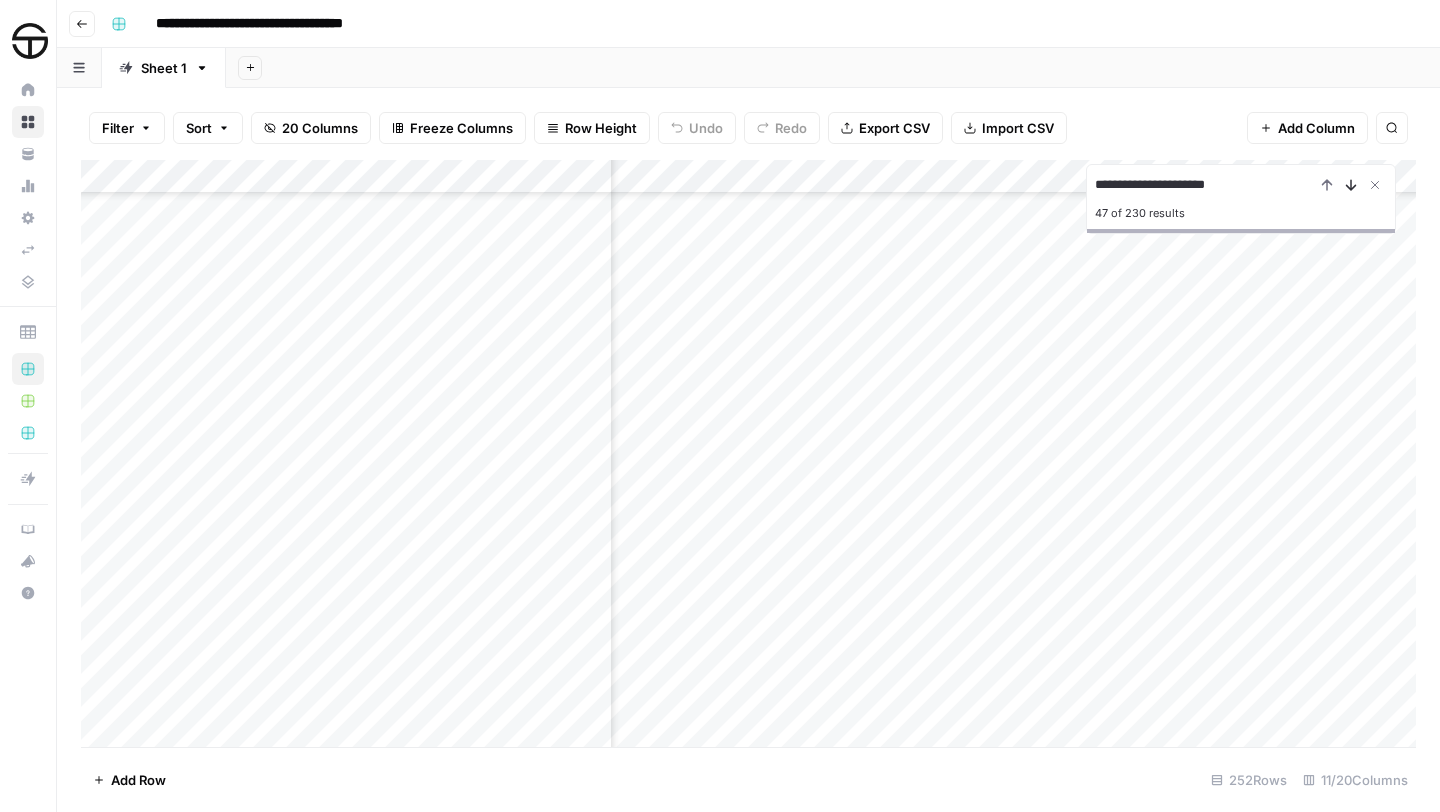 click 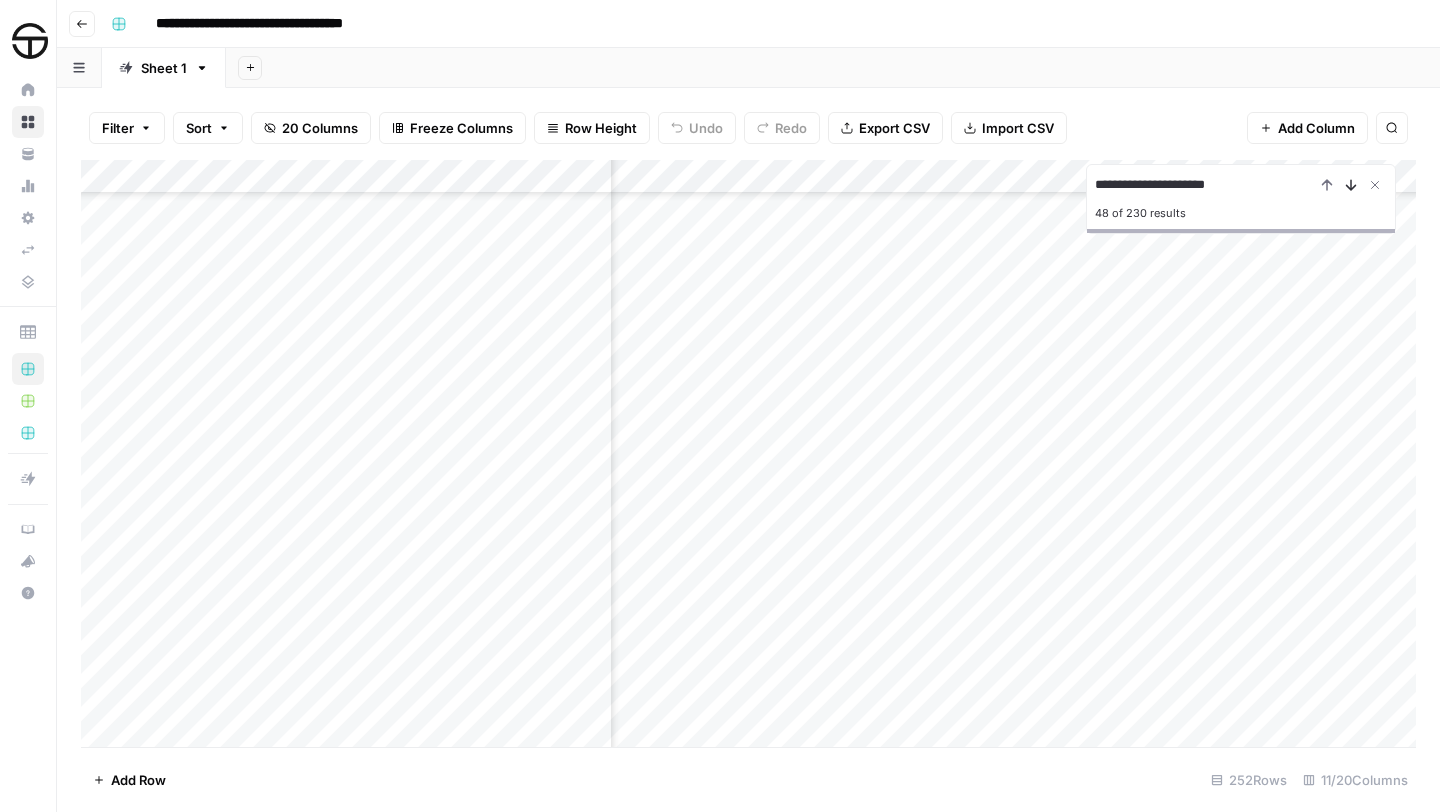 click 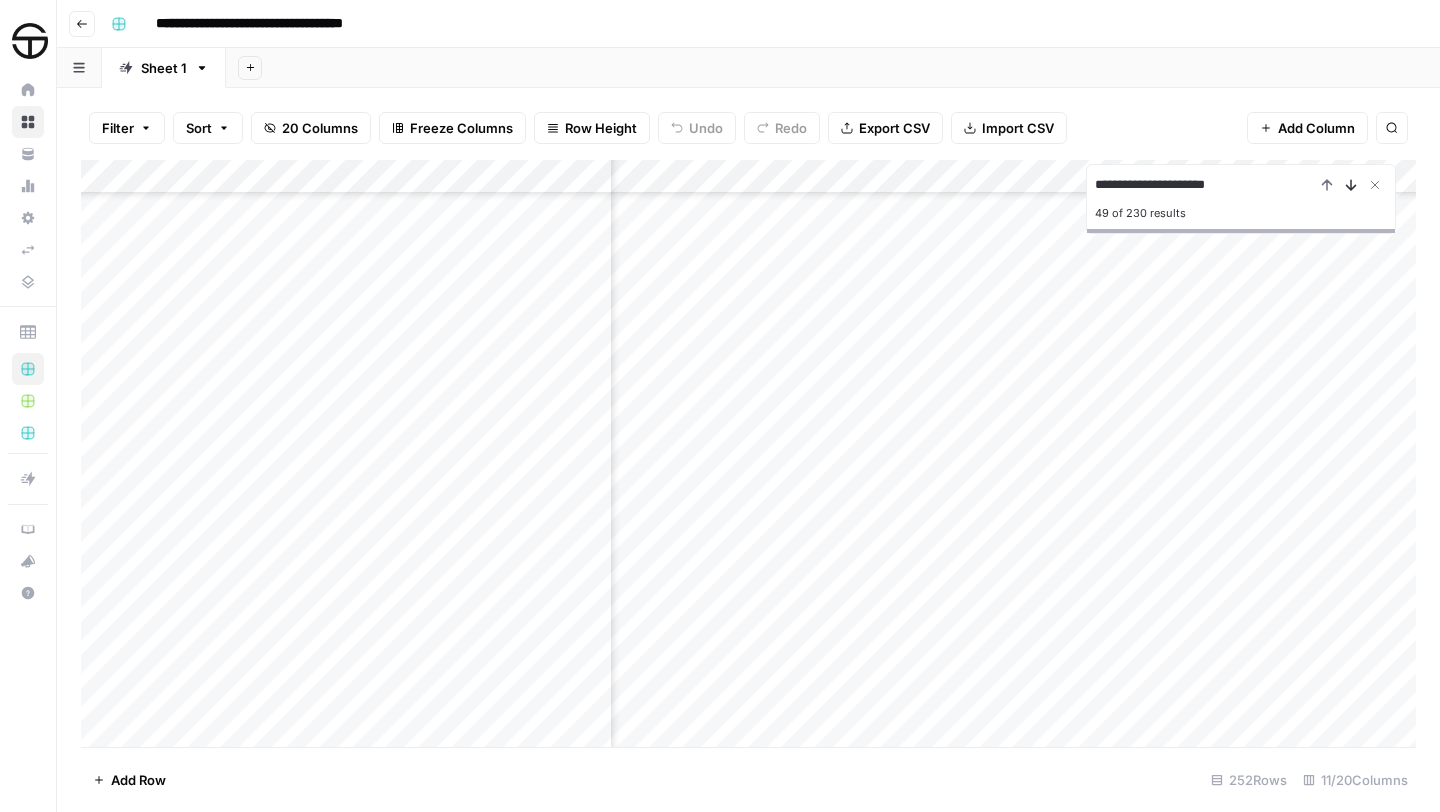 click 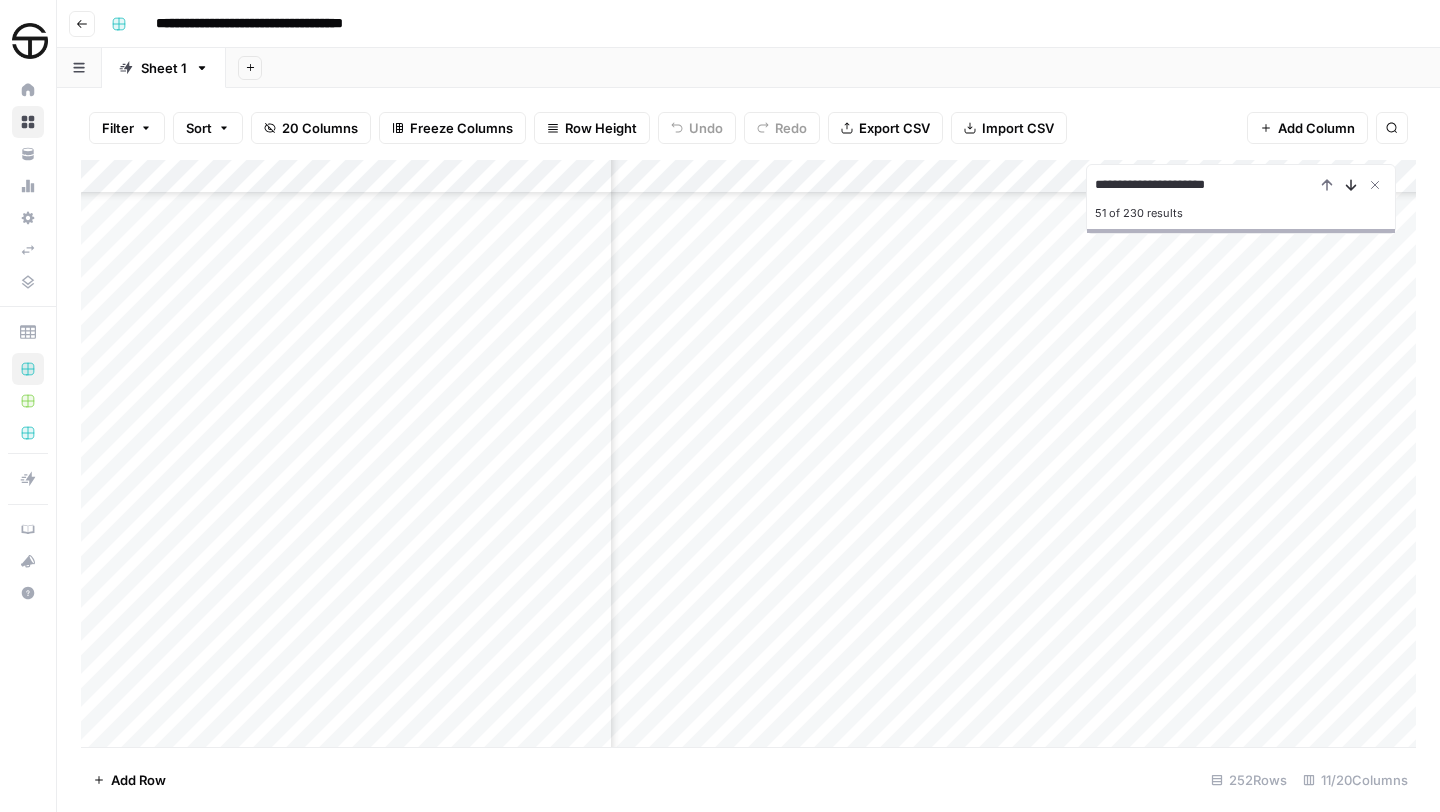 click 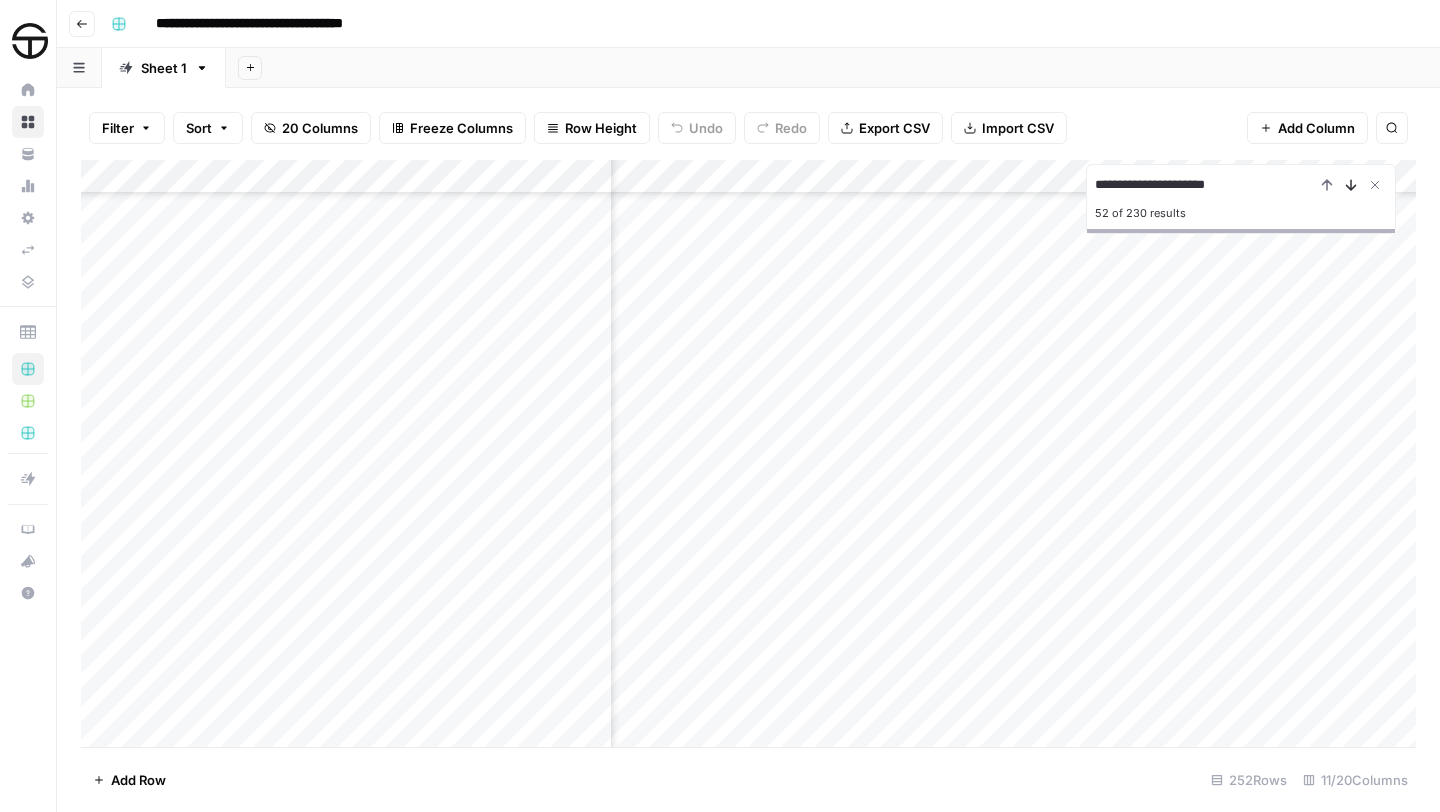 click 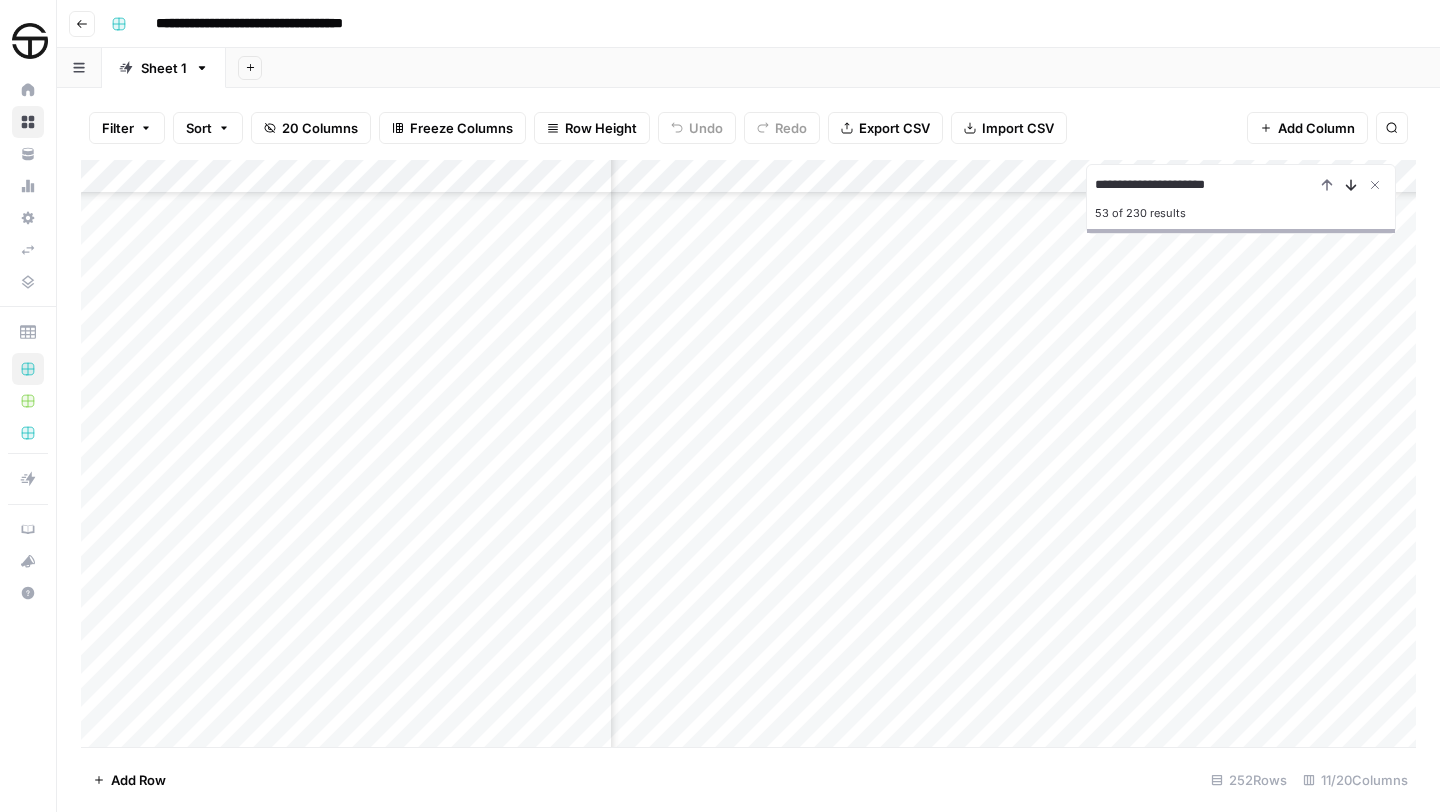 click 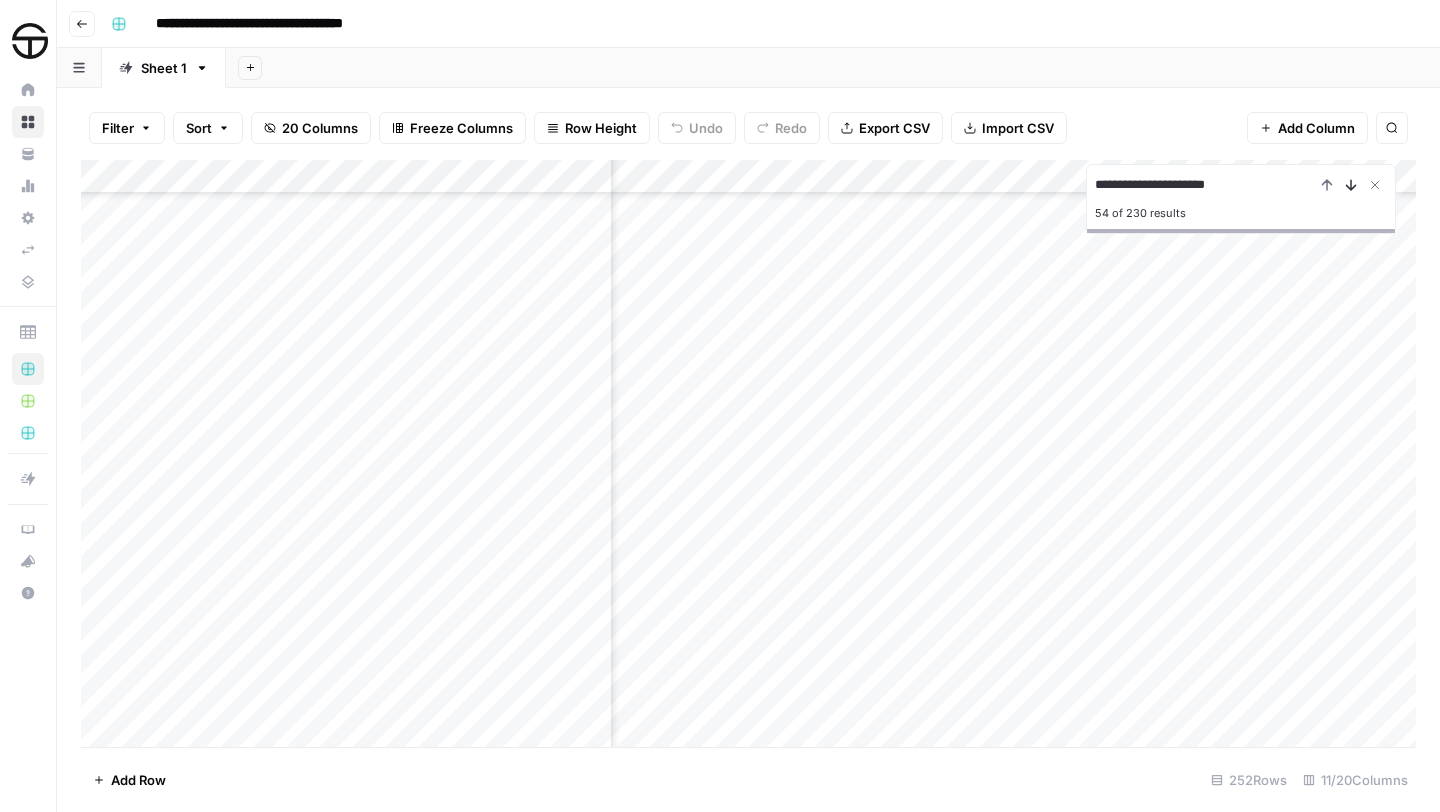 click 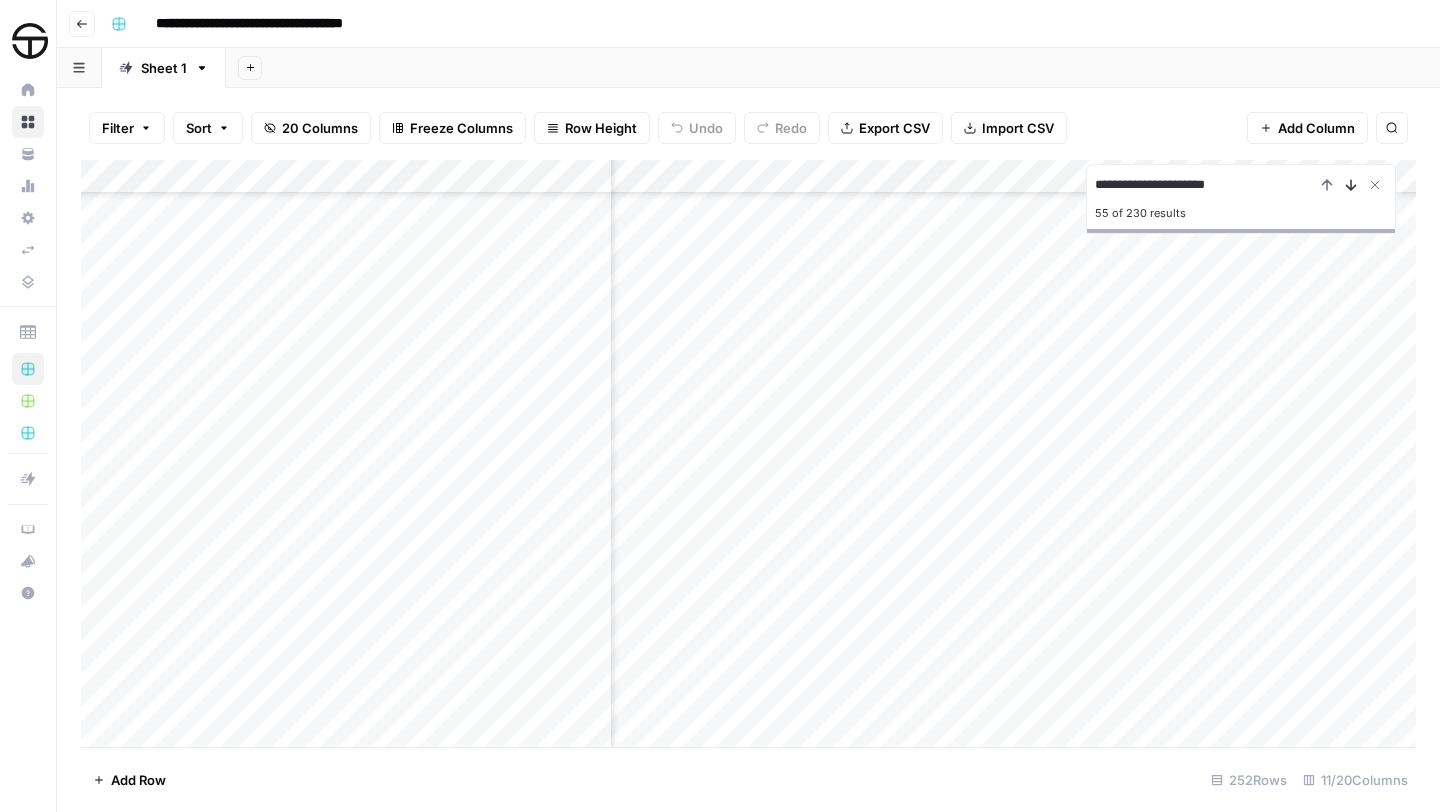 click 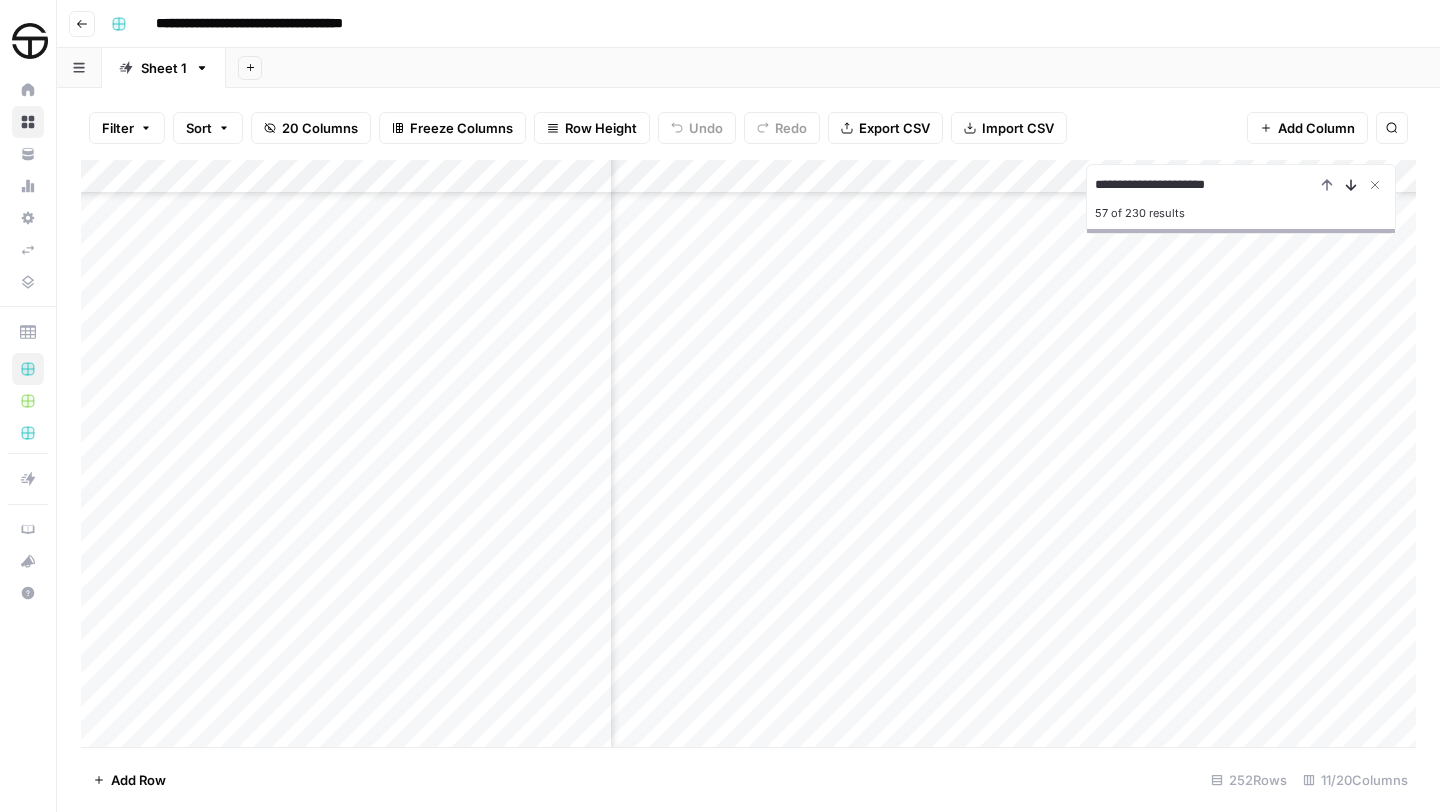 click 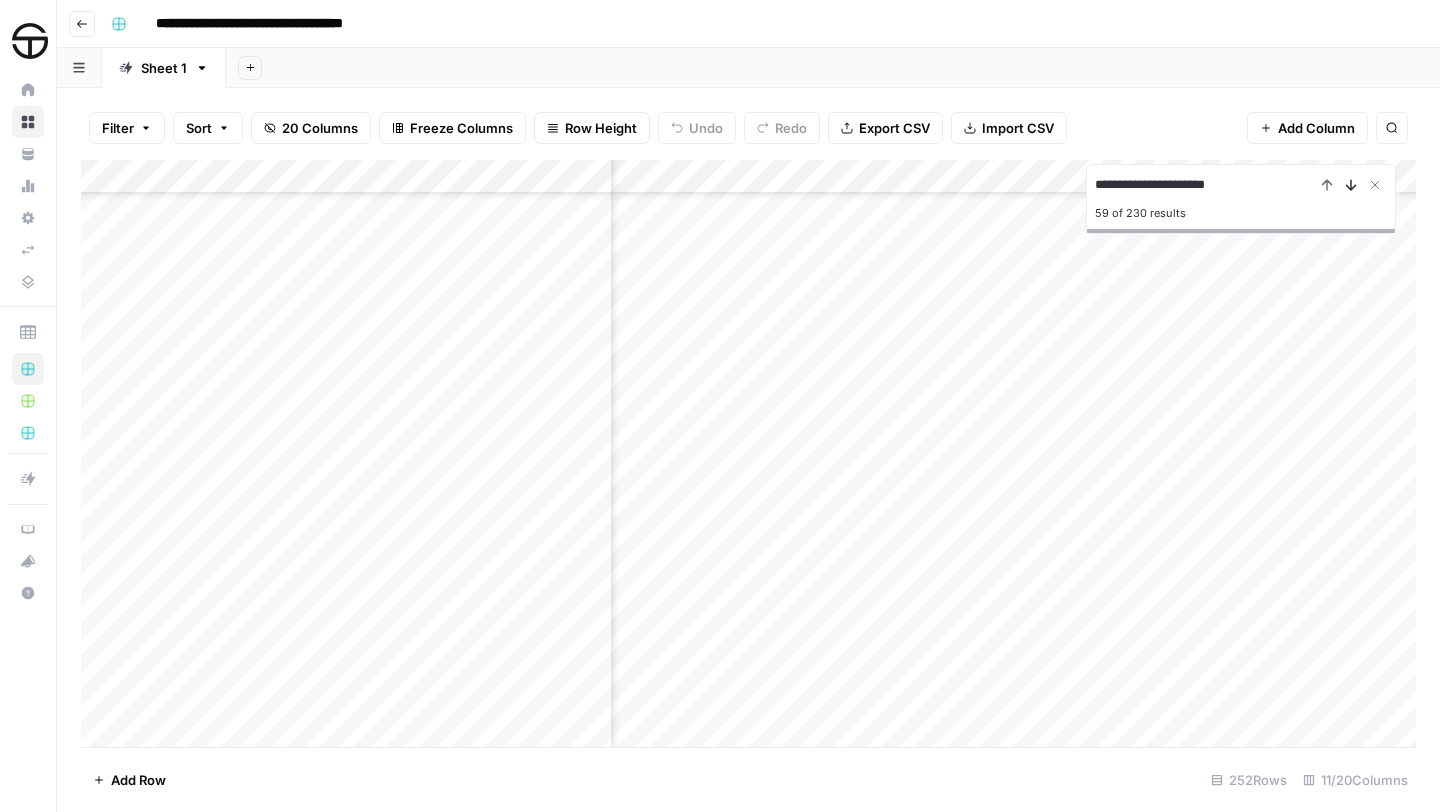click 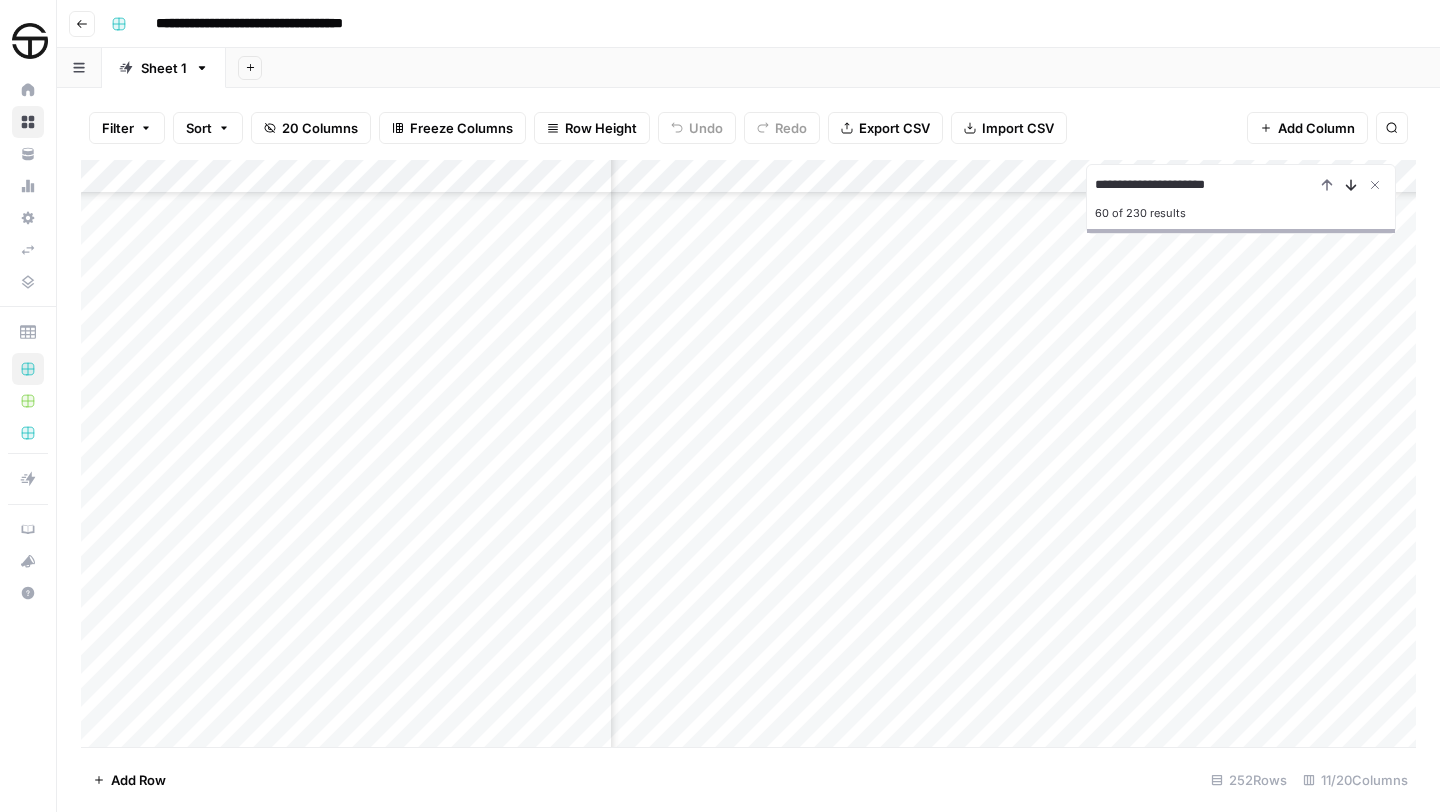 click 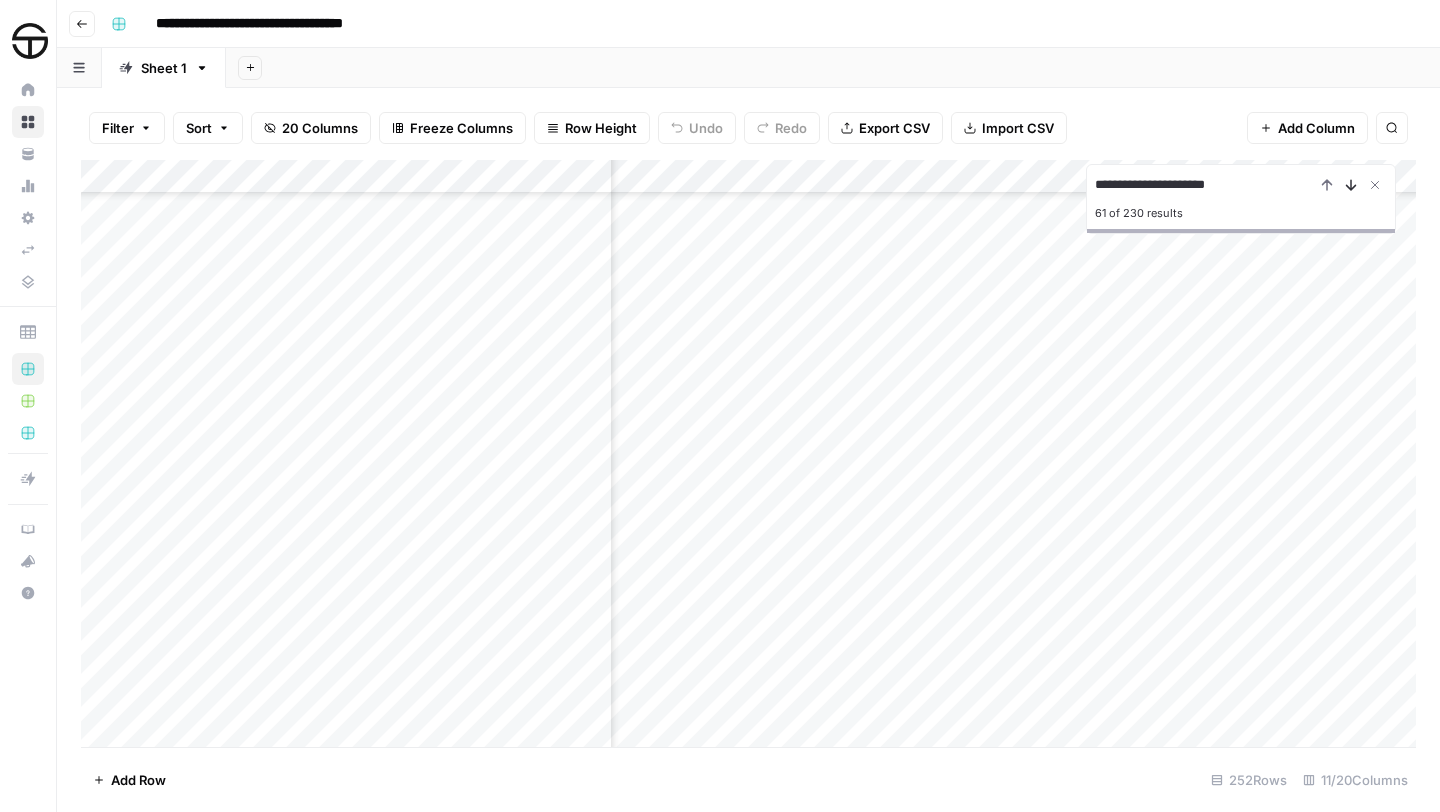 click 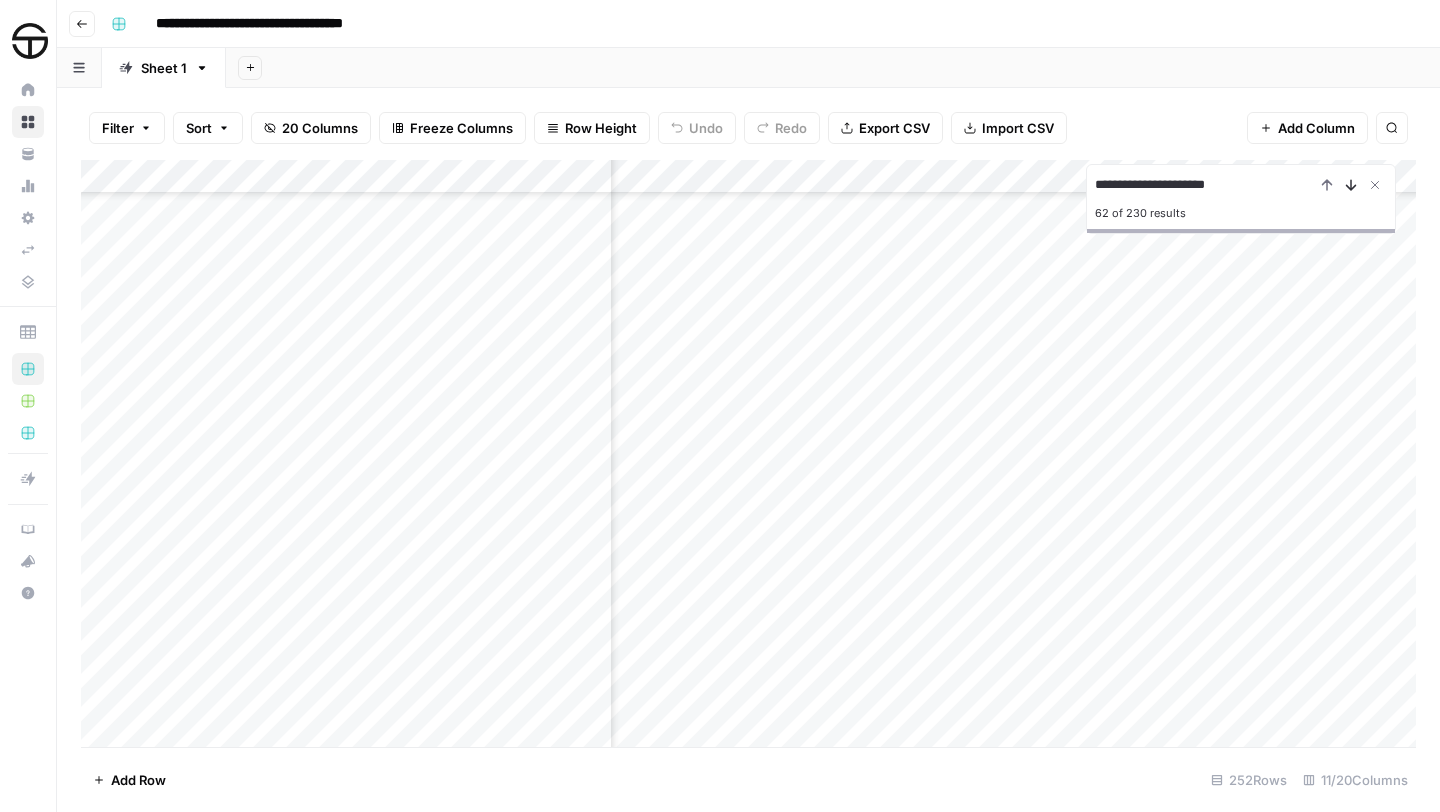 click 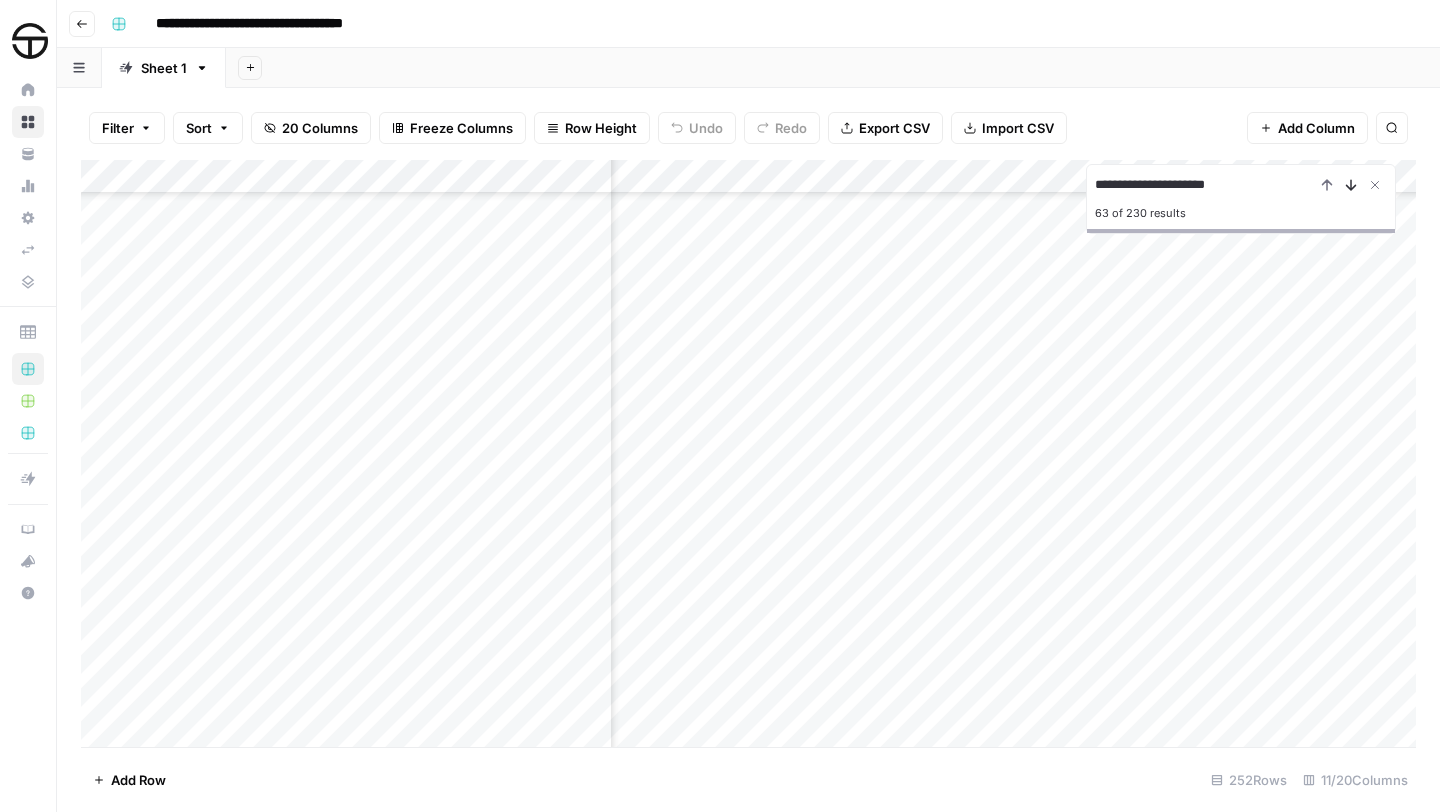 click 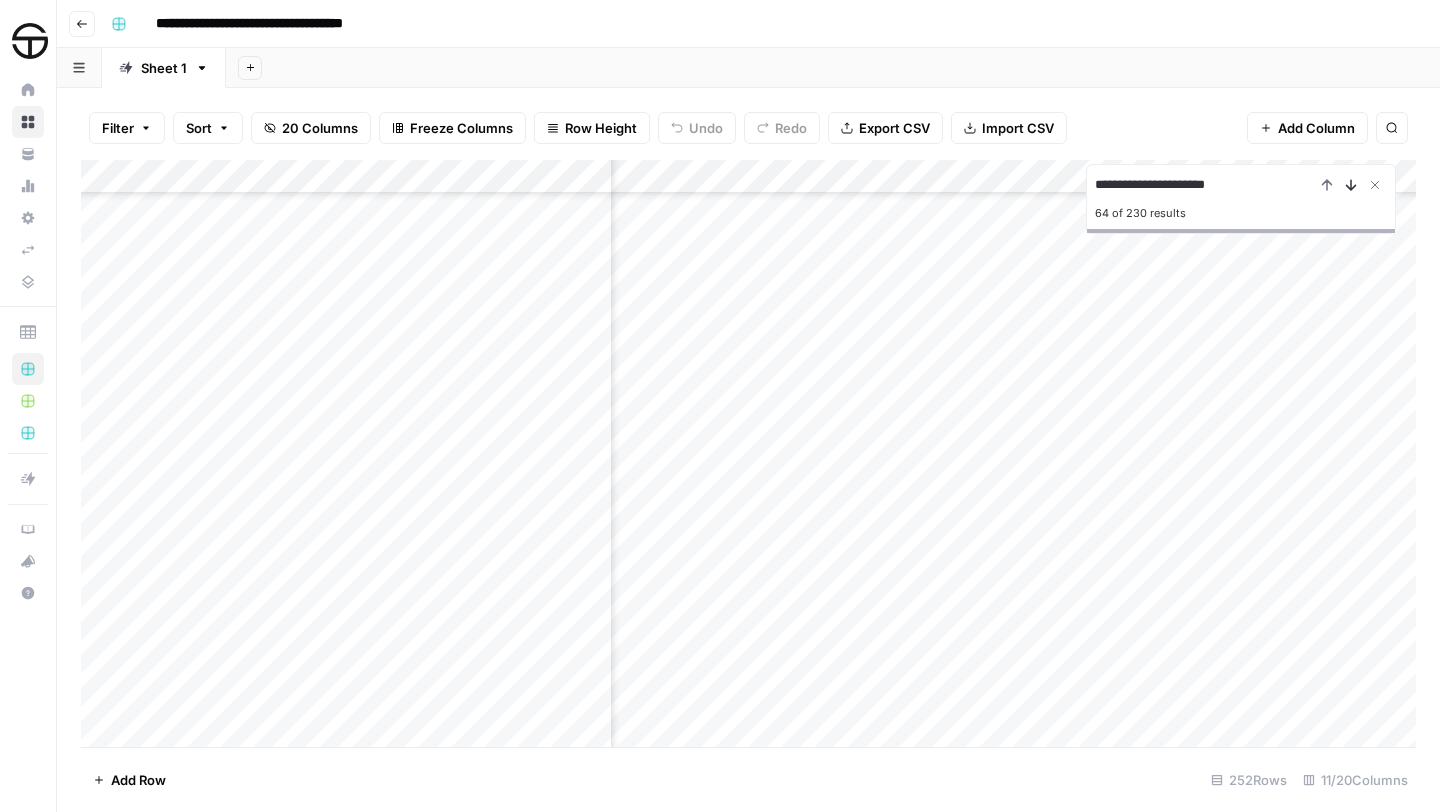 click 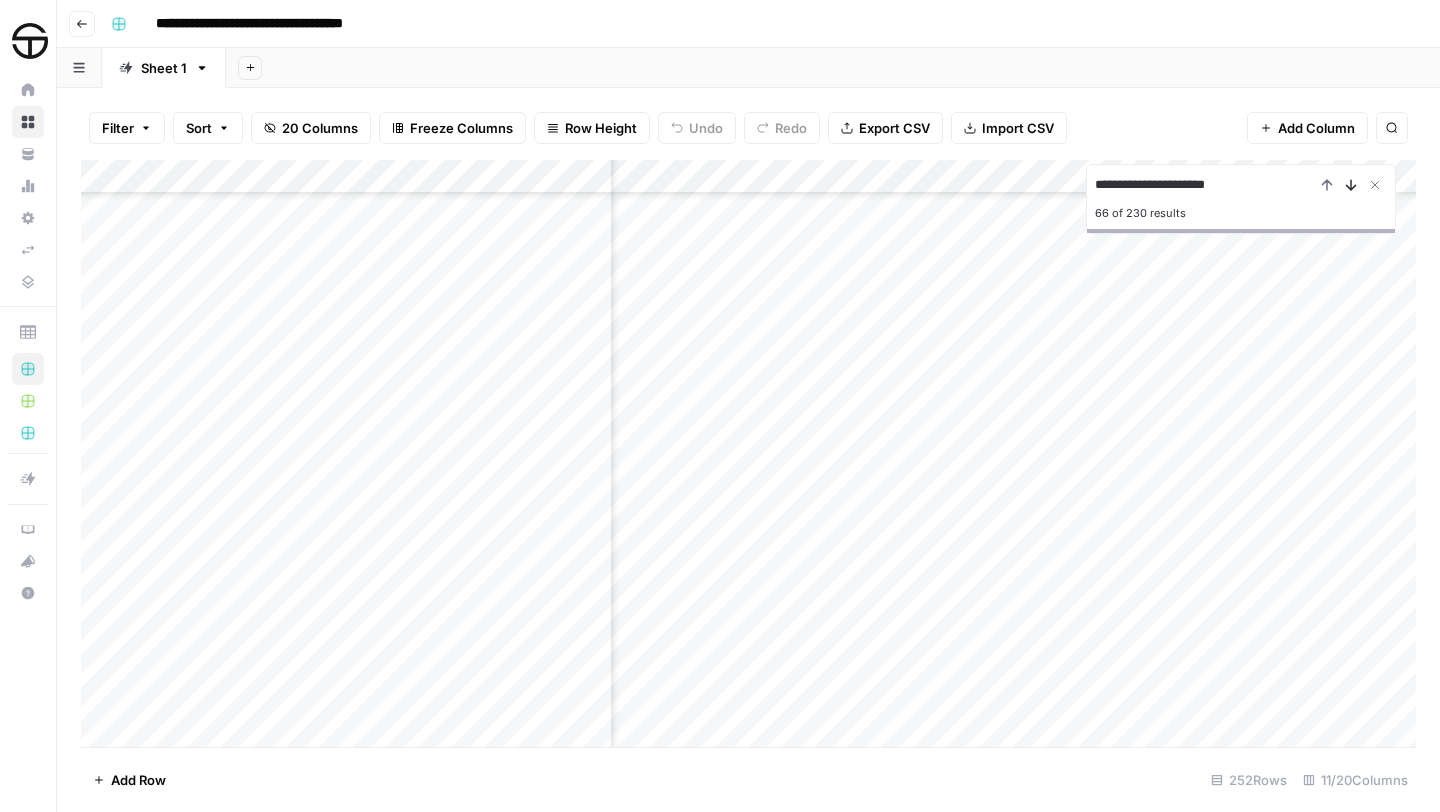 click 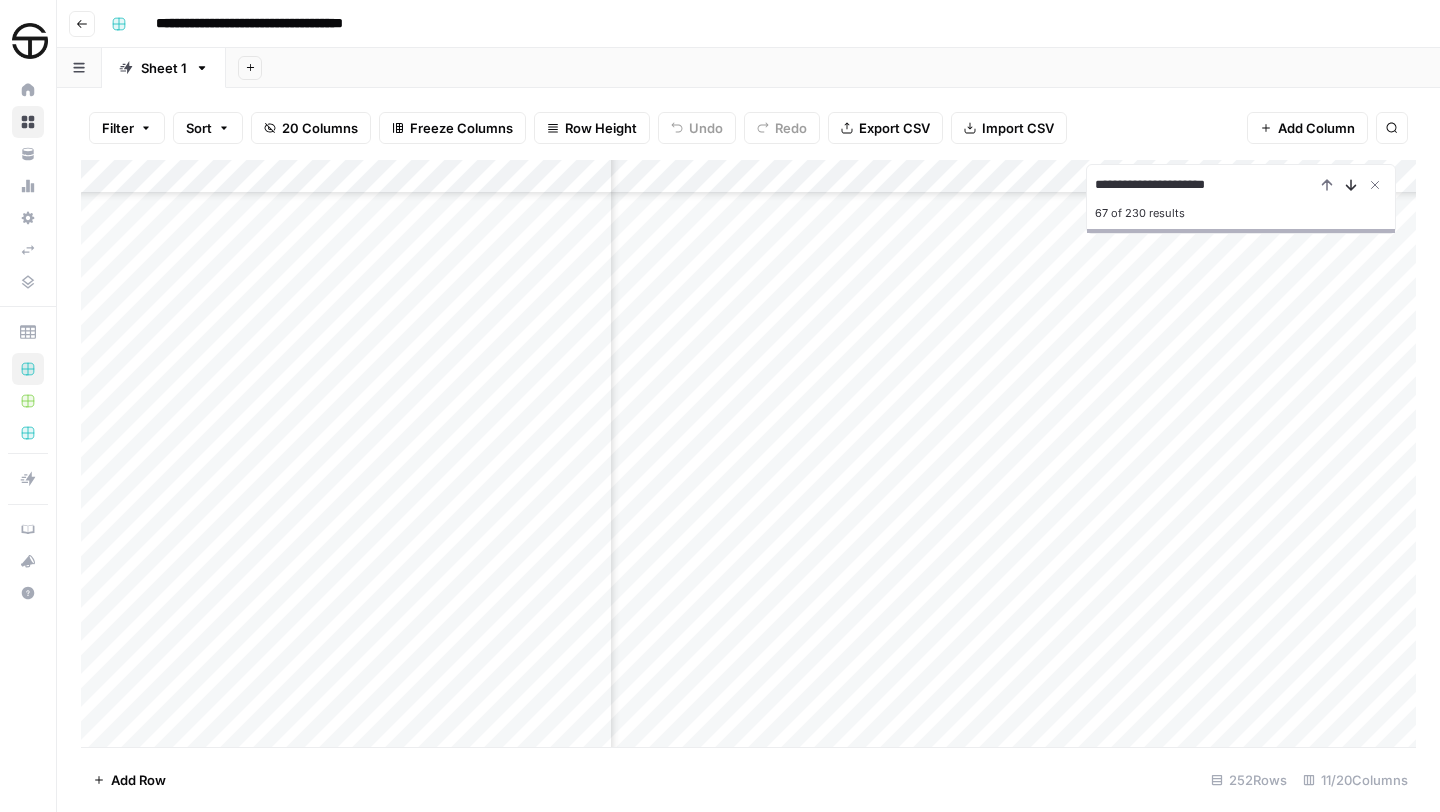 click 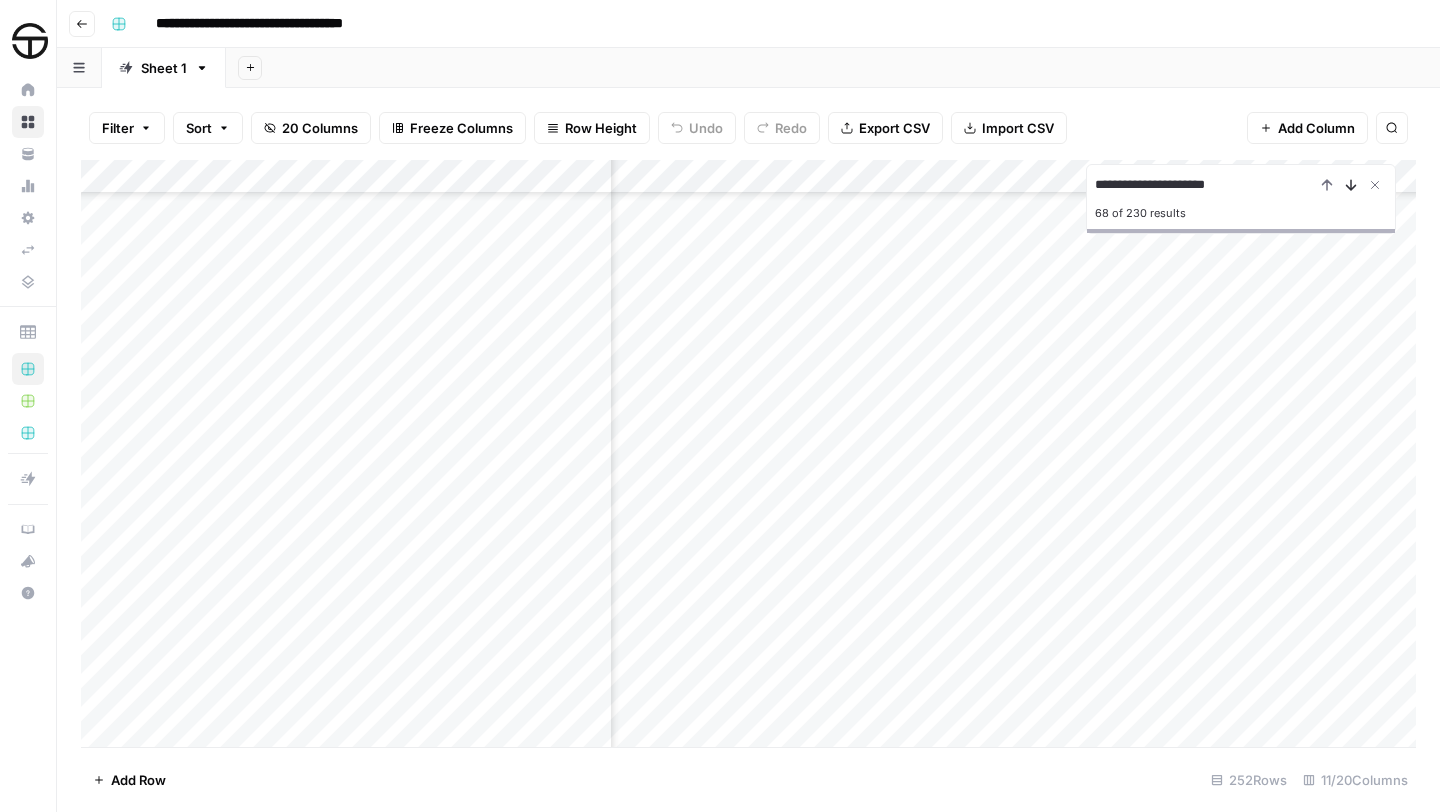 click 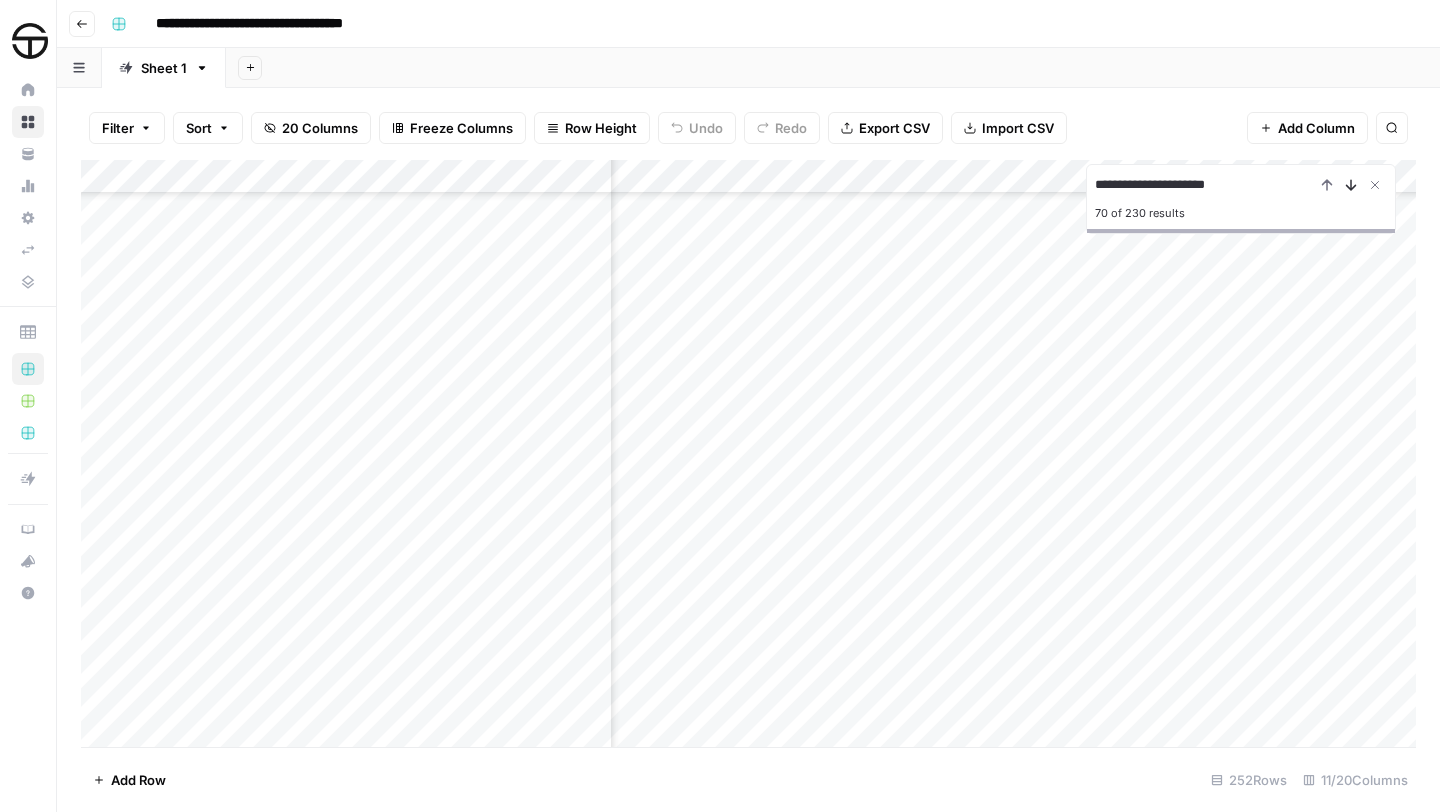 click 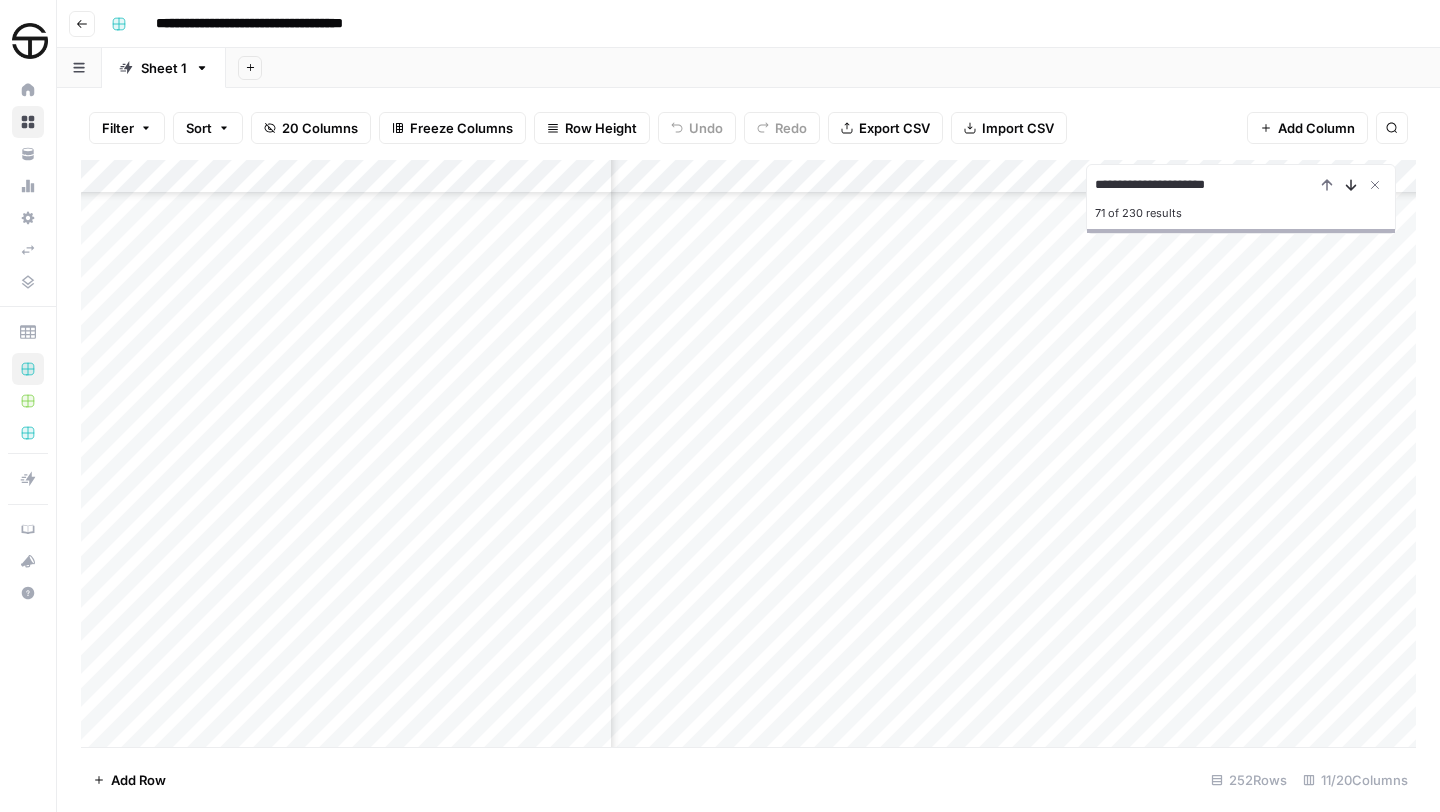 click 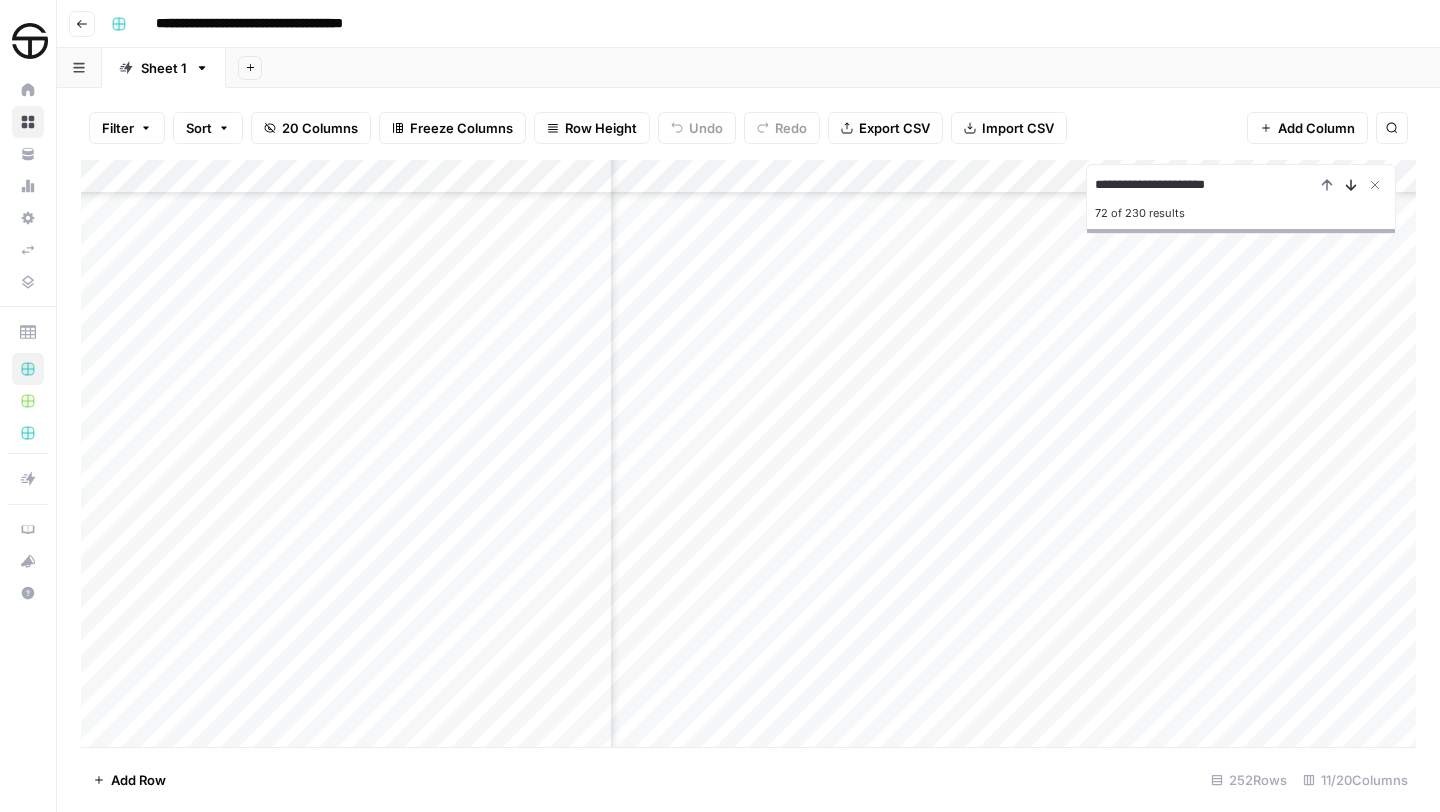 click 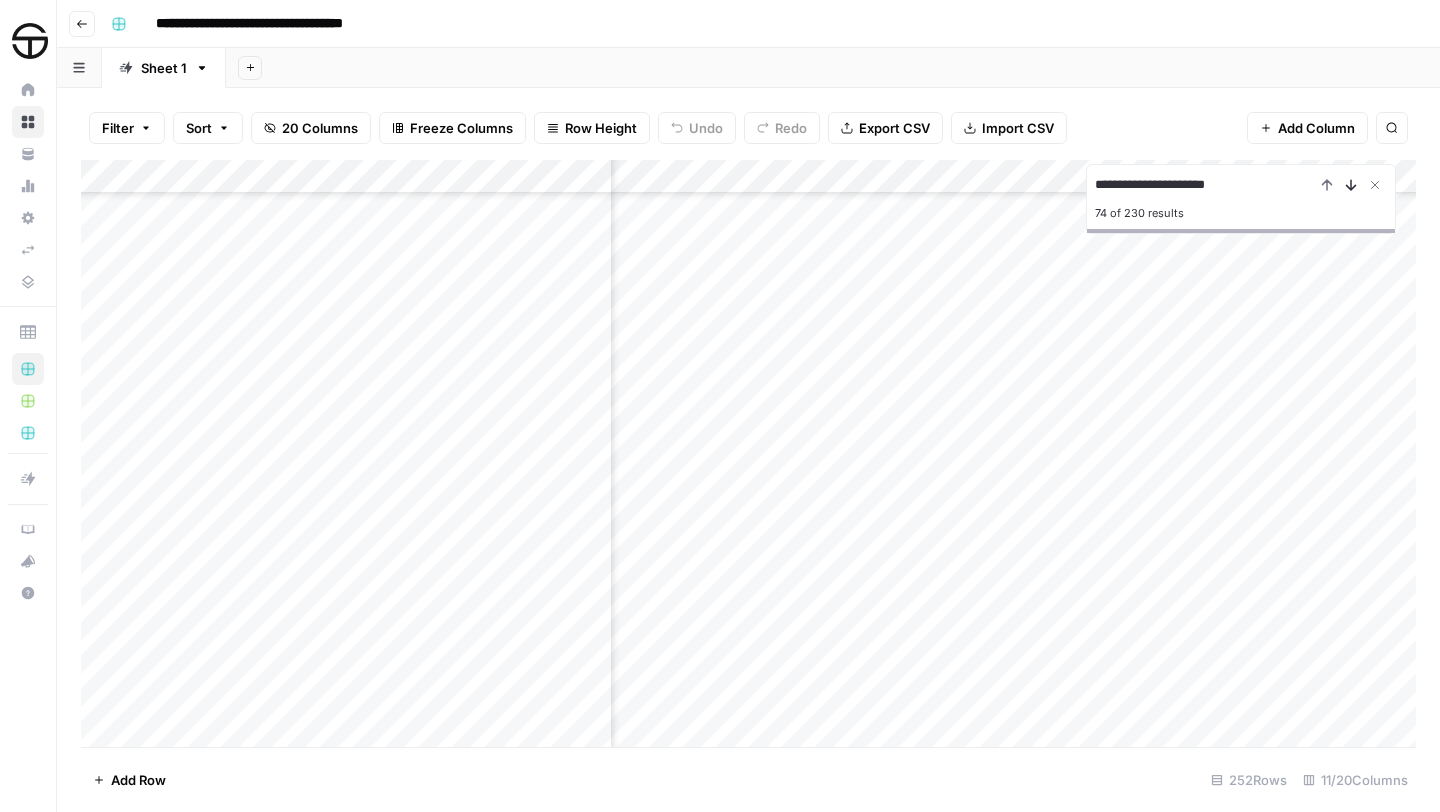 click 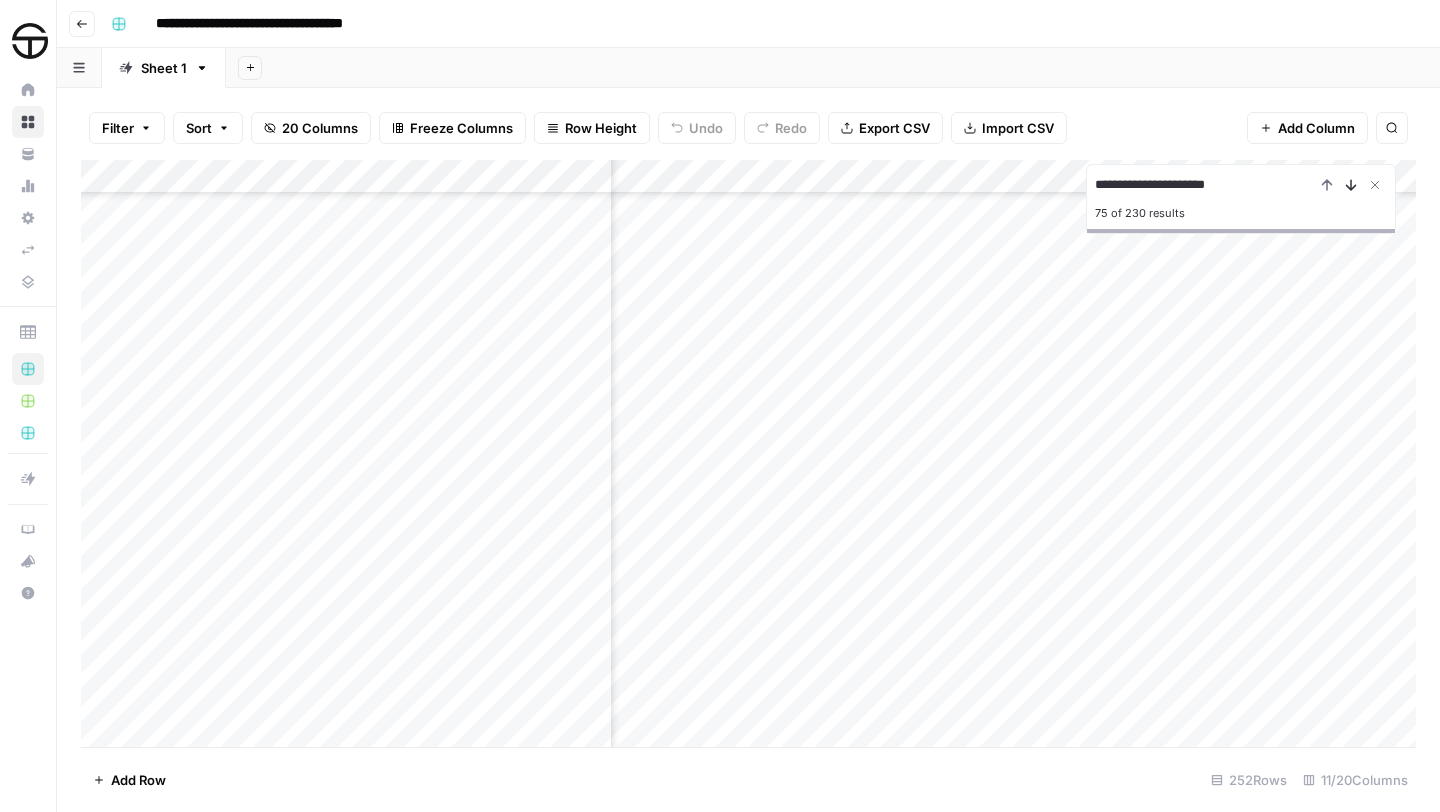 click 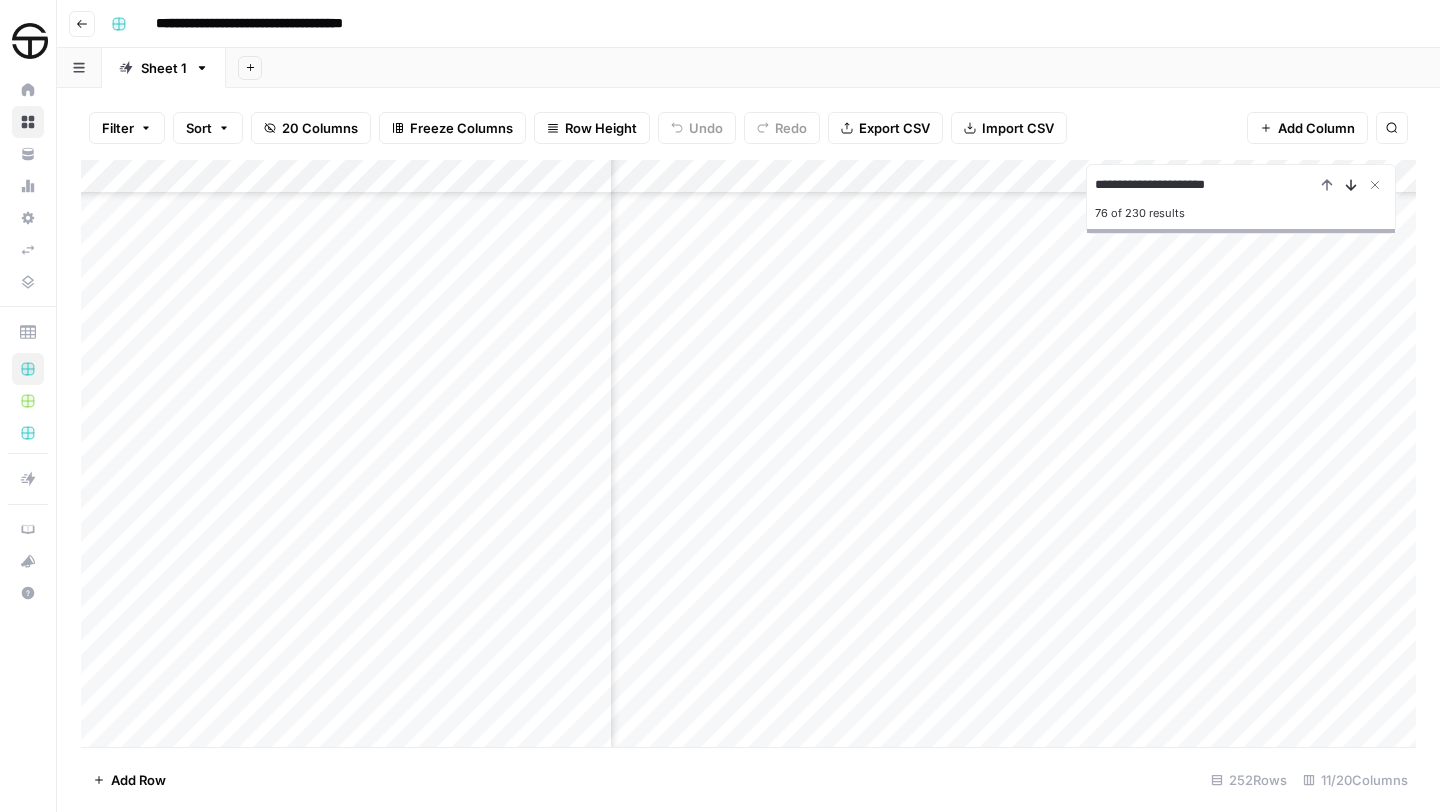 click 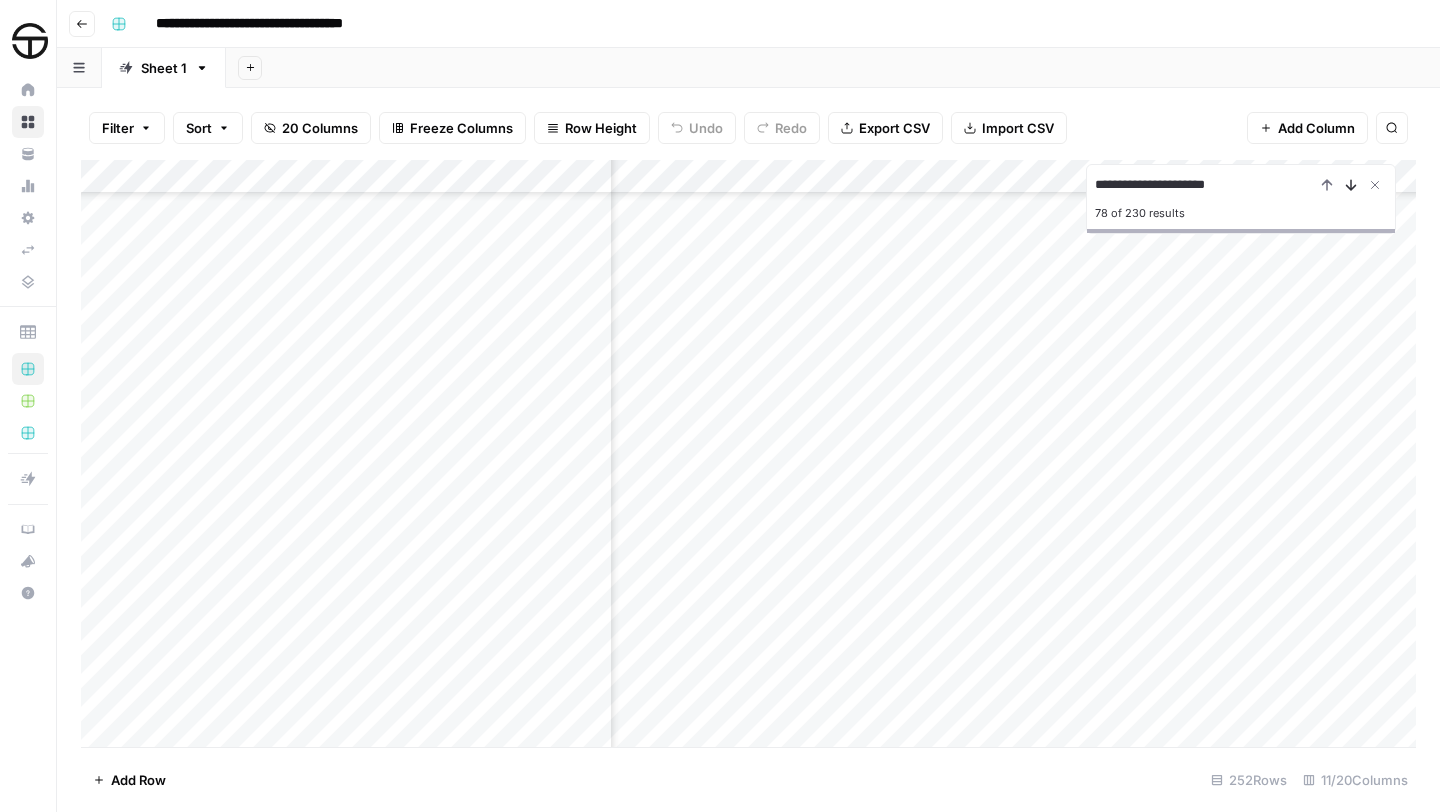 click 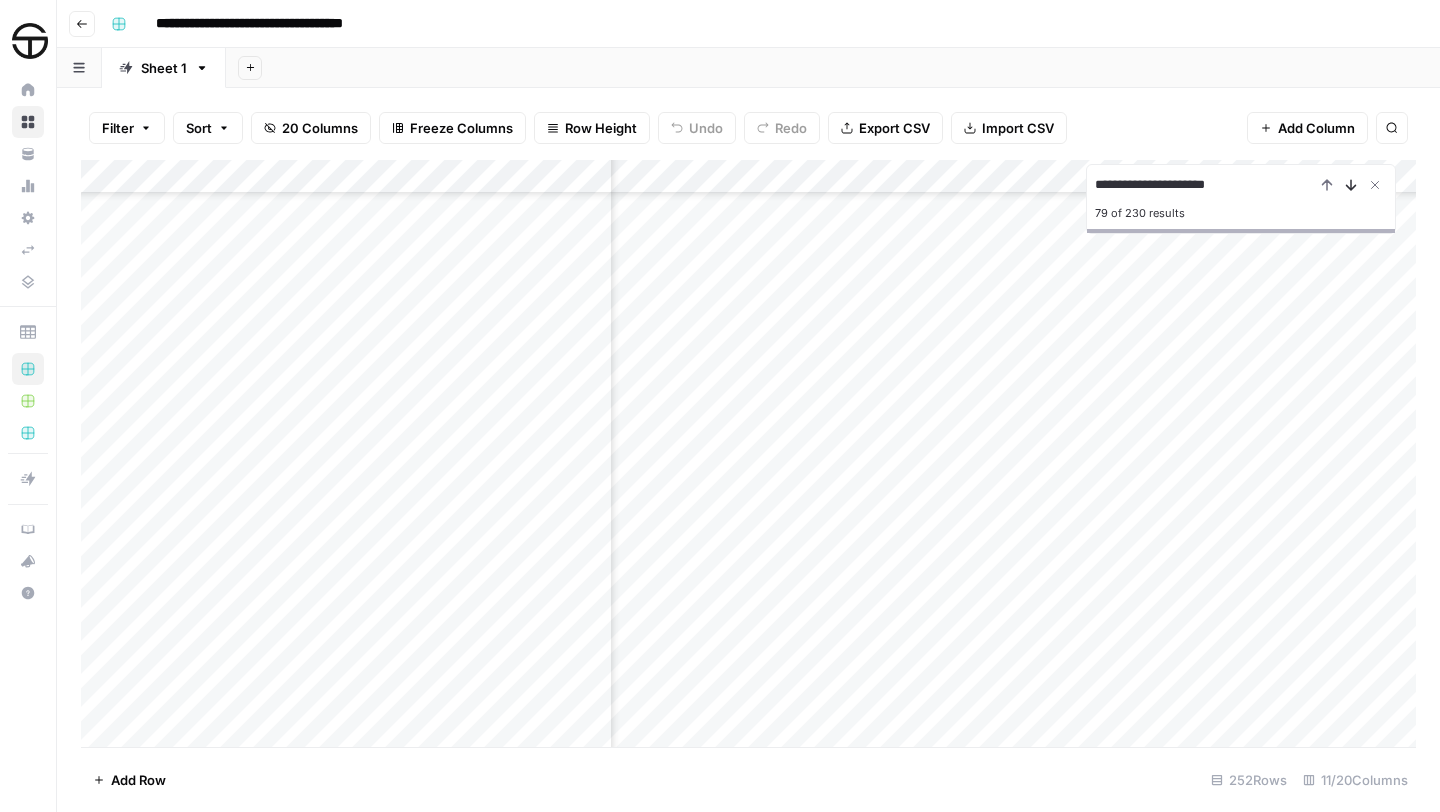 click 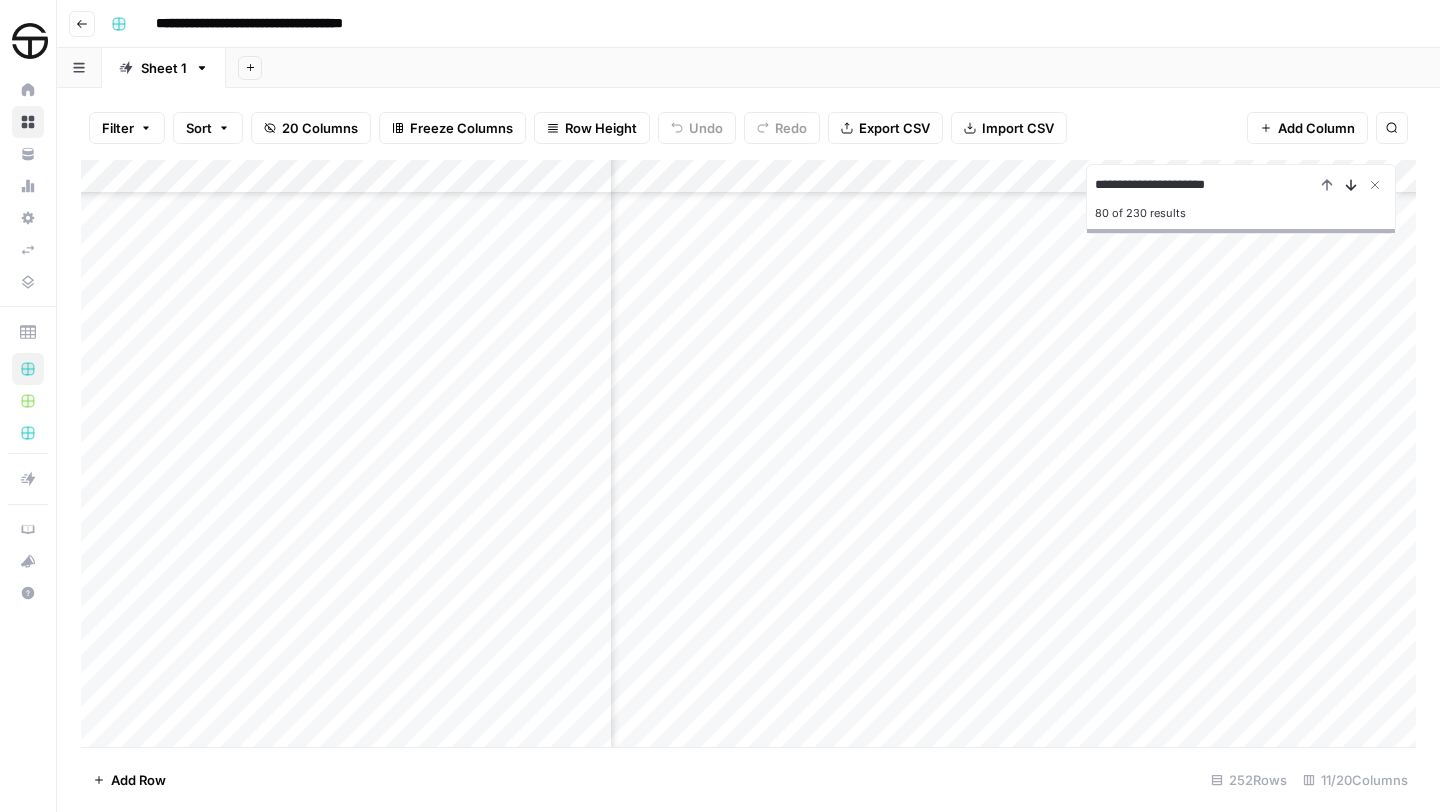 click 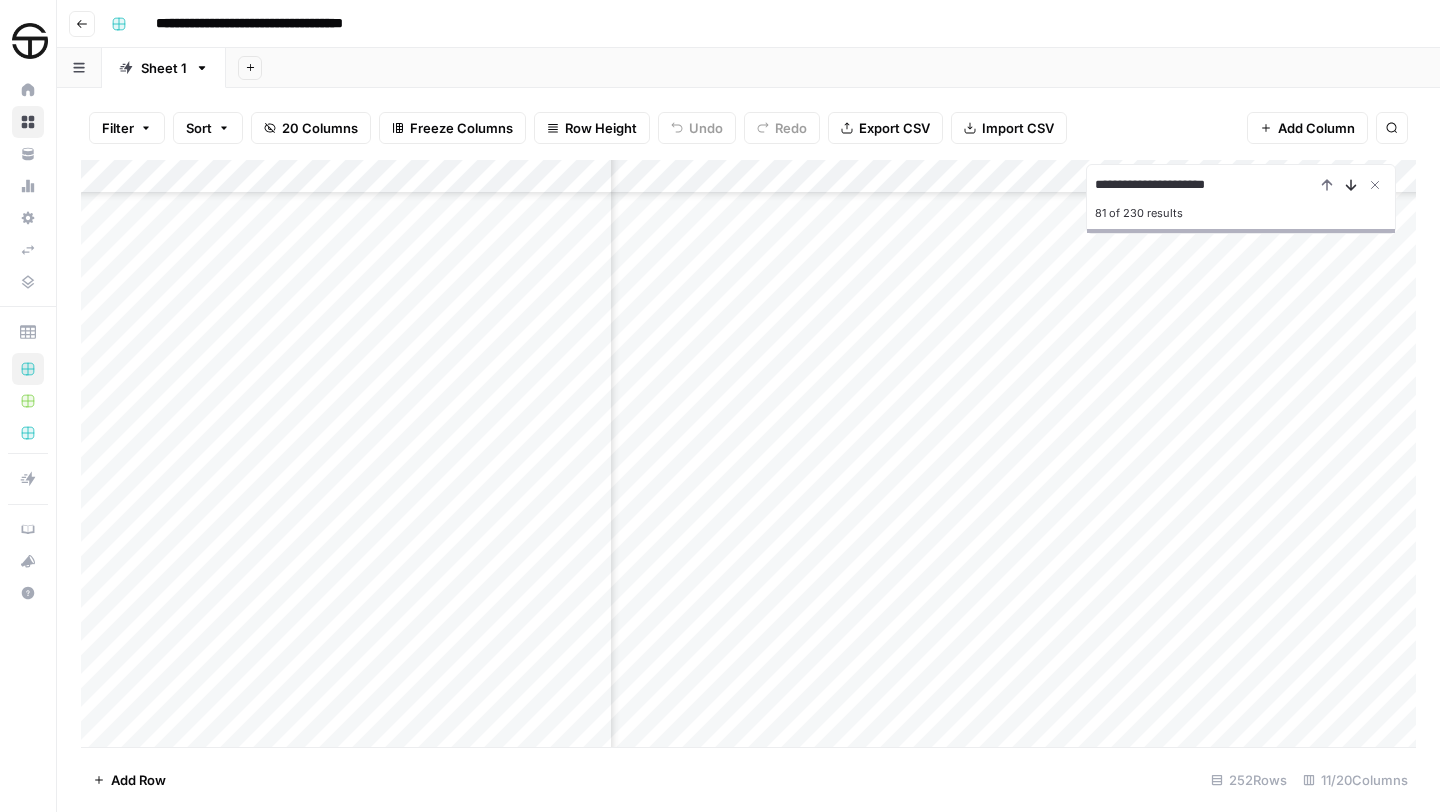click 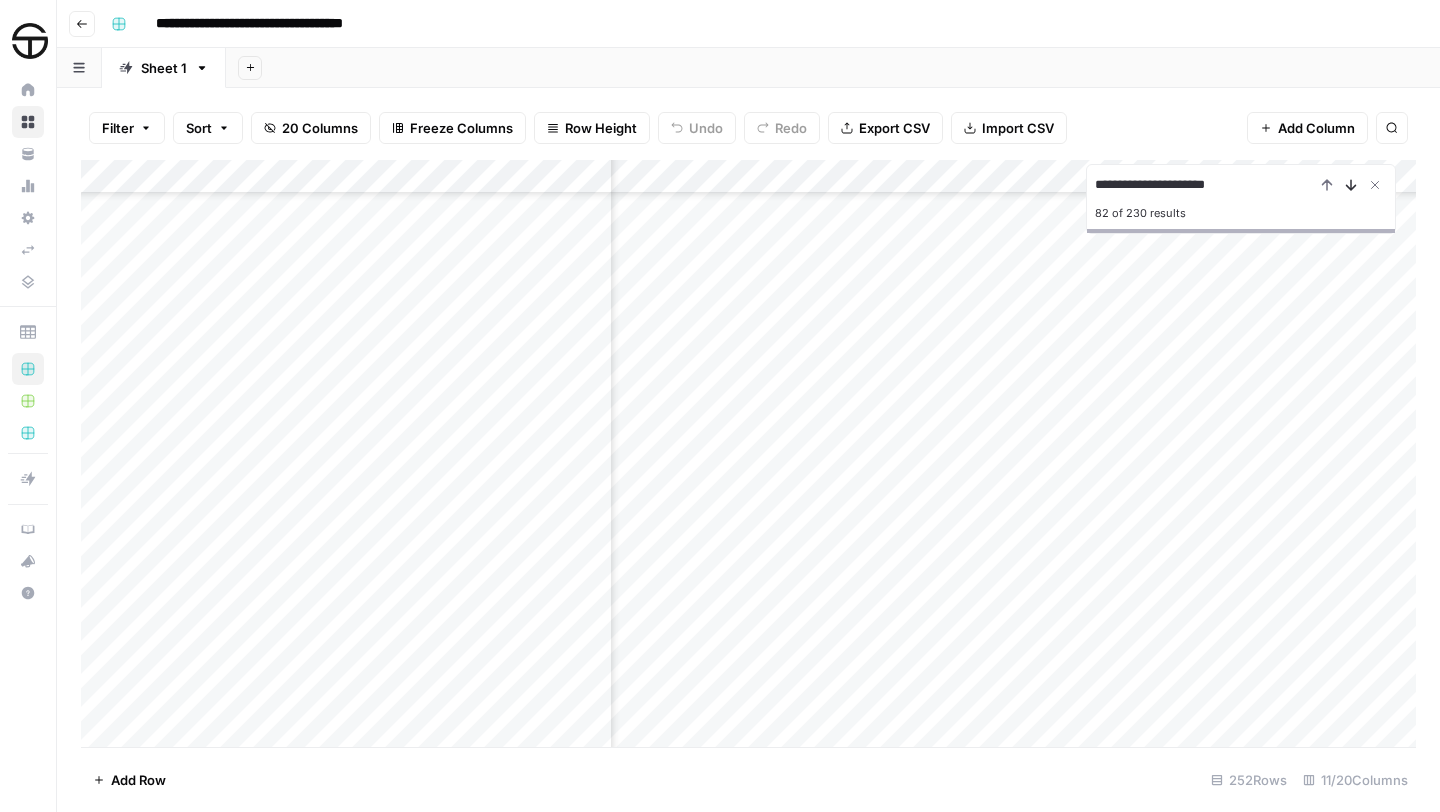 click 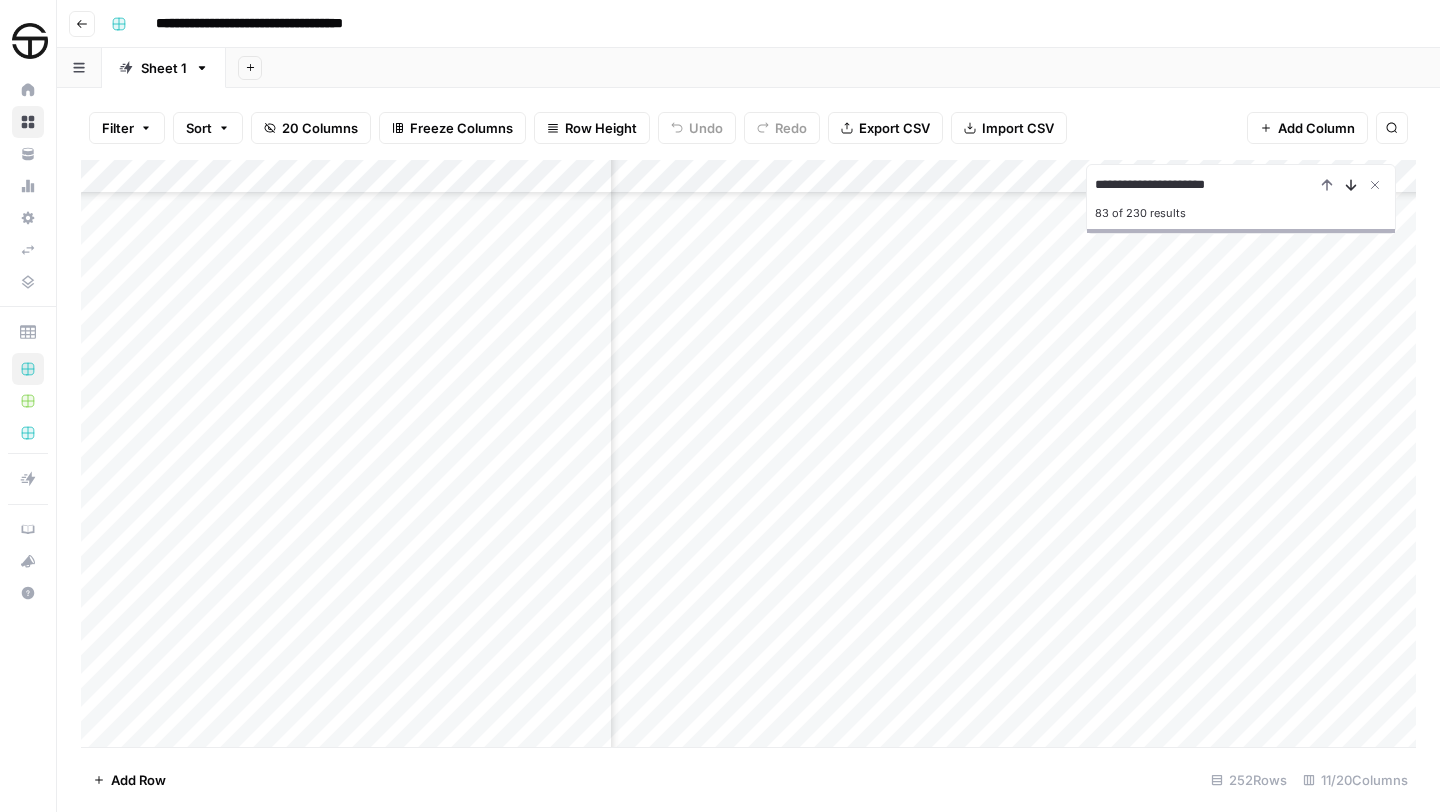 click 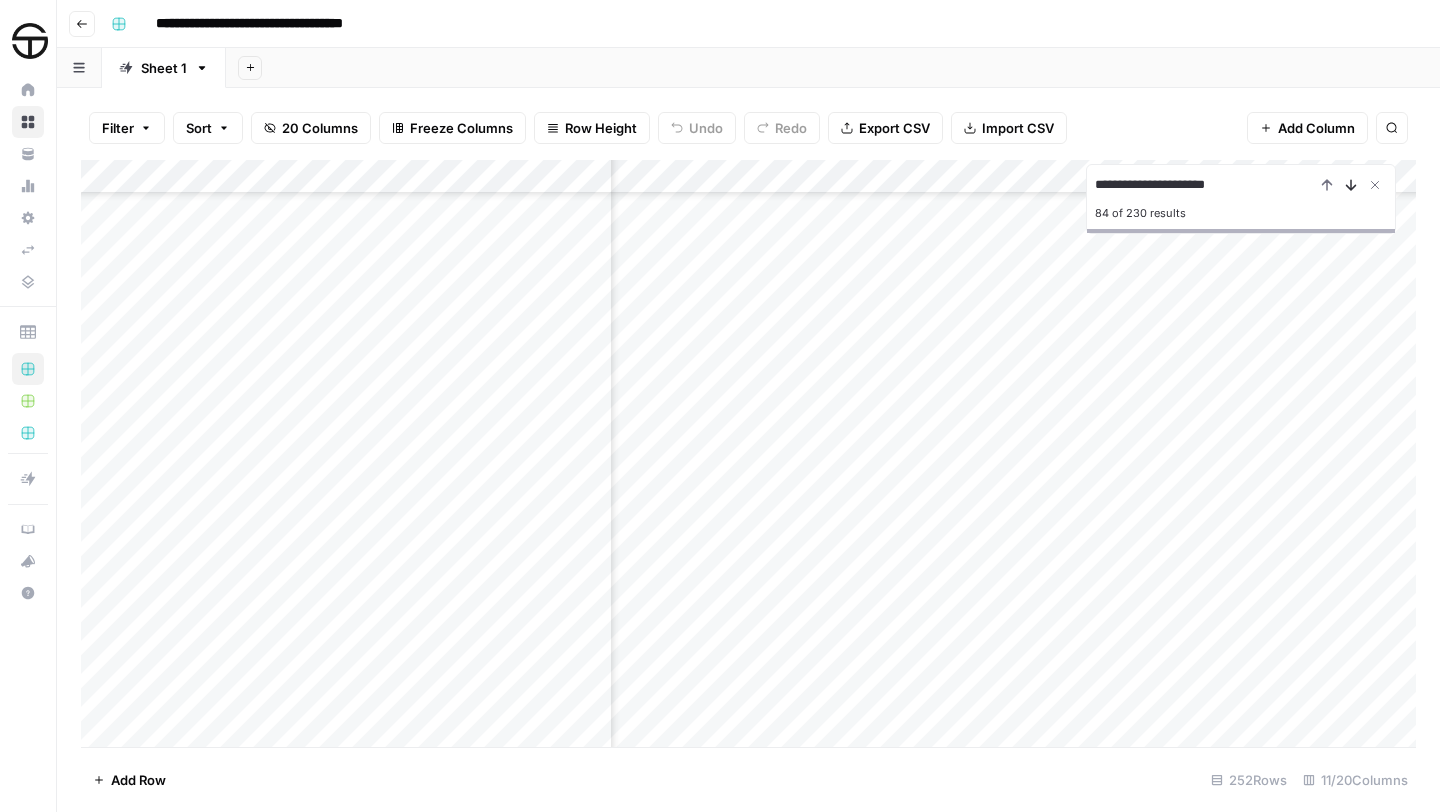 click 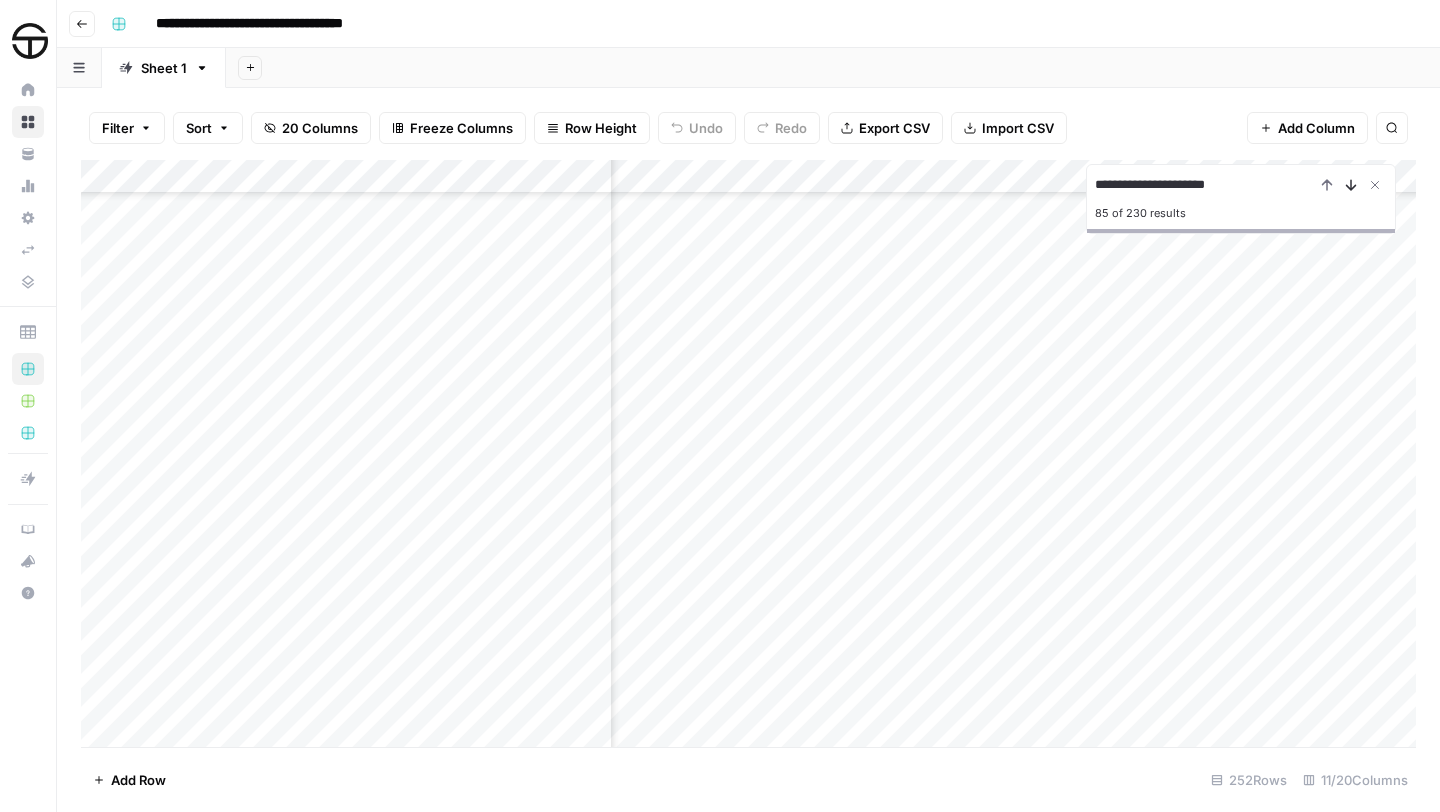 click 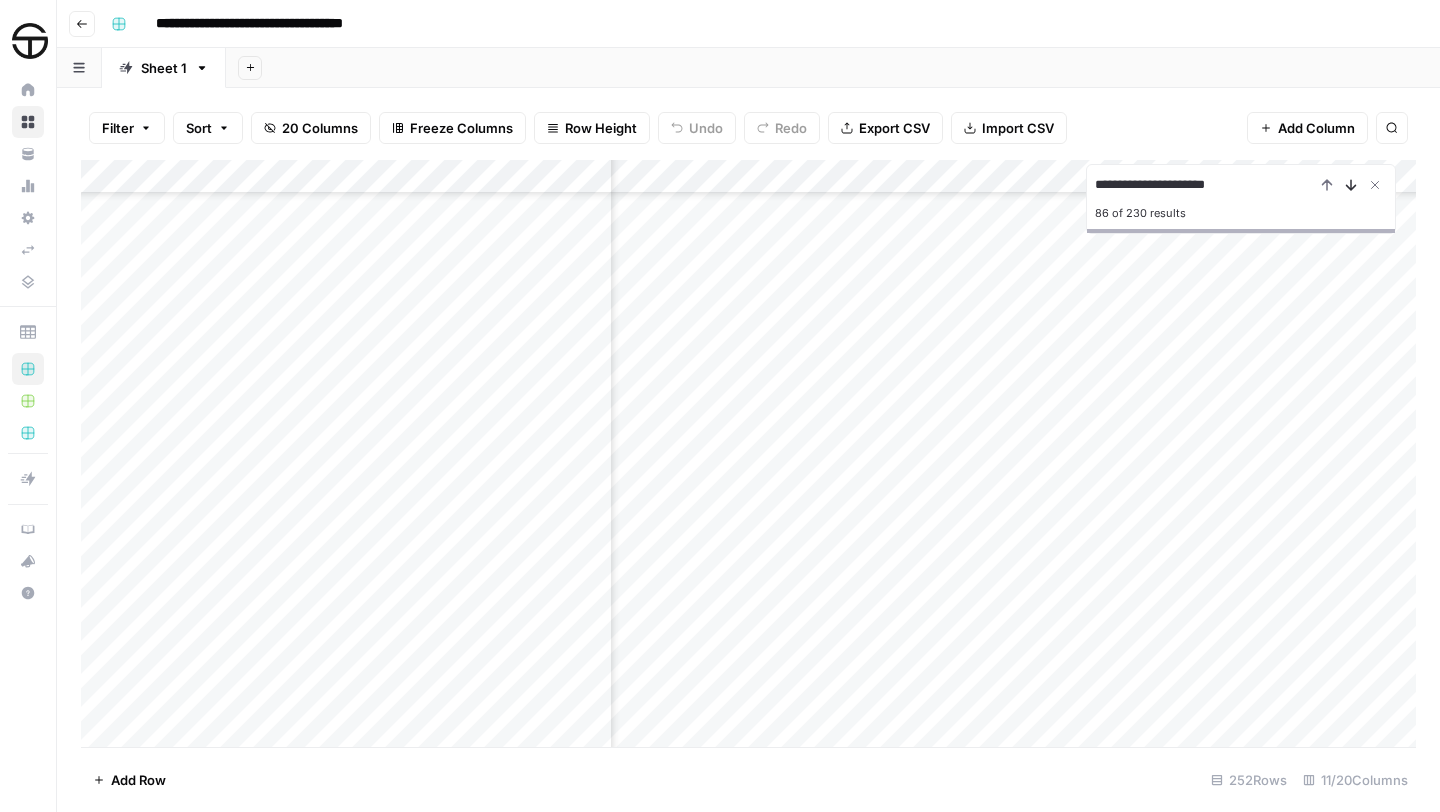click 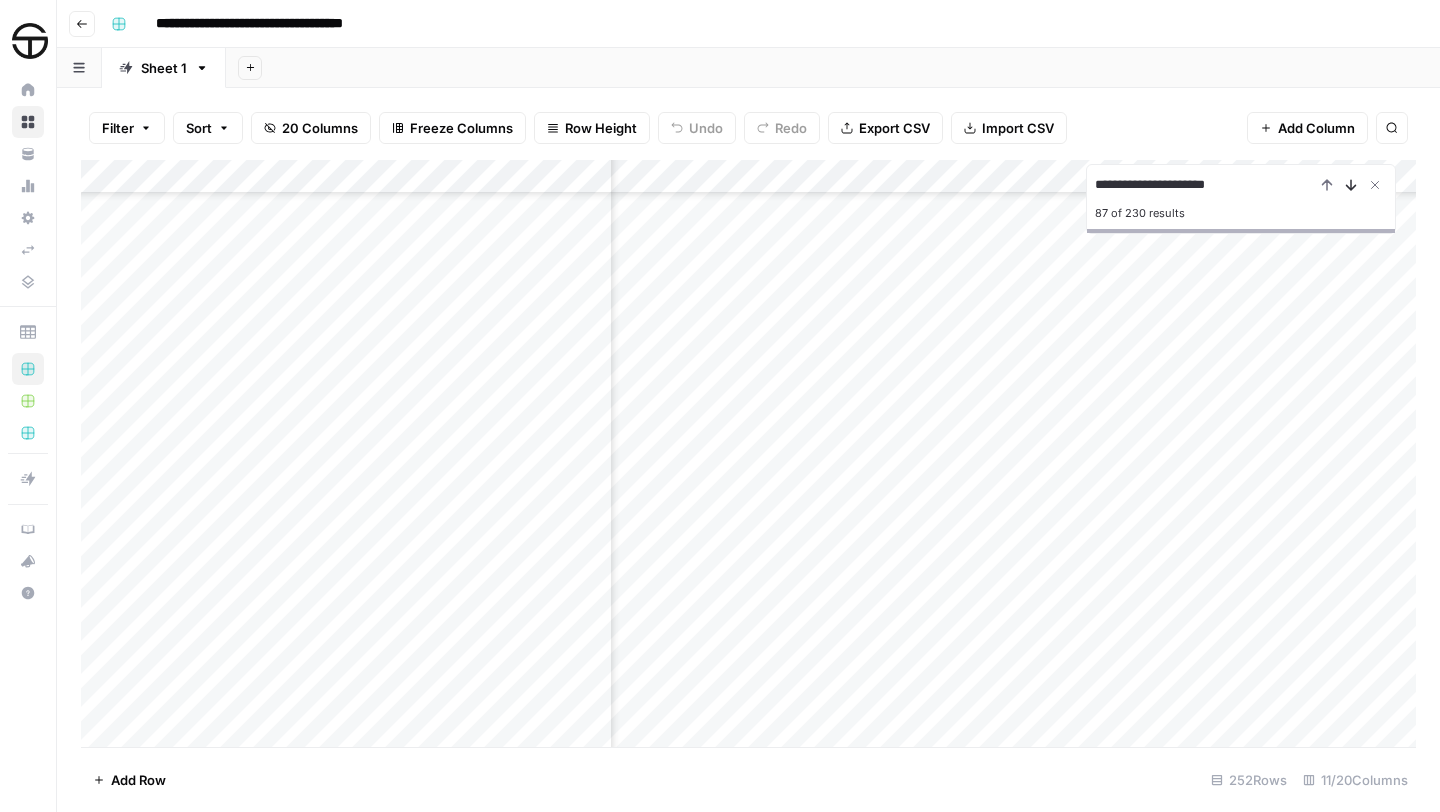 click 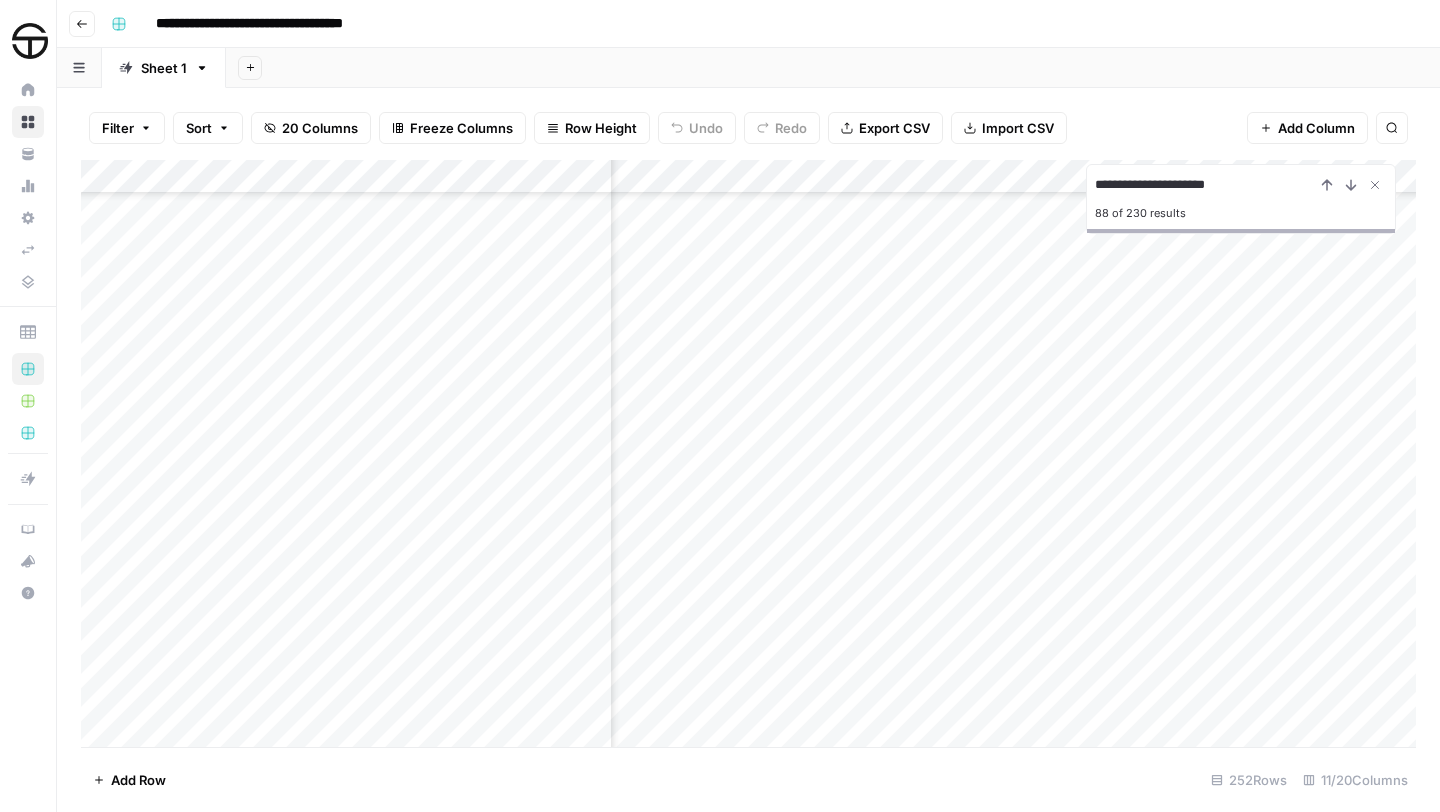 scroll, scrollTop: 5931, scrollLeft: 649, axis: both 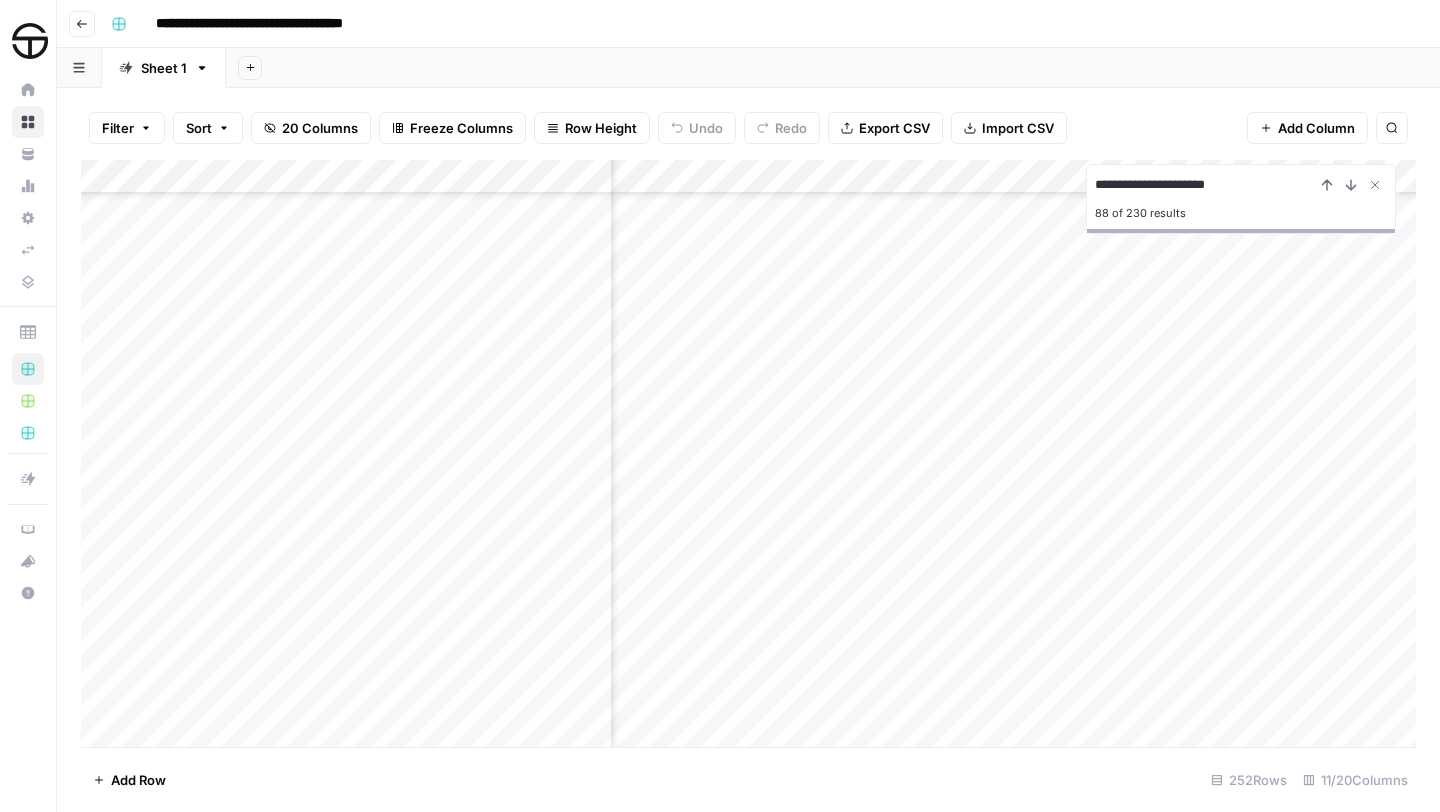 click on "**********" at bounding box center (1205, 185) 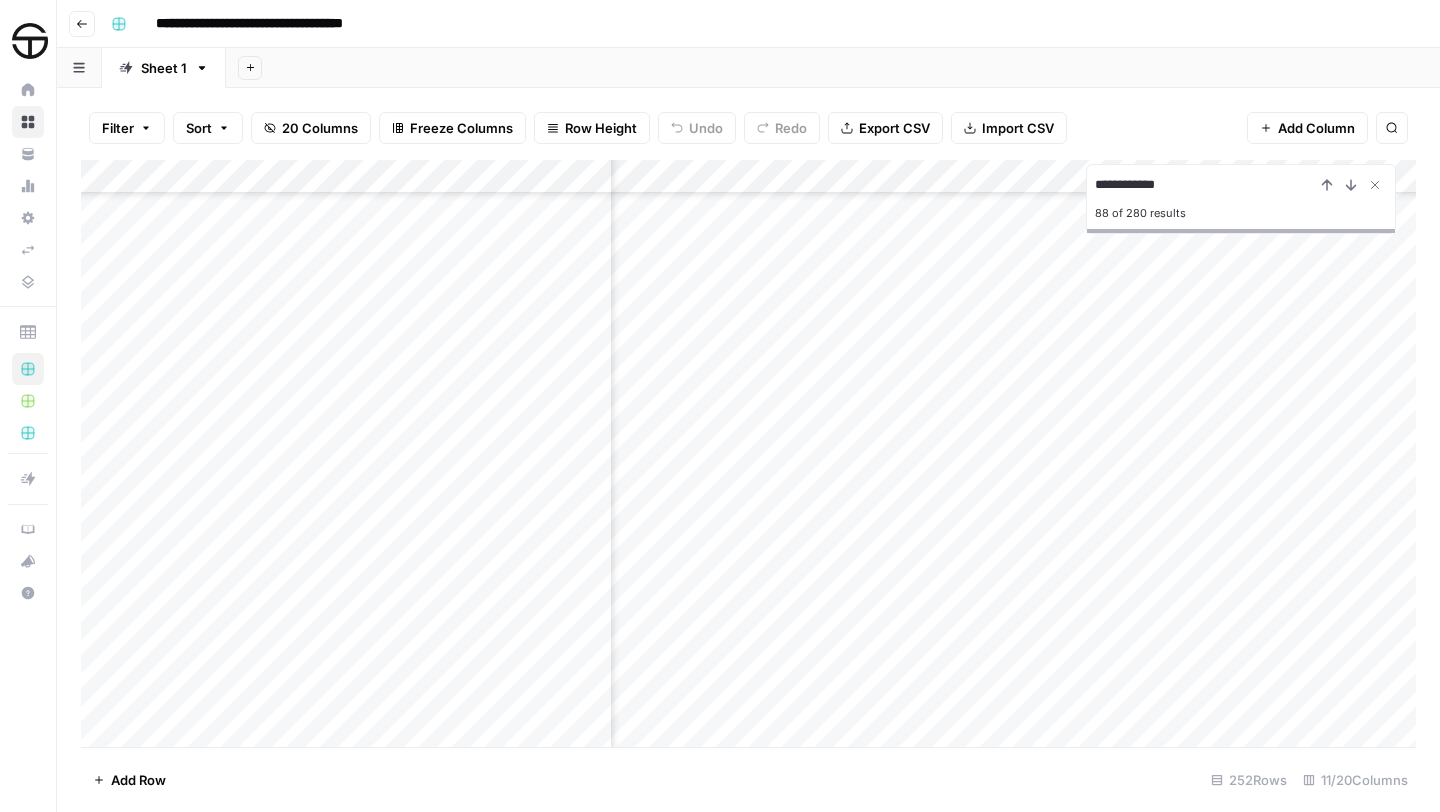 type on "**********" 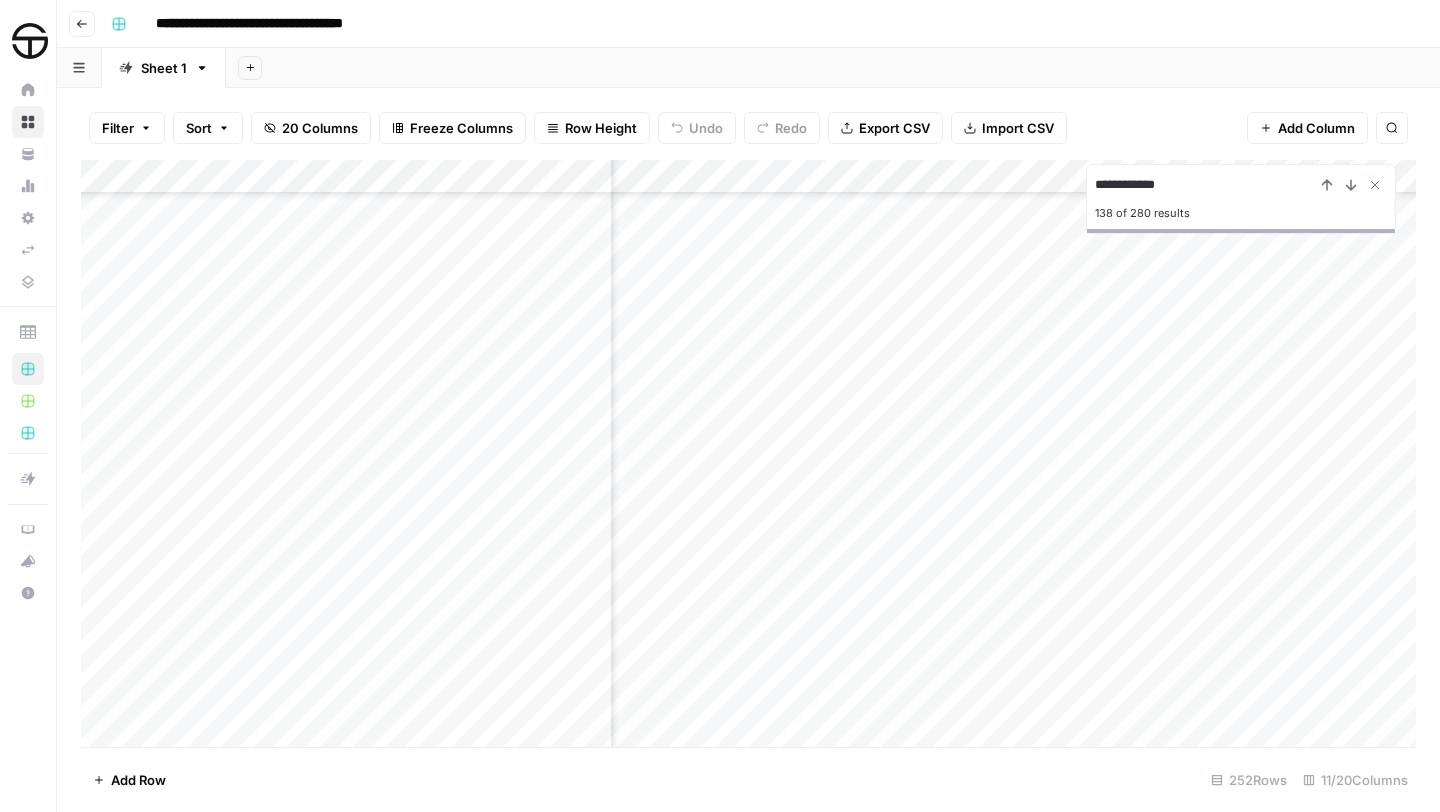 scroll, scrollTop: 4138, scrollLeft: 648, axis: both 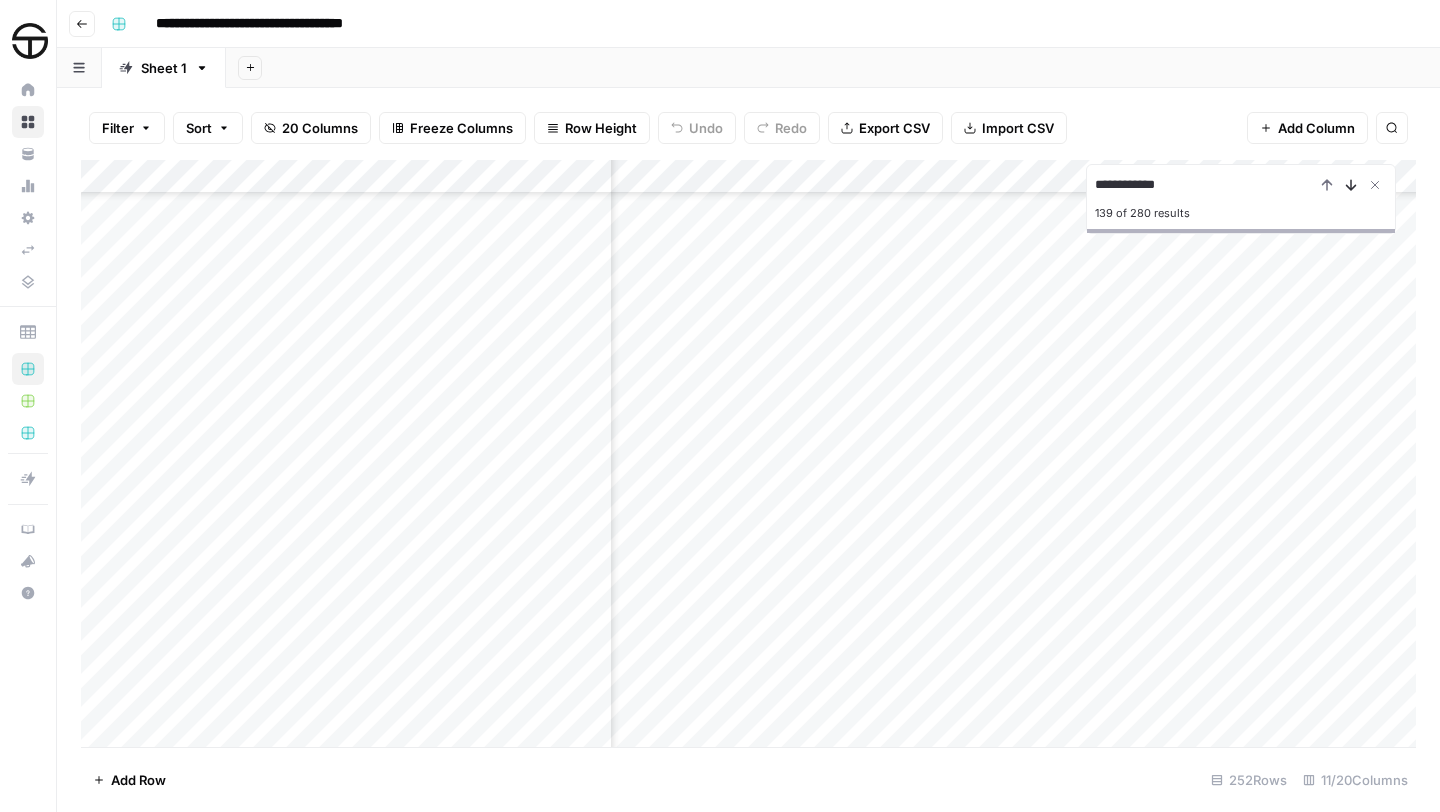 click 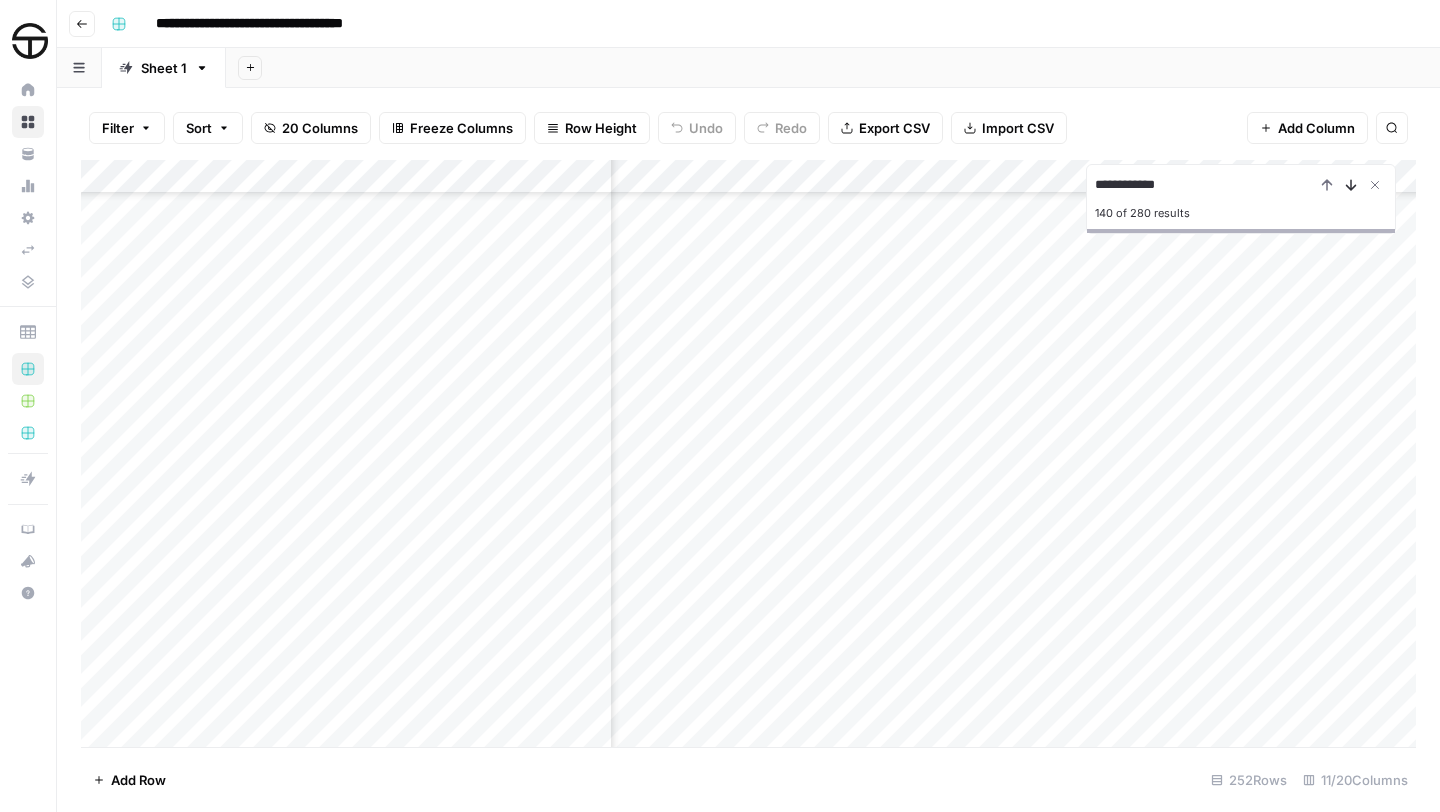 click 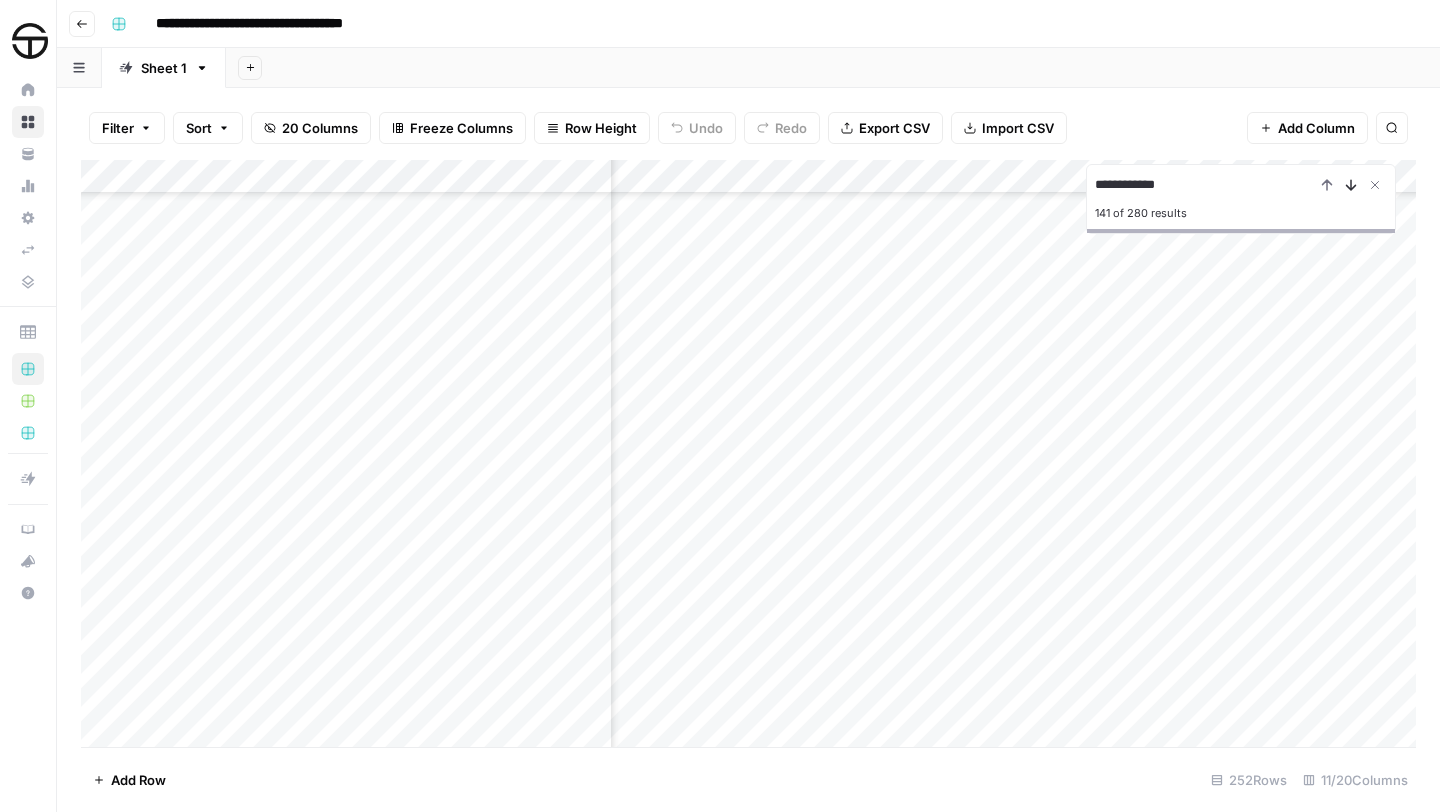 scroll, scrollTop: 4172, scrollLeft: 648, axis: both 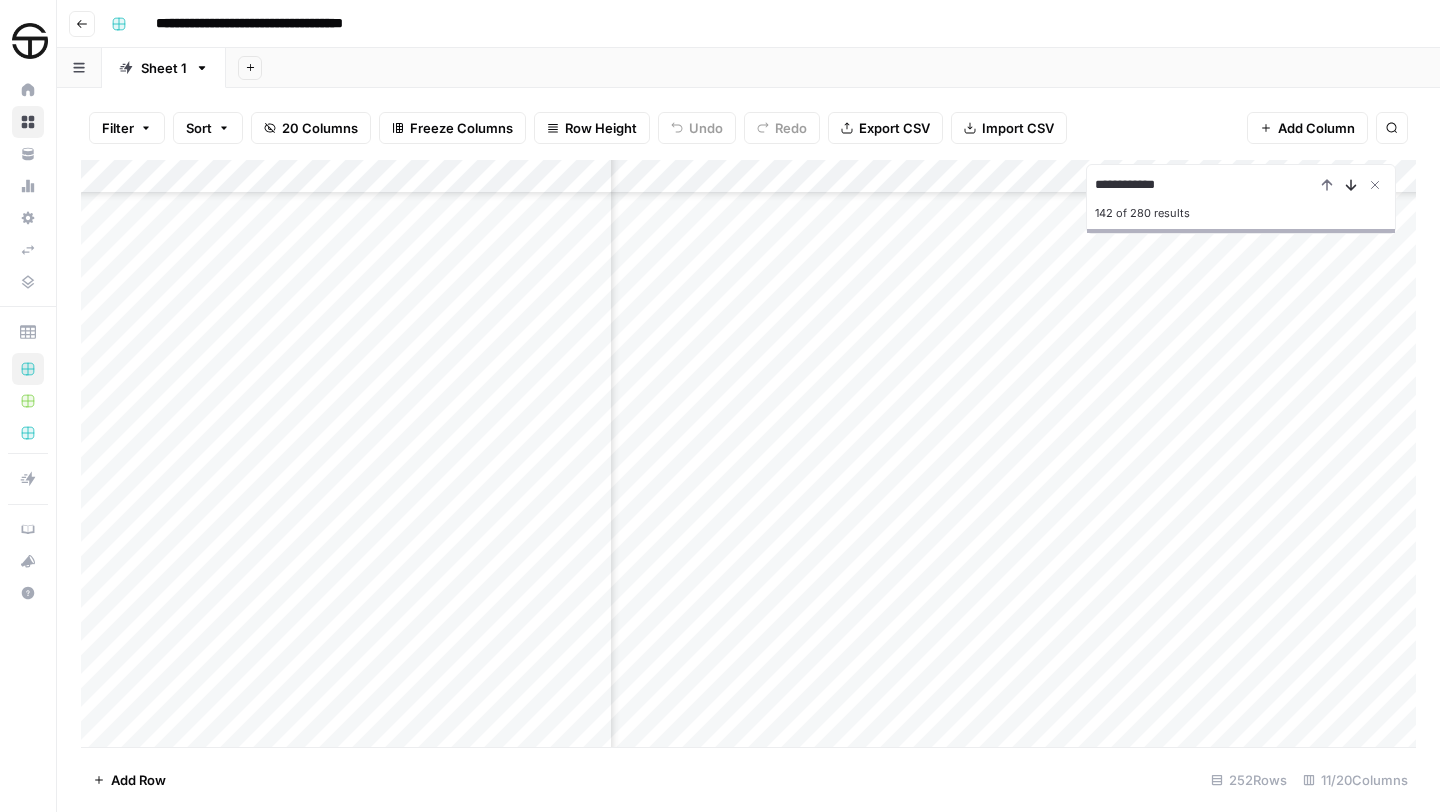 click 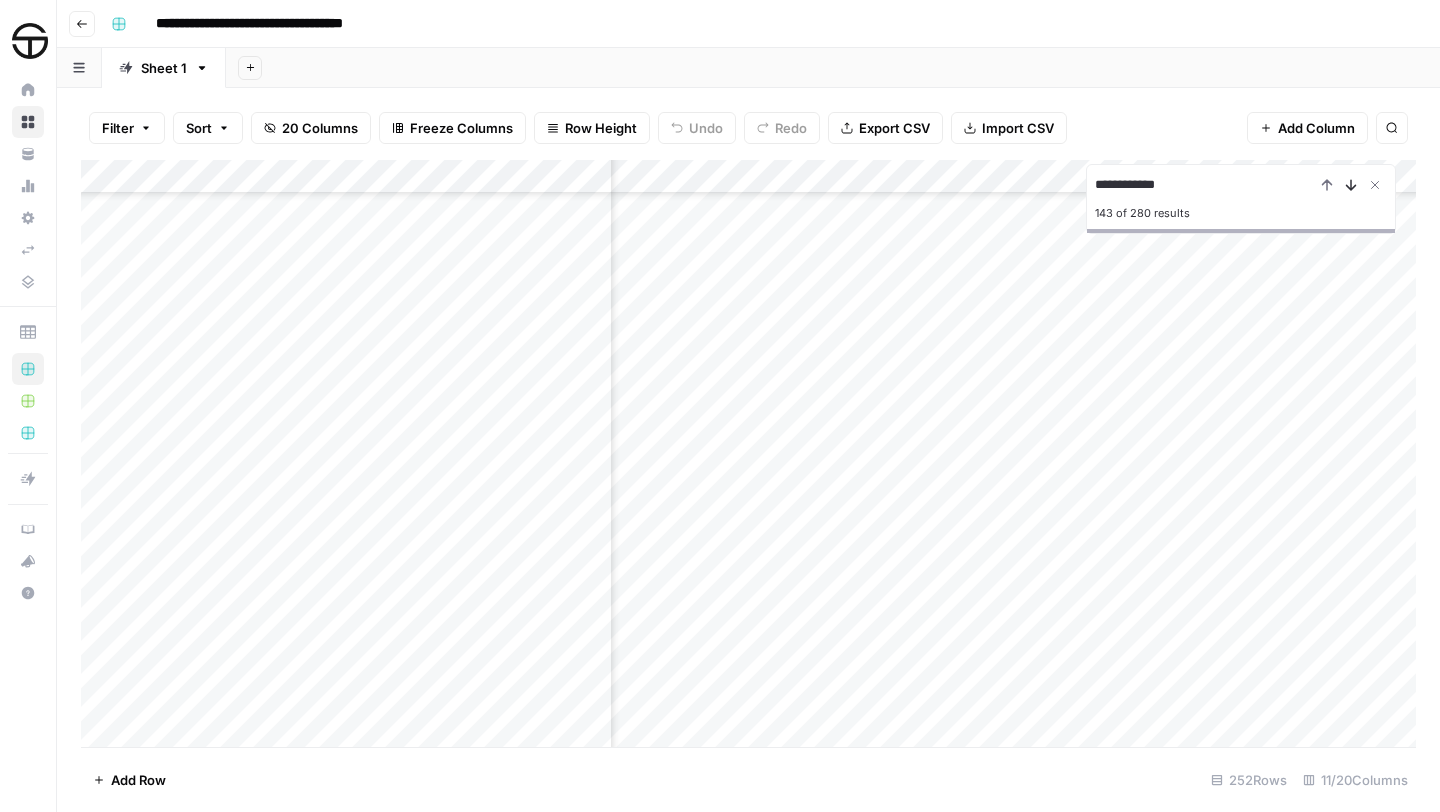 click 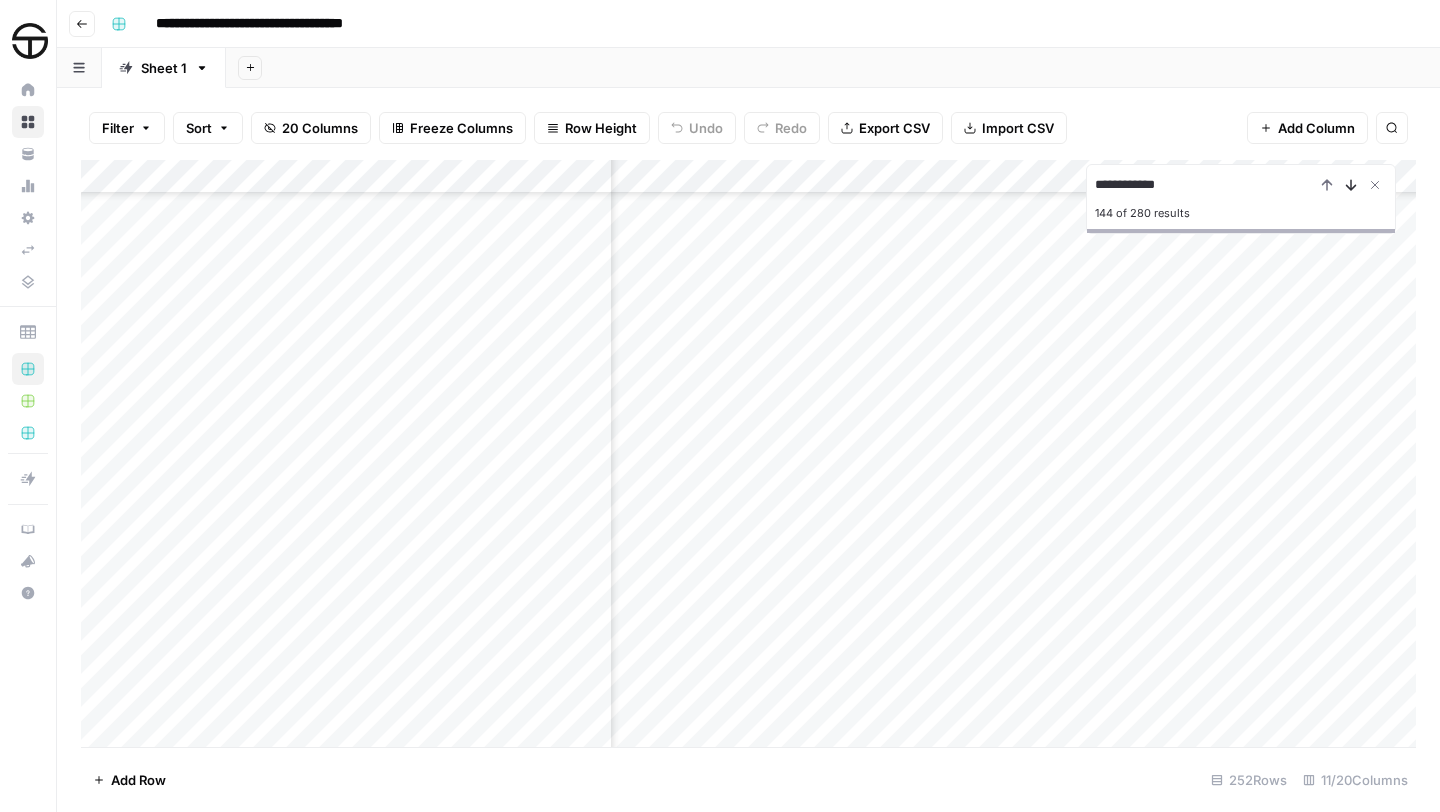 click 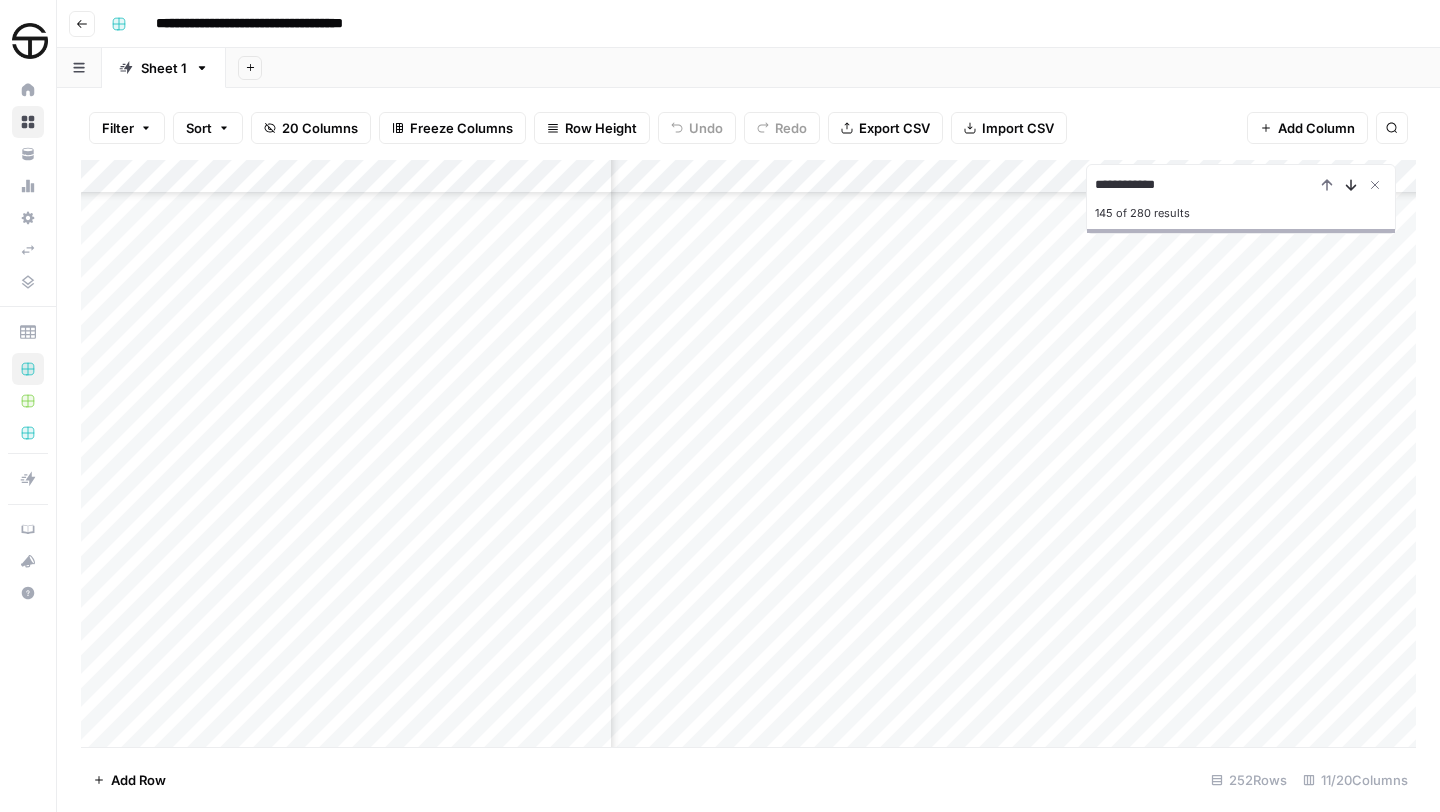 click 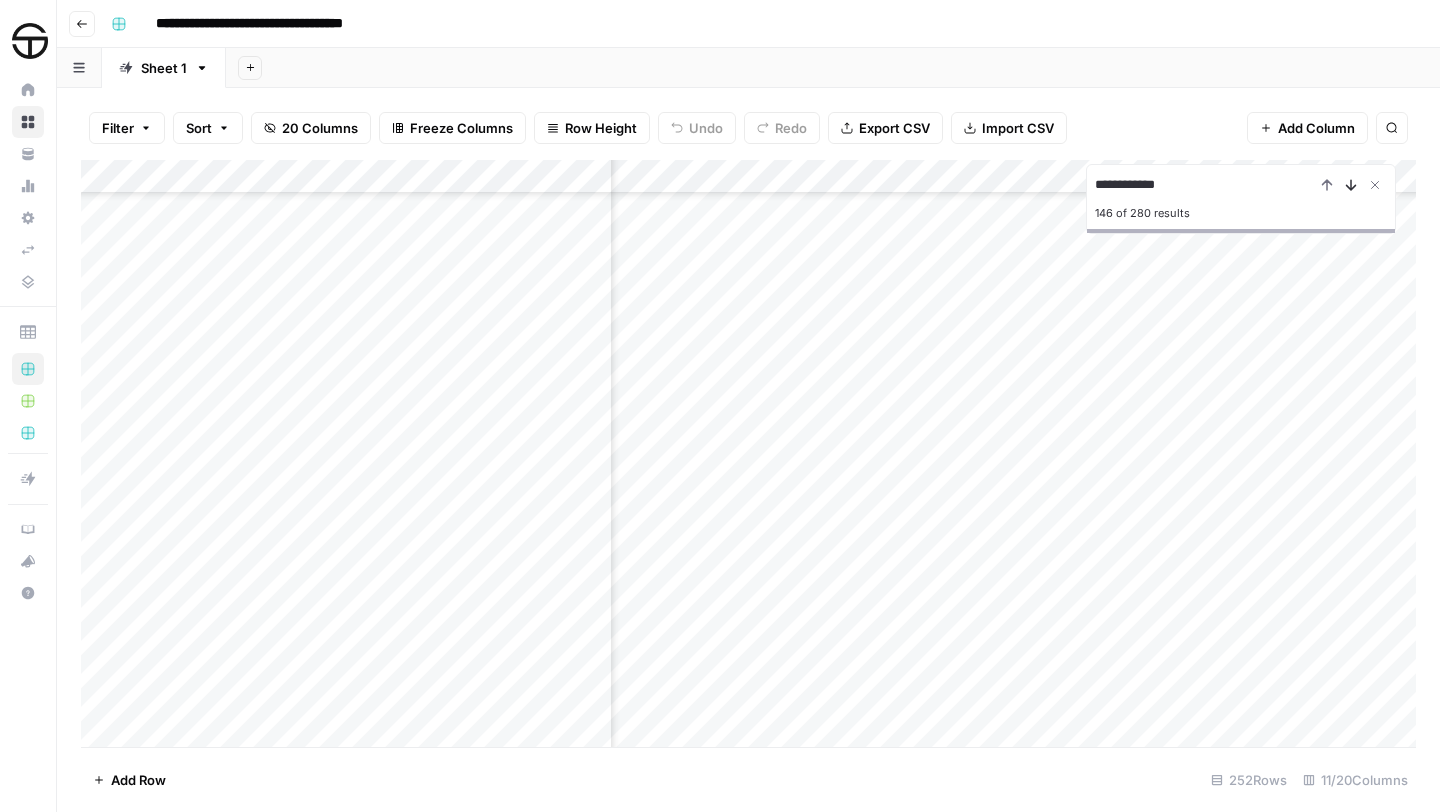 click 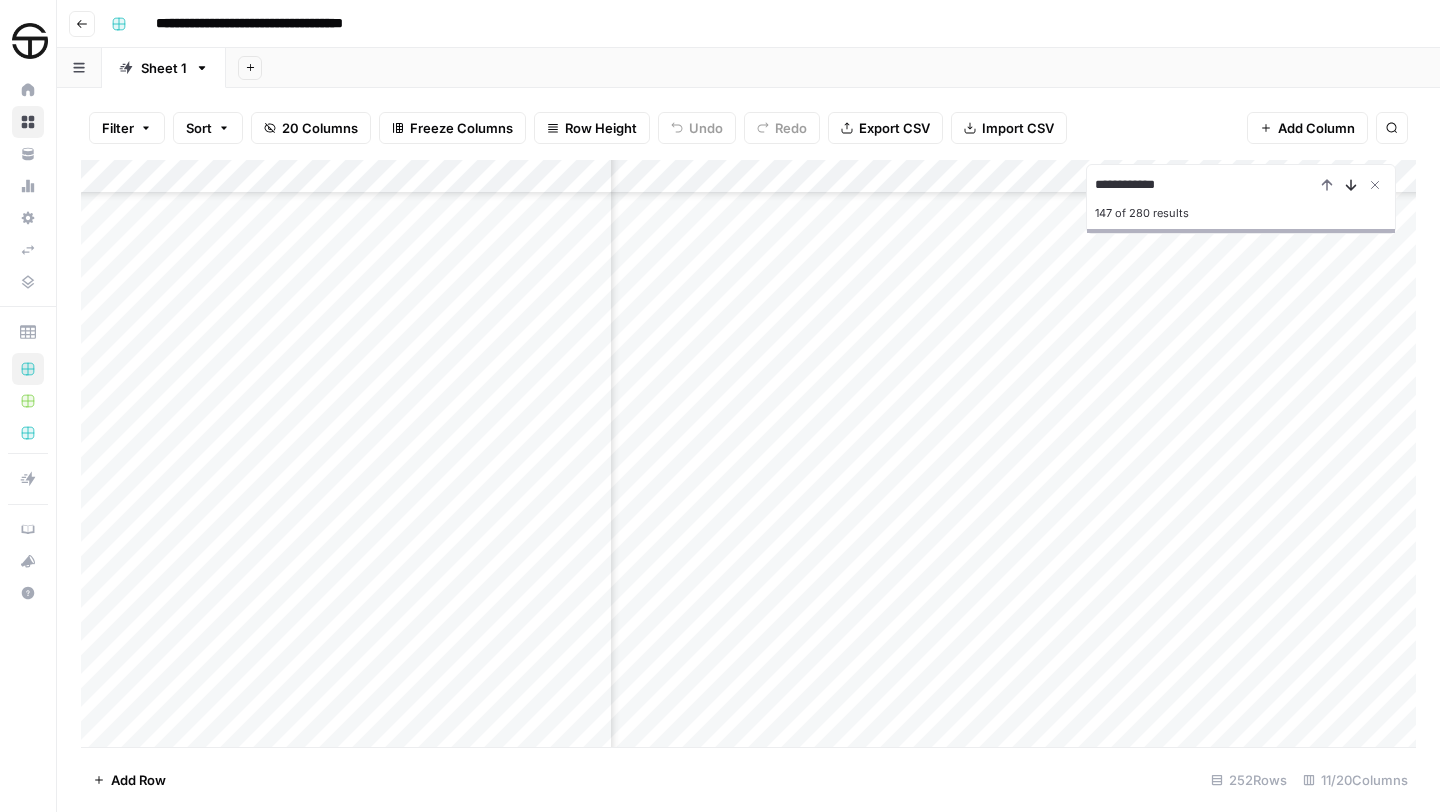 click 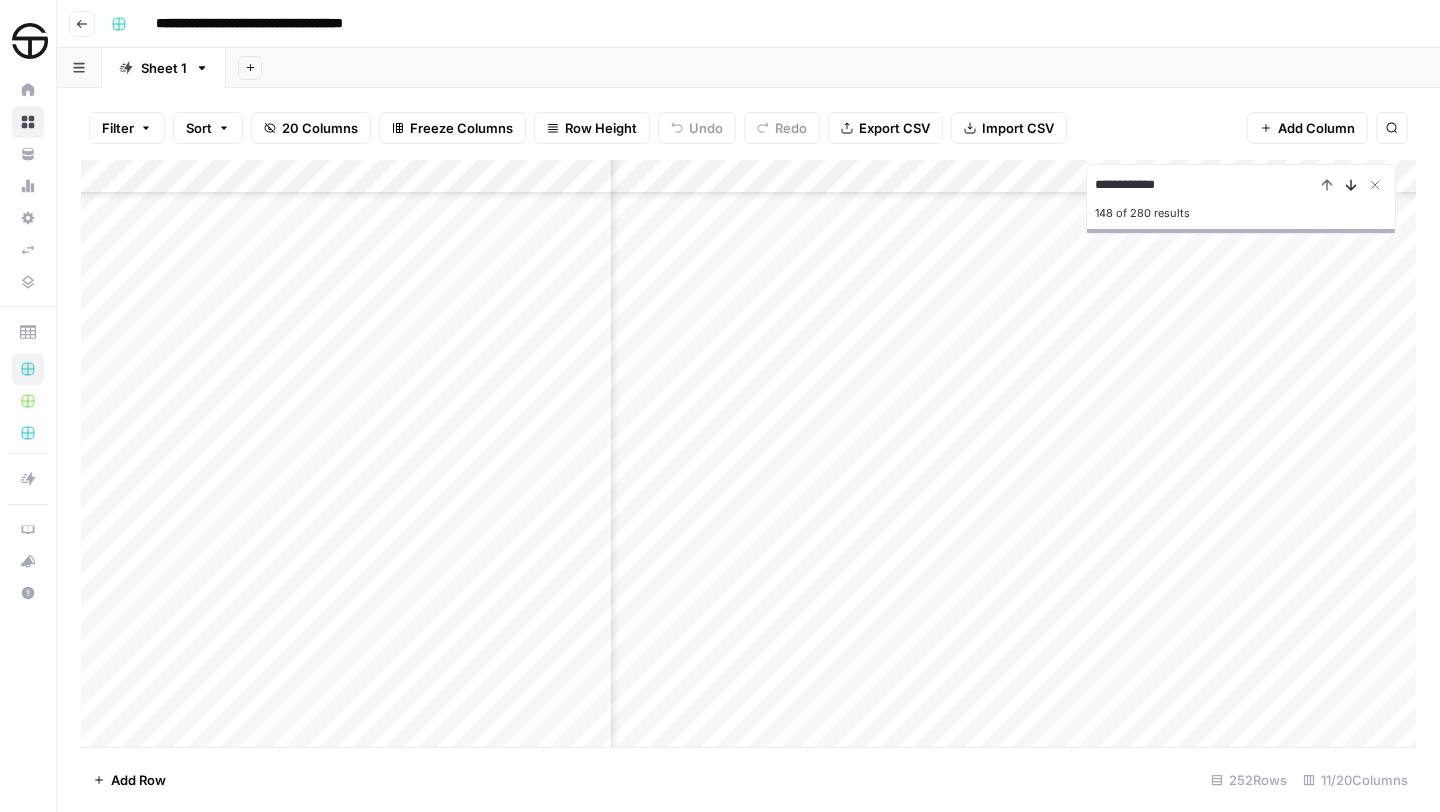 click 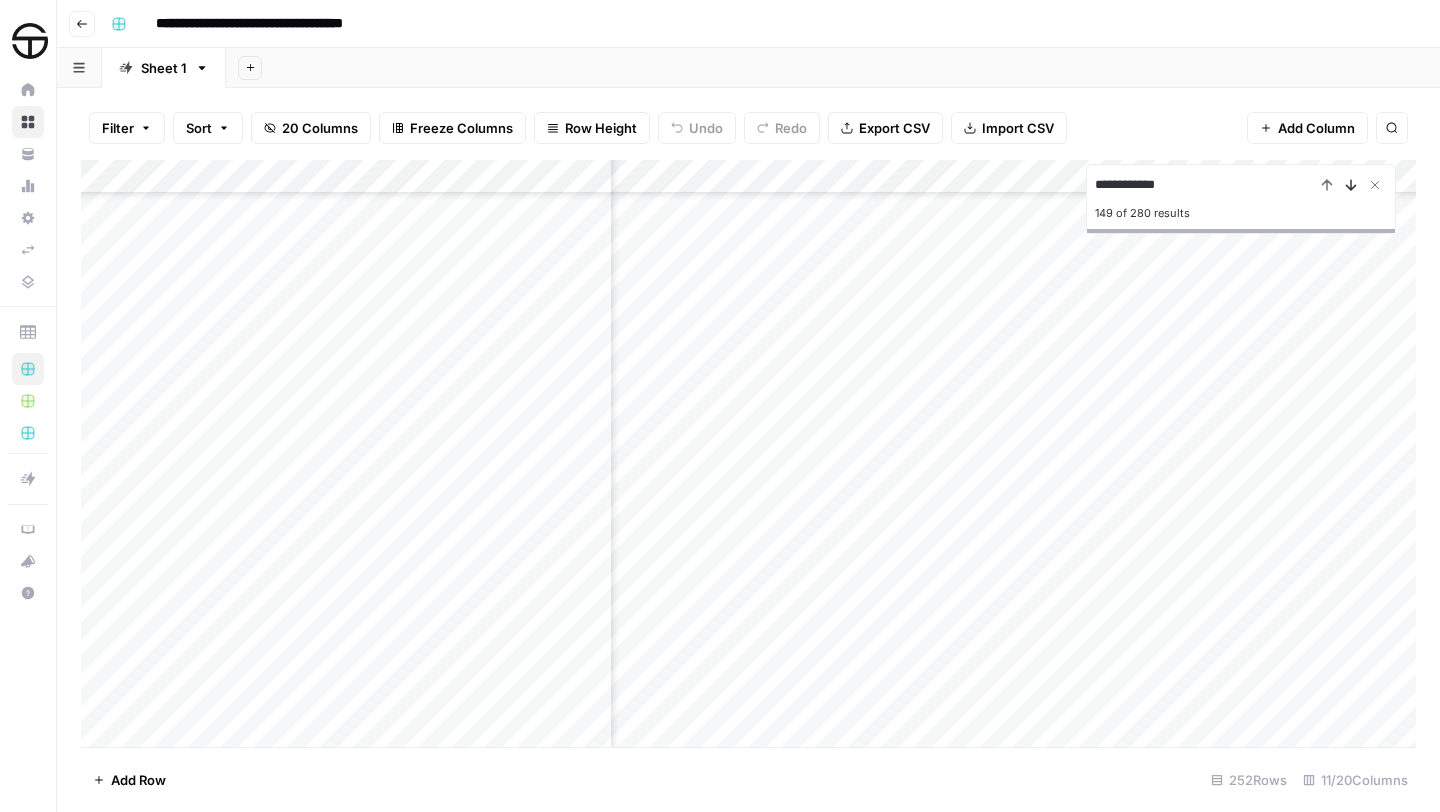 click 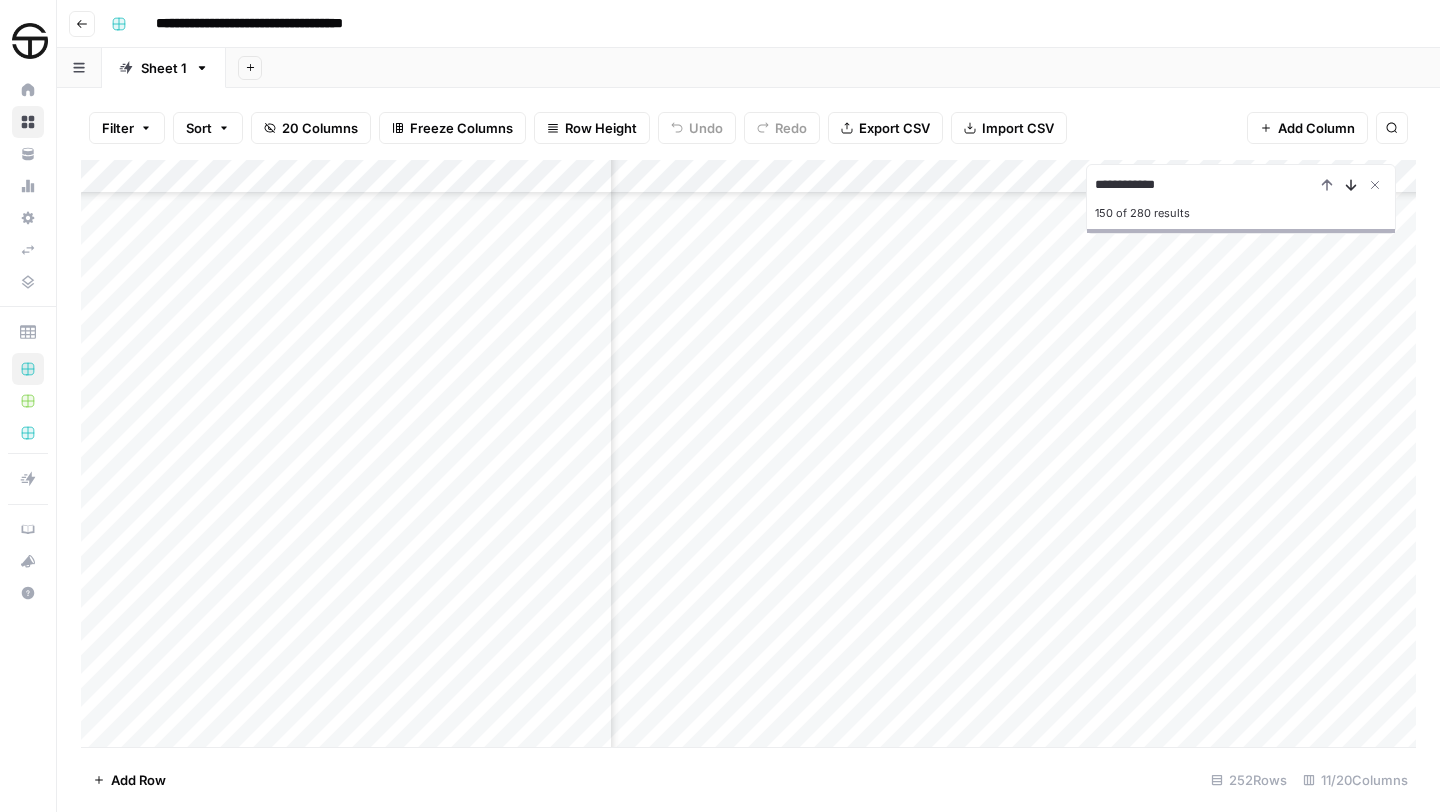 click 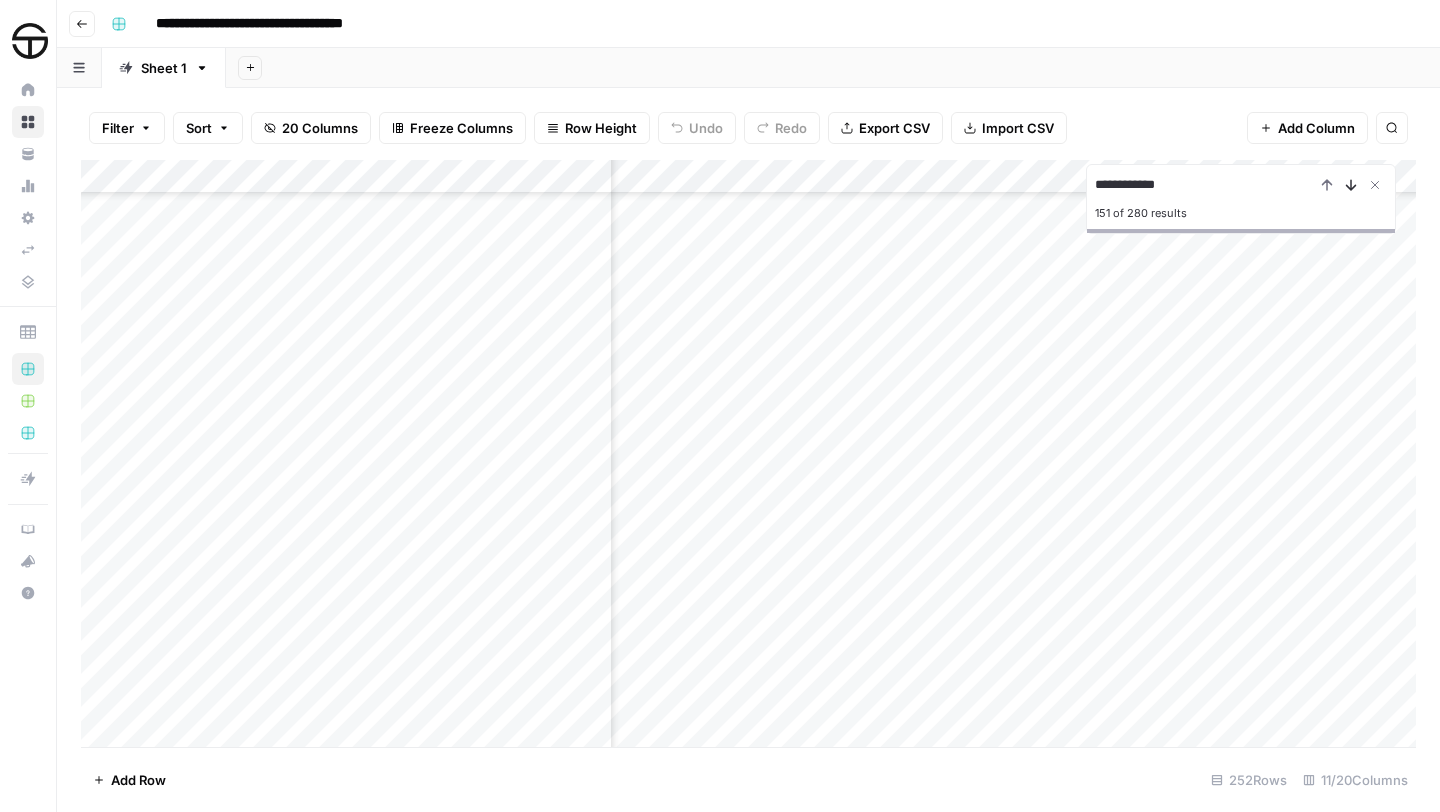 click 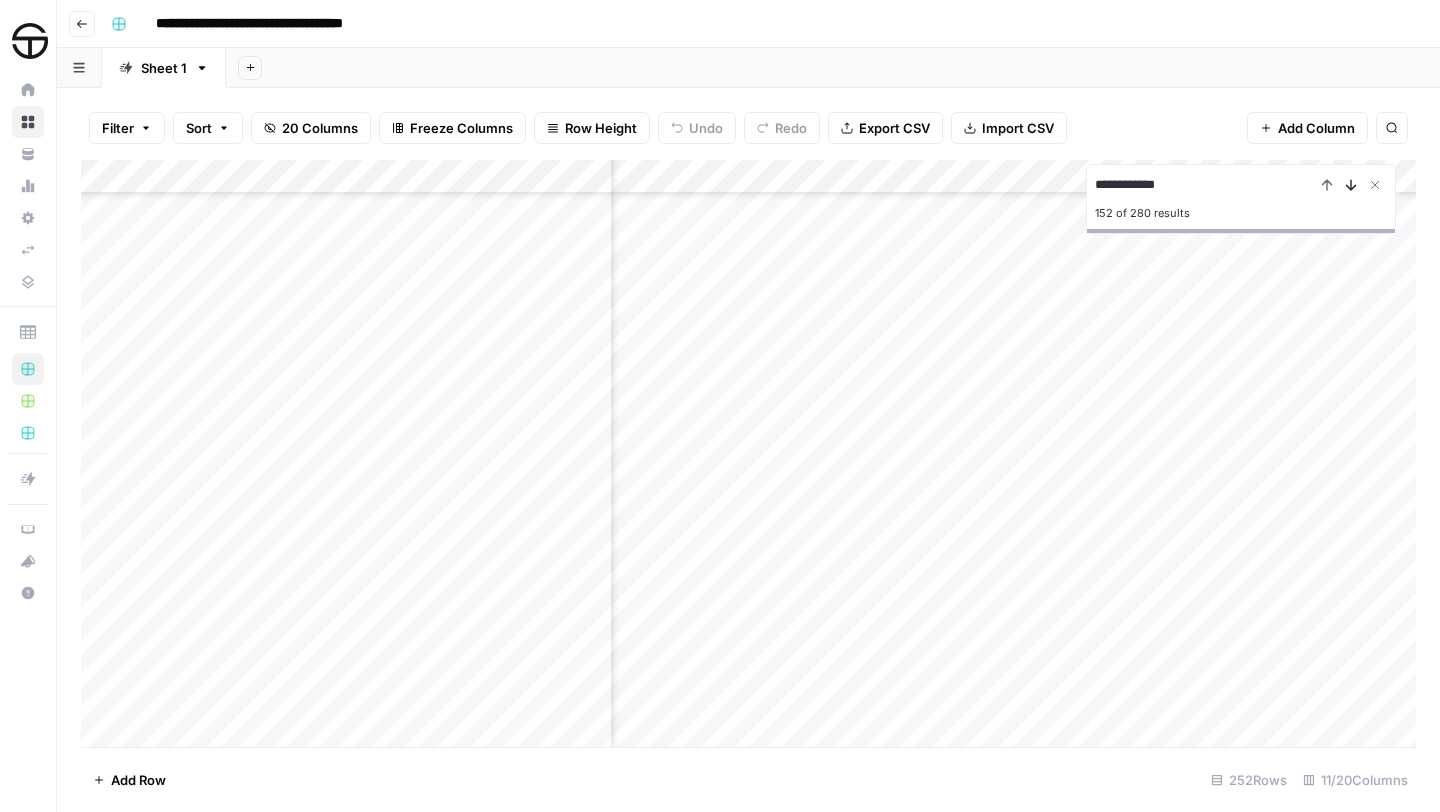 scroll, scrollTop: 4920, scrollLeft: 648, axis: both 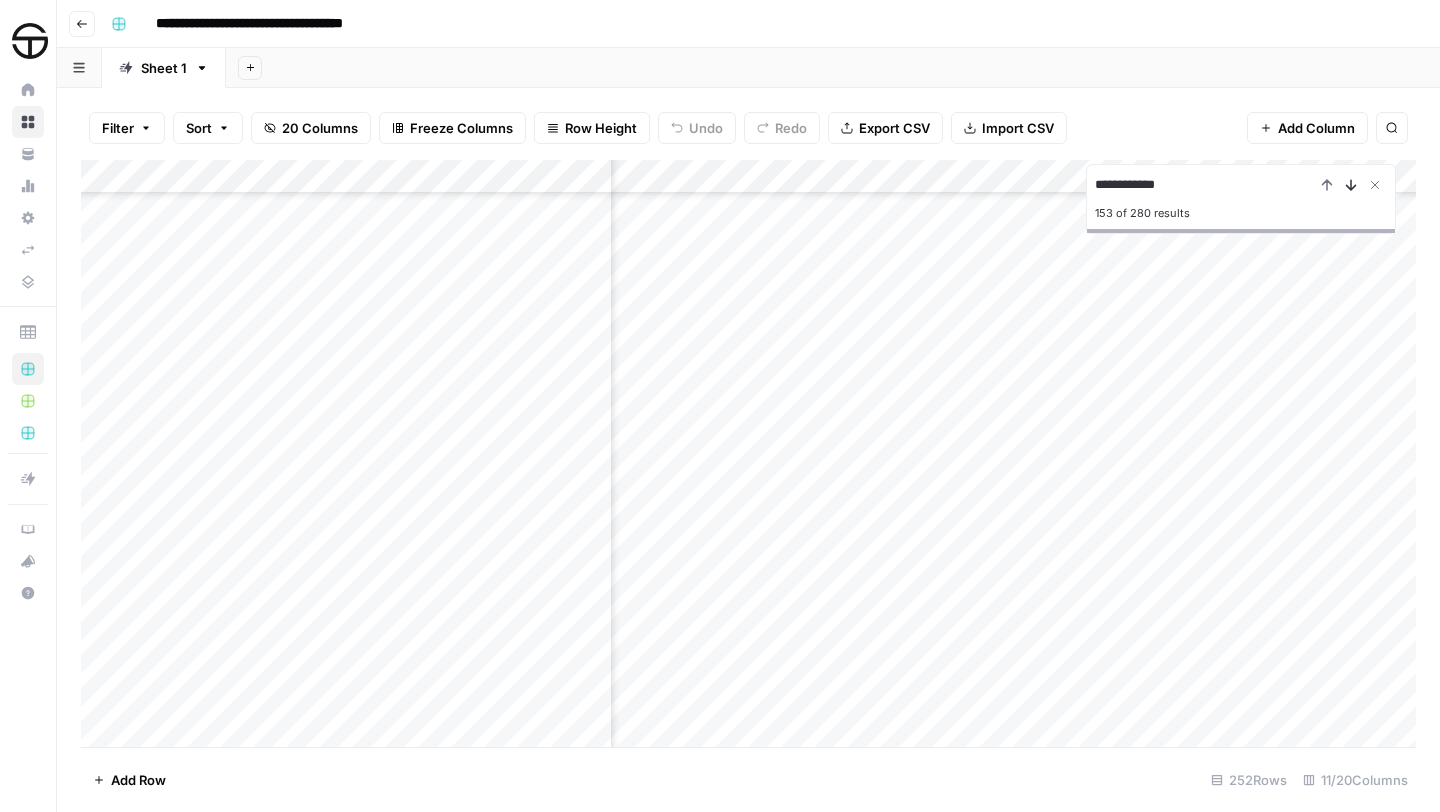 click 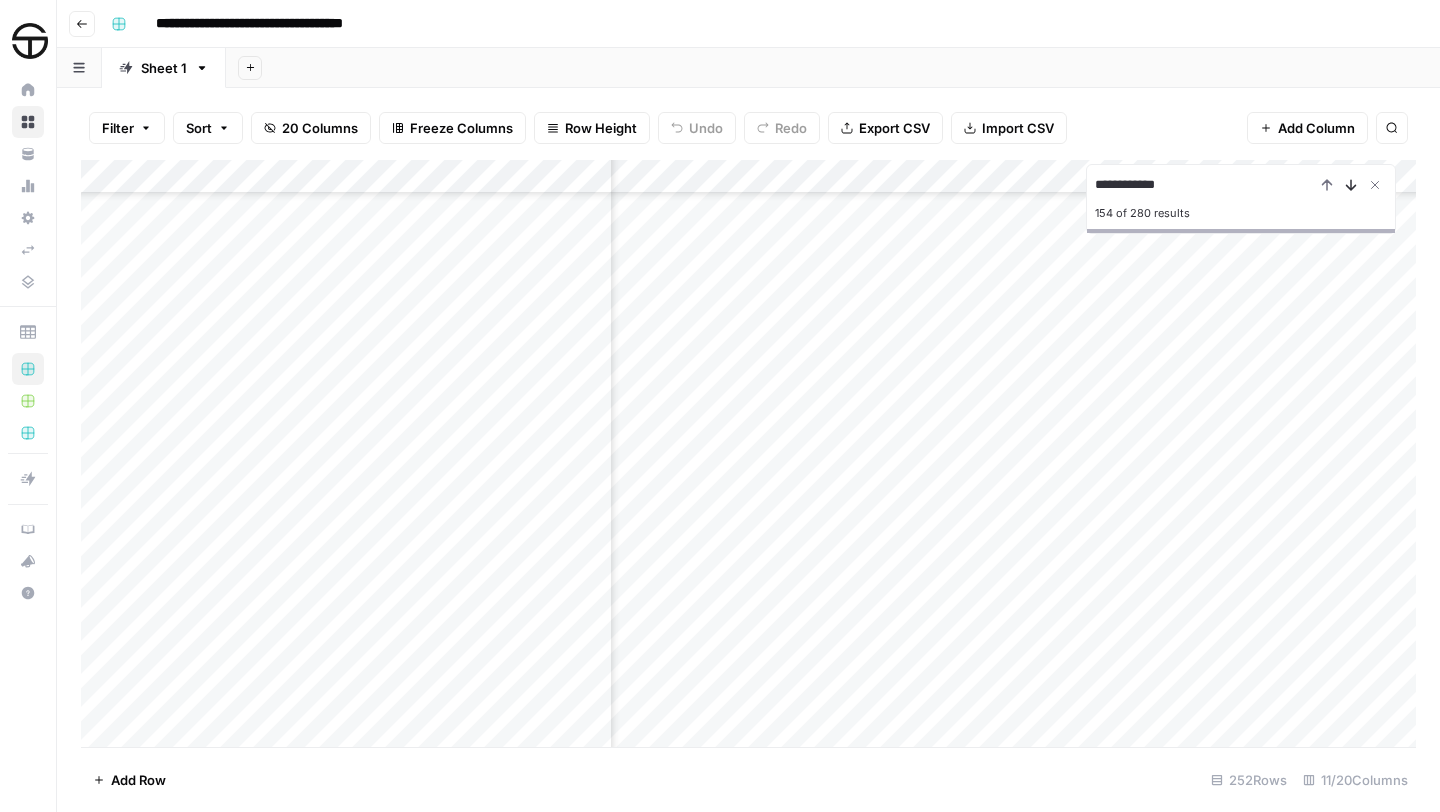 click 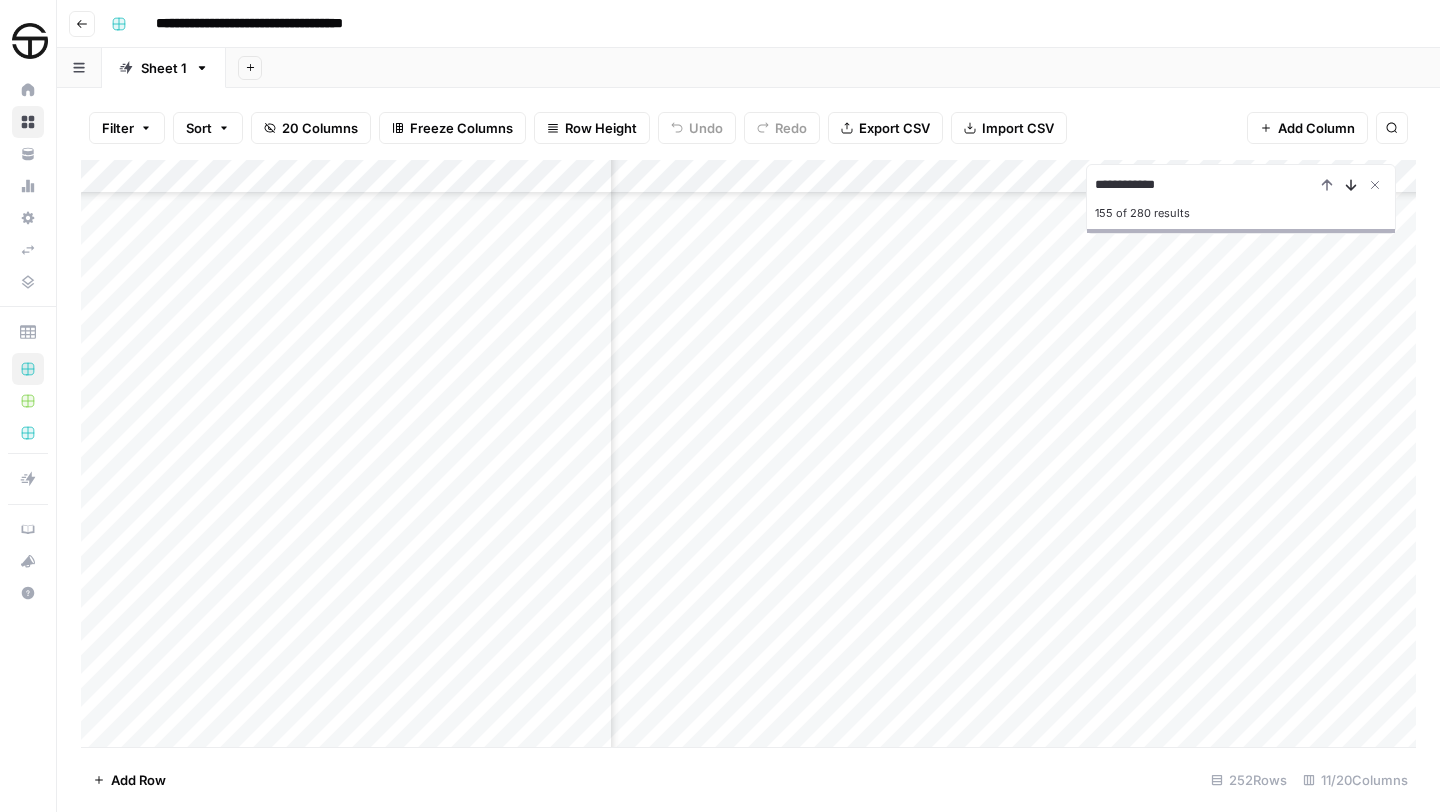 scroll, scrollTop: 4988, scrollLeft: 648, axis: both 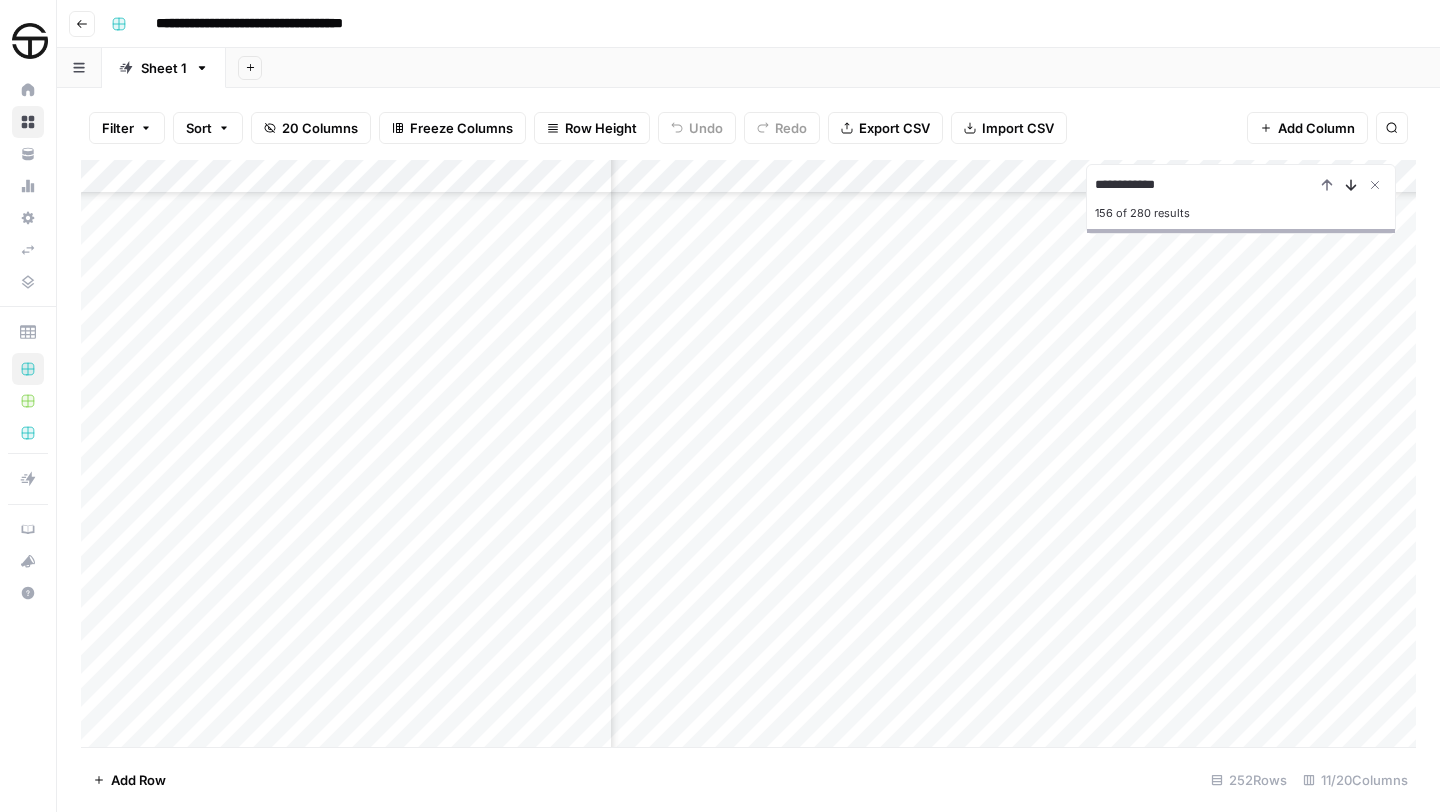 click 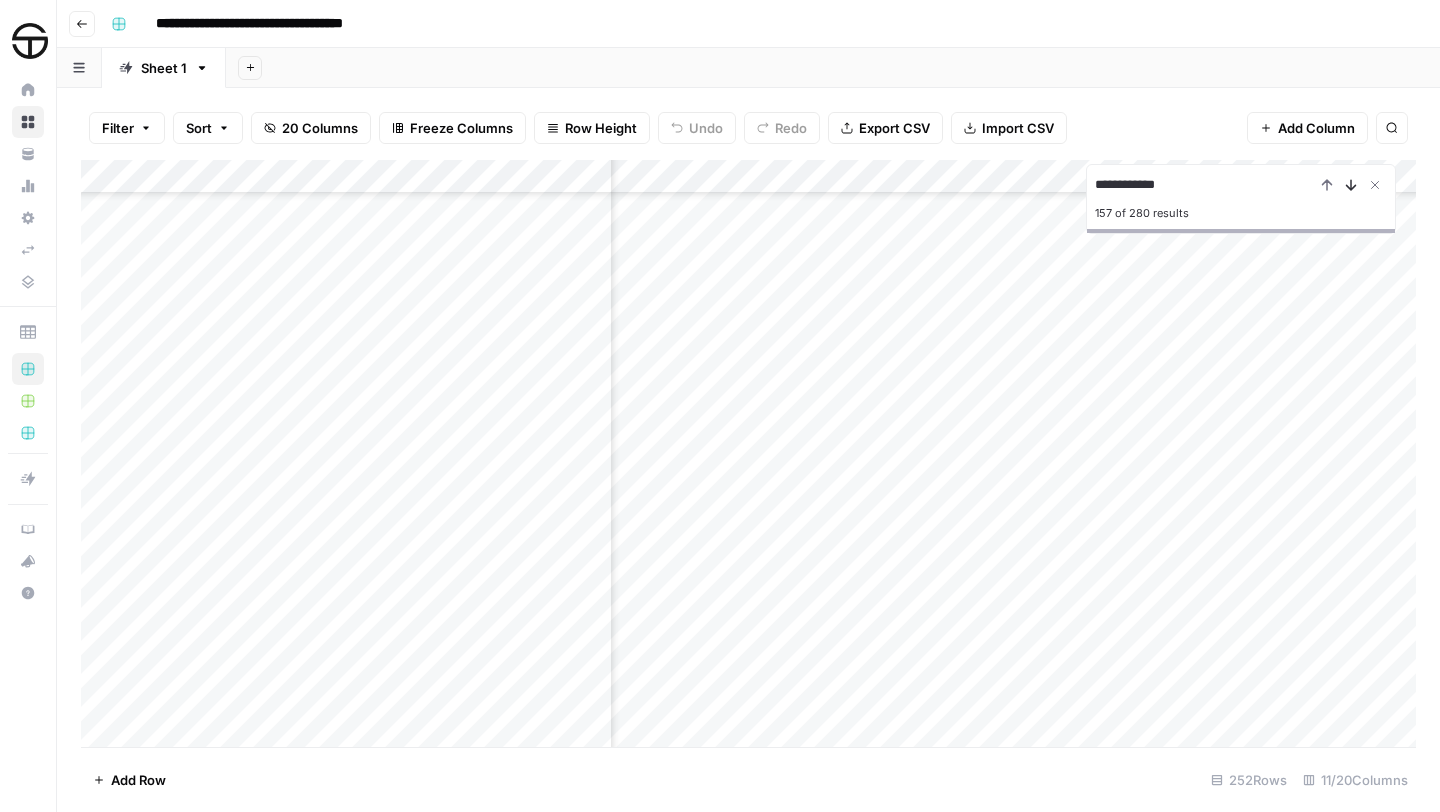click 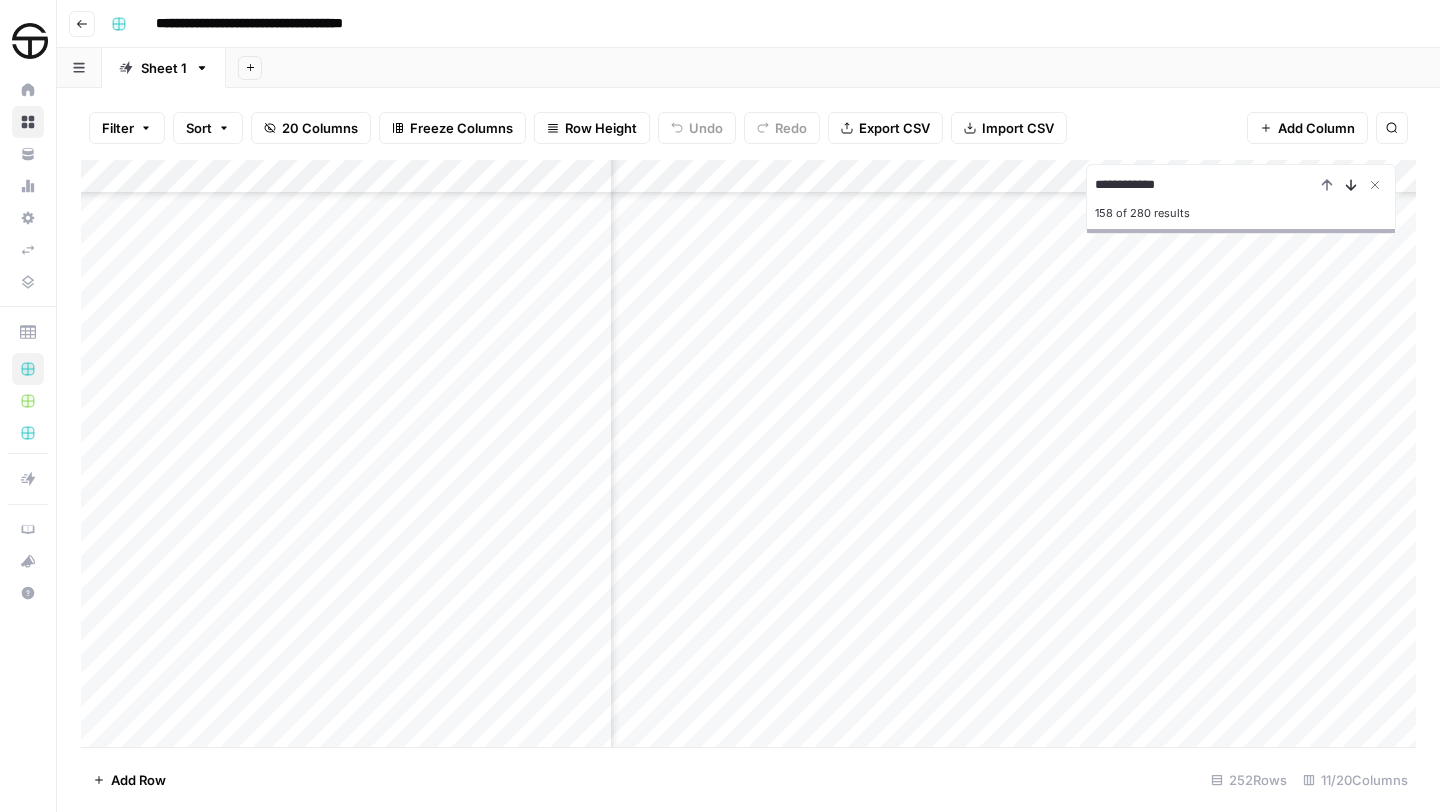 scroll, scrollTop: 4988, scrollLeft: 892, axis: both 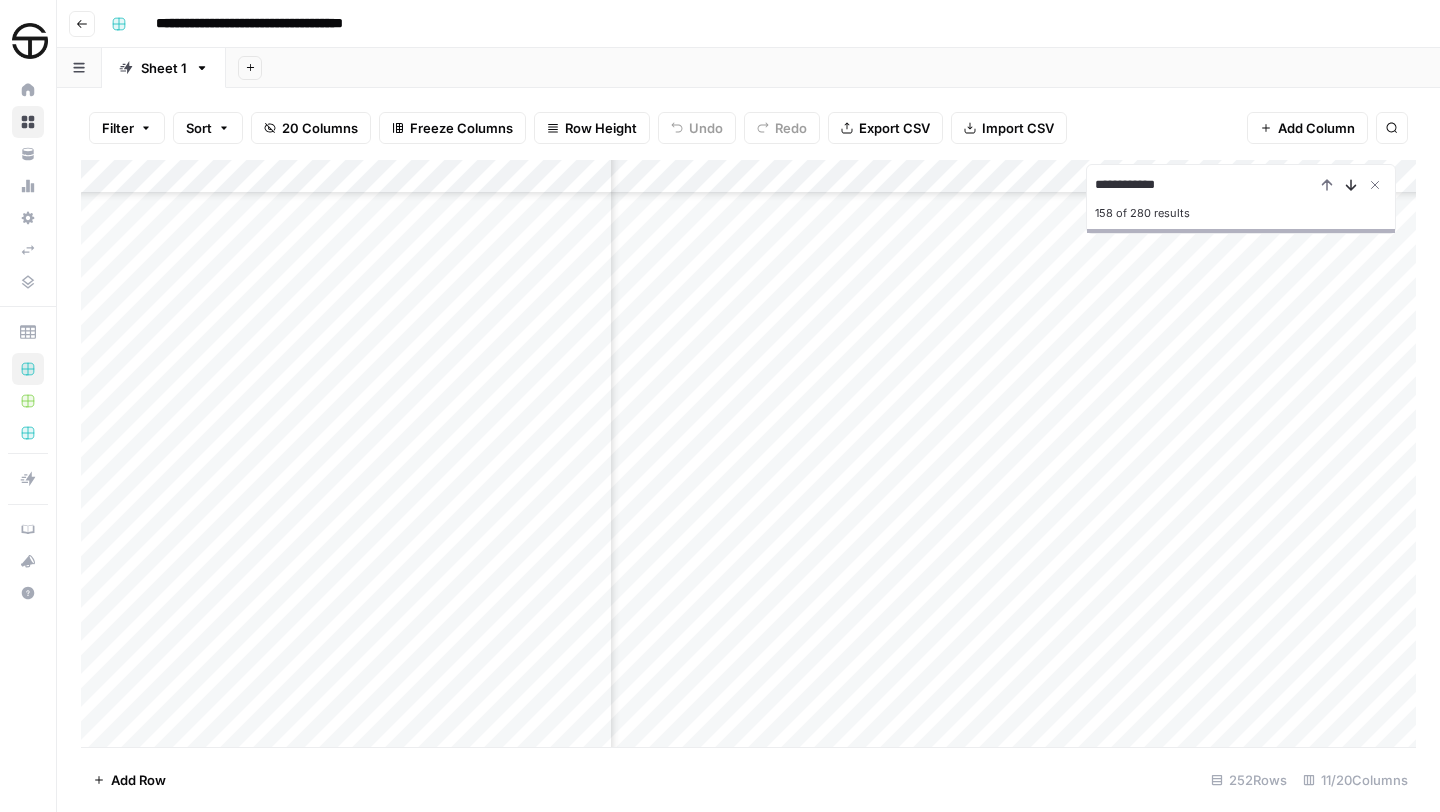click 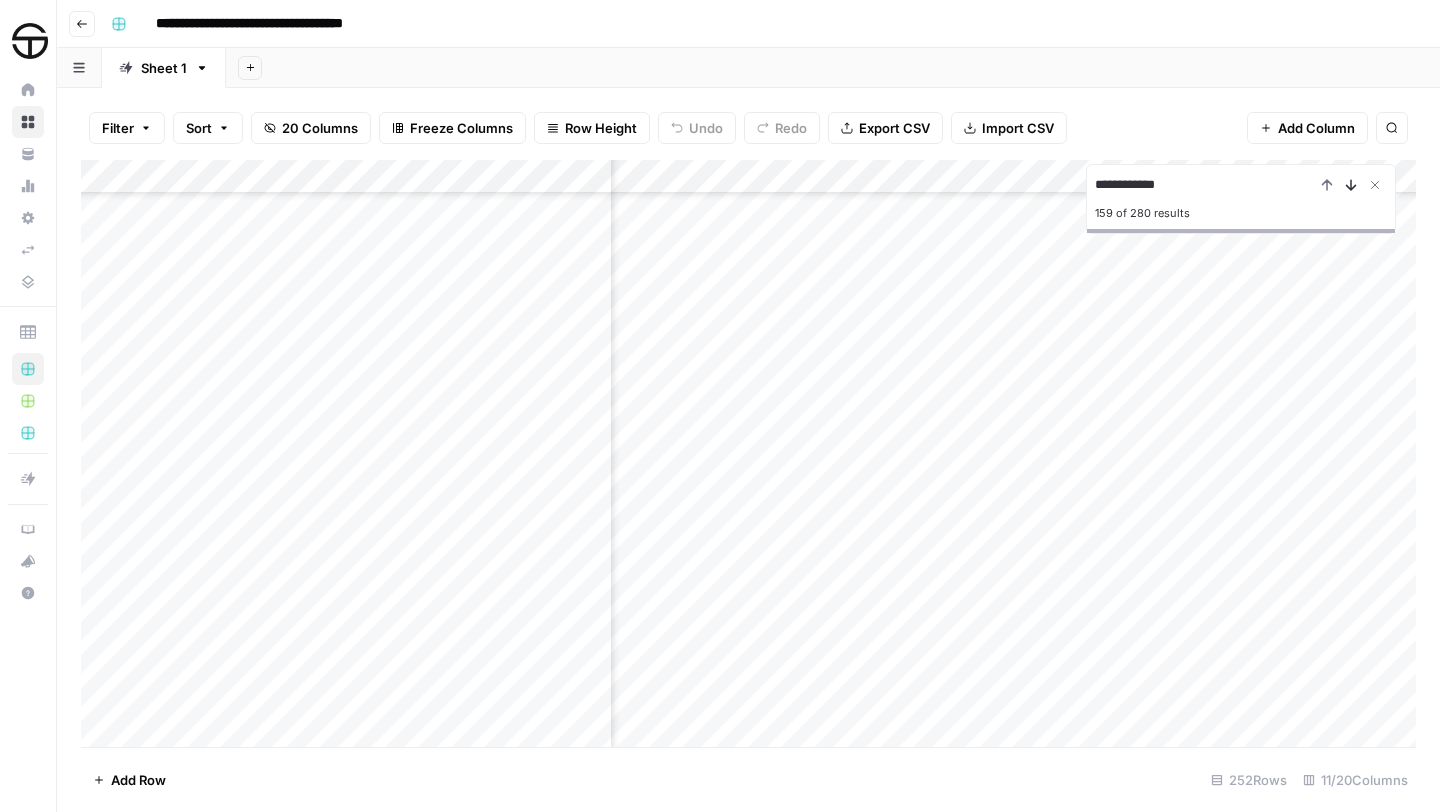 click 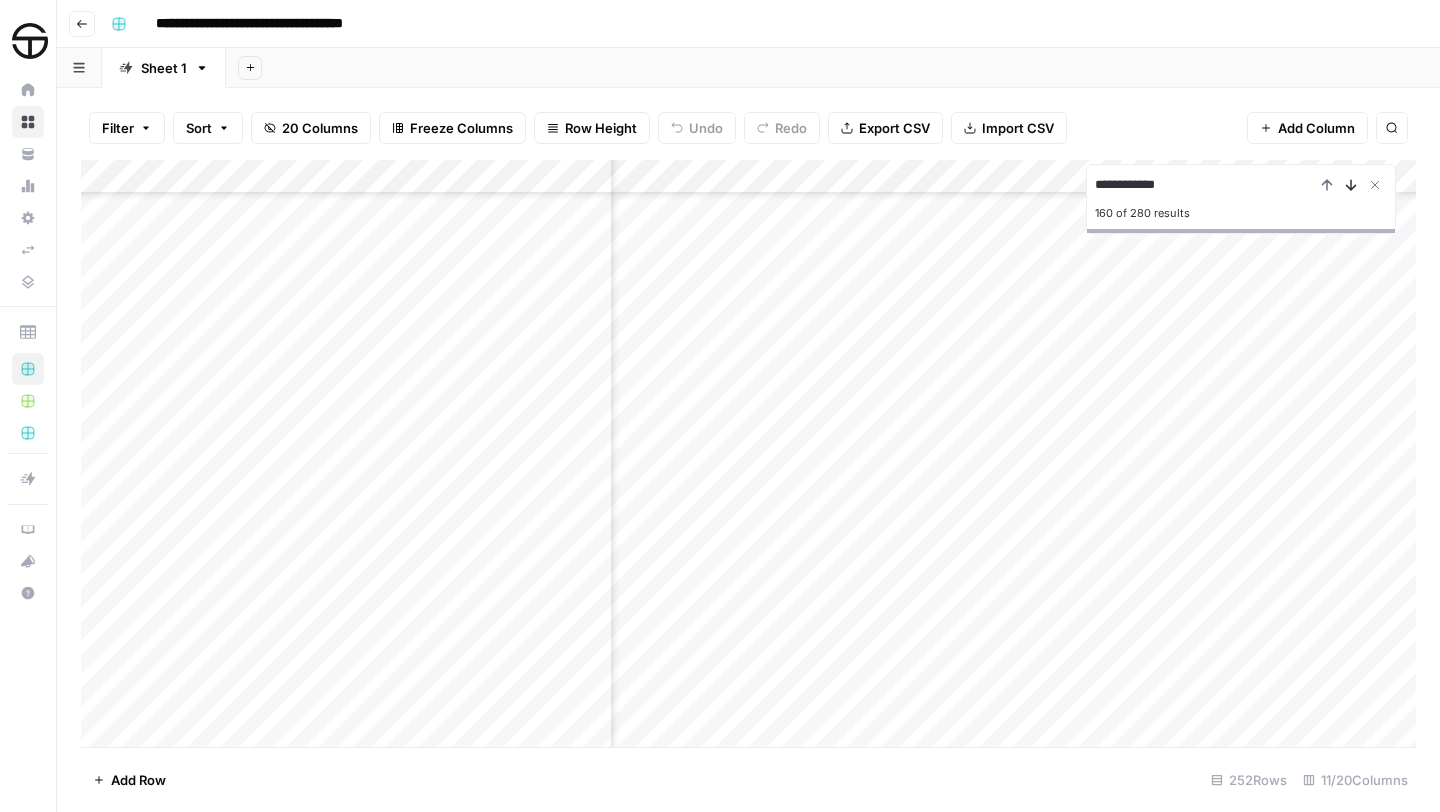 click 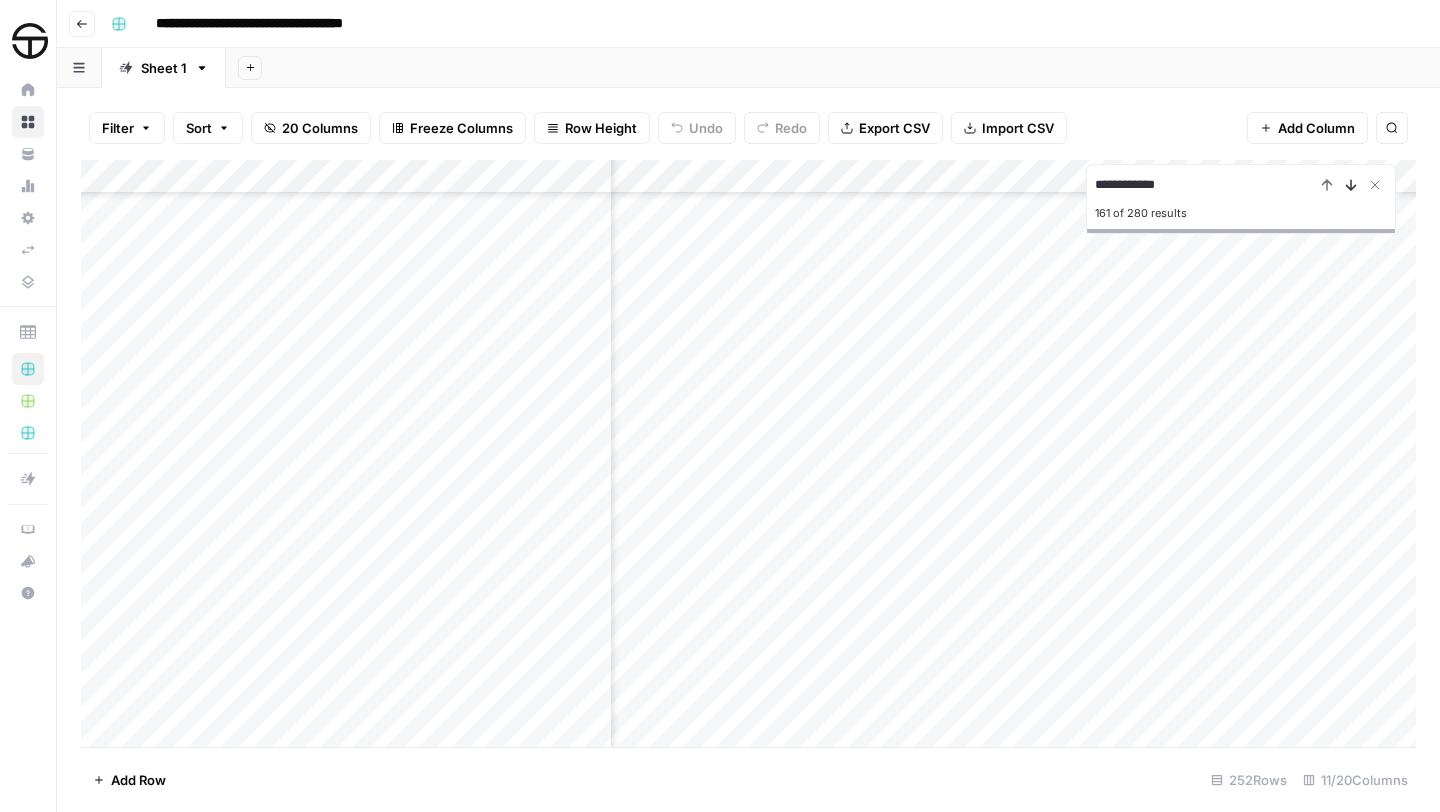 click 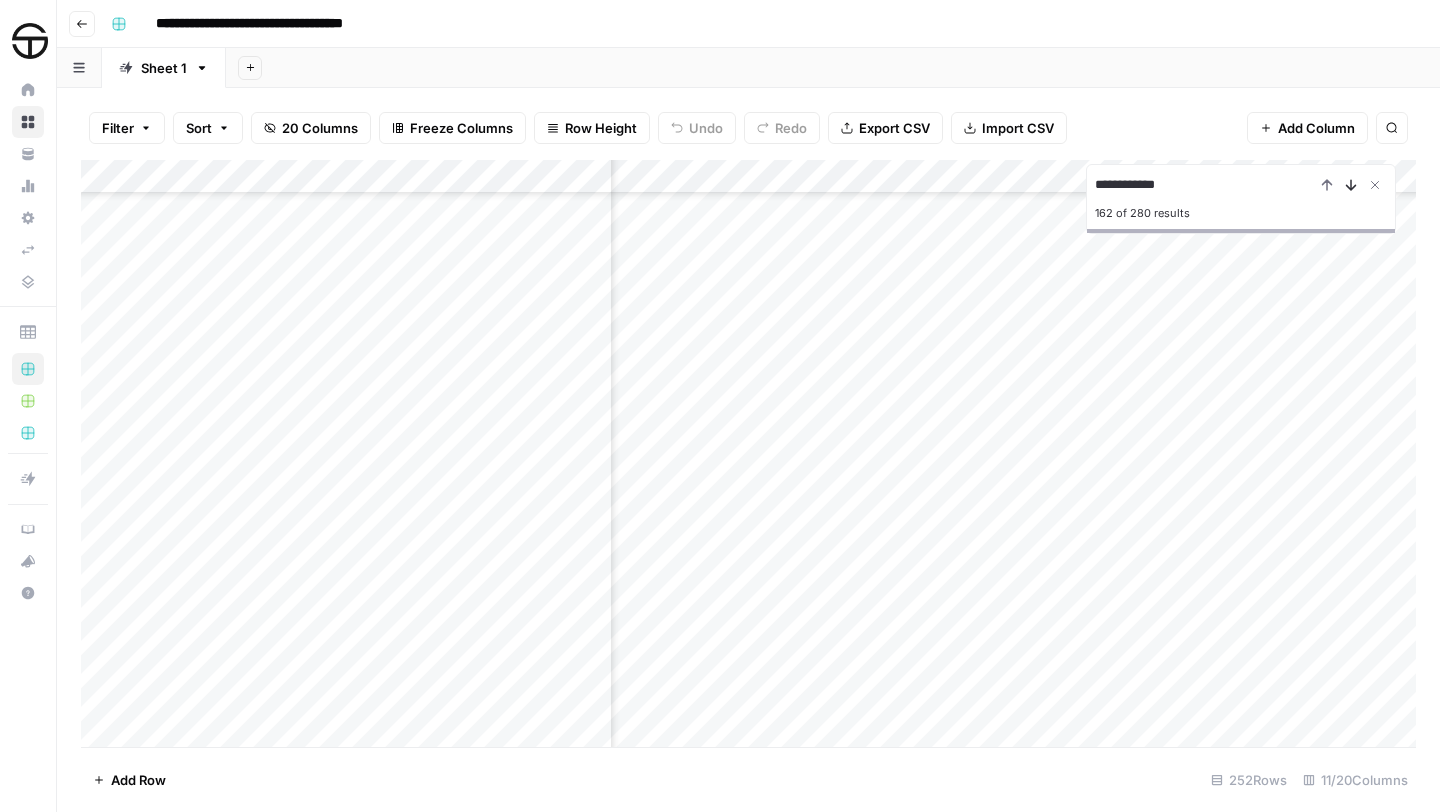 click 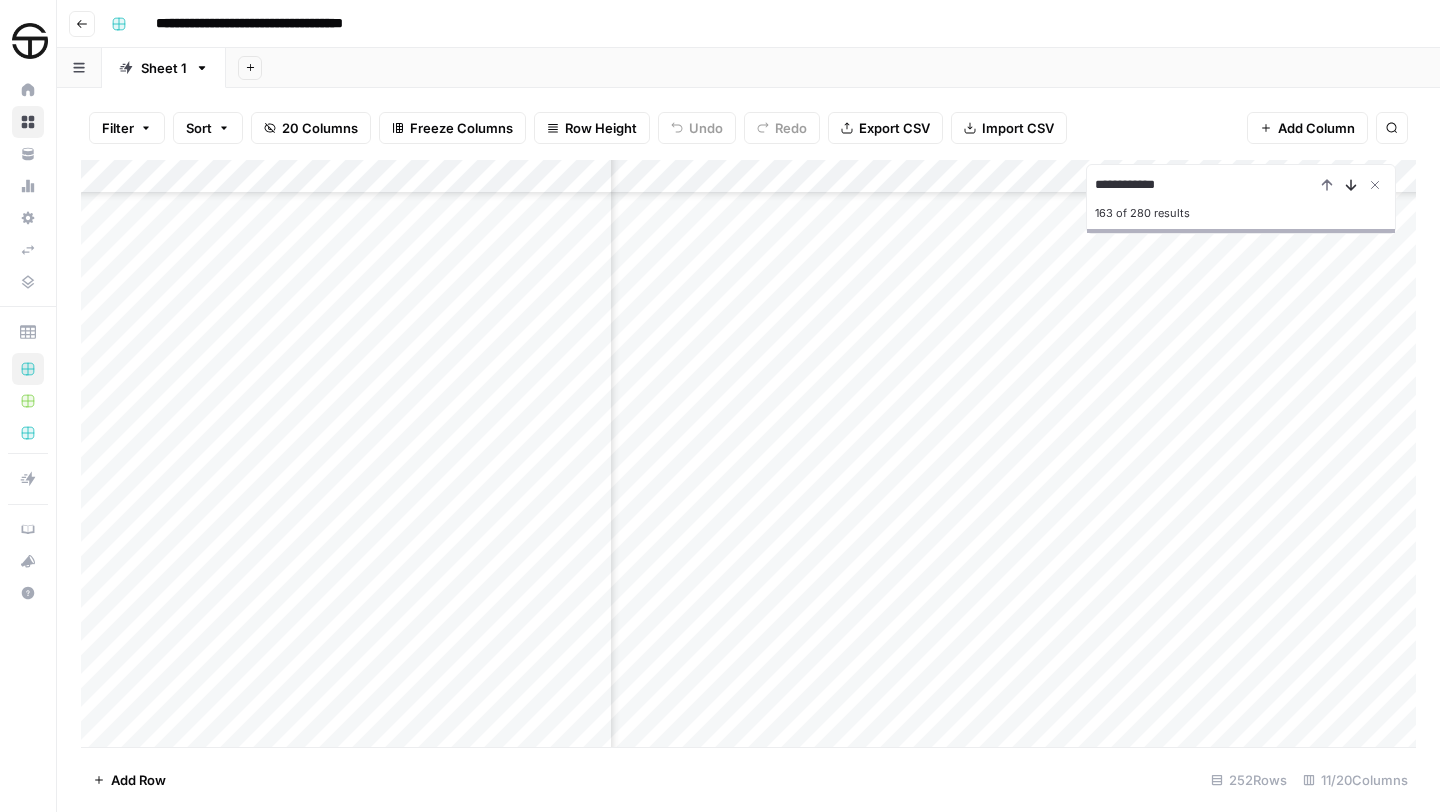 scroll, scrollTop: 5192, scrollLeft: 648, axis: both 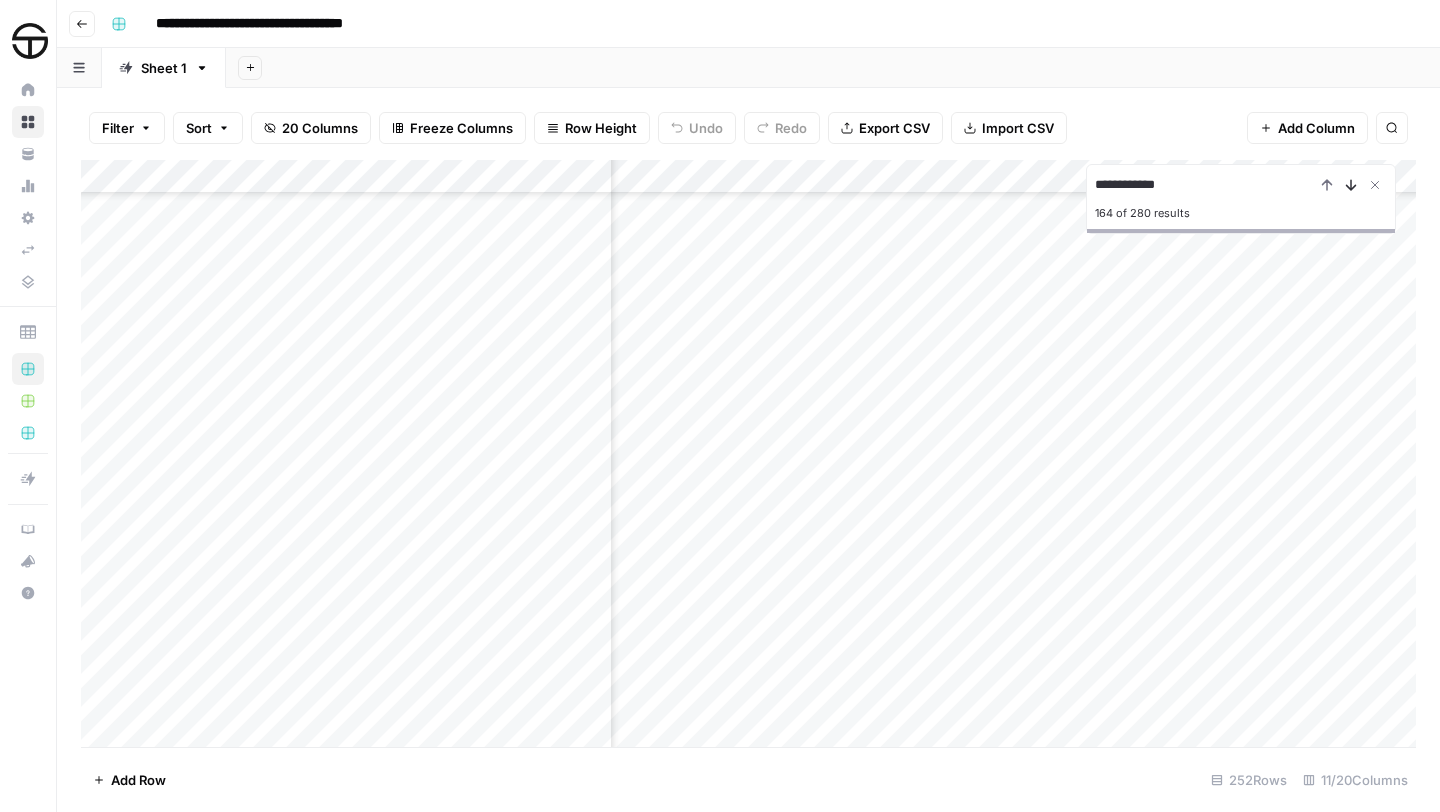 click 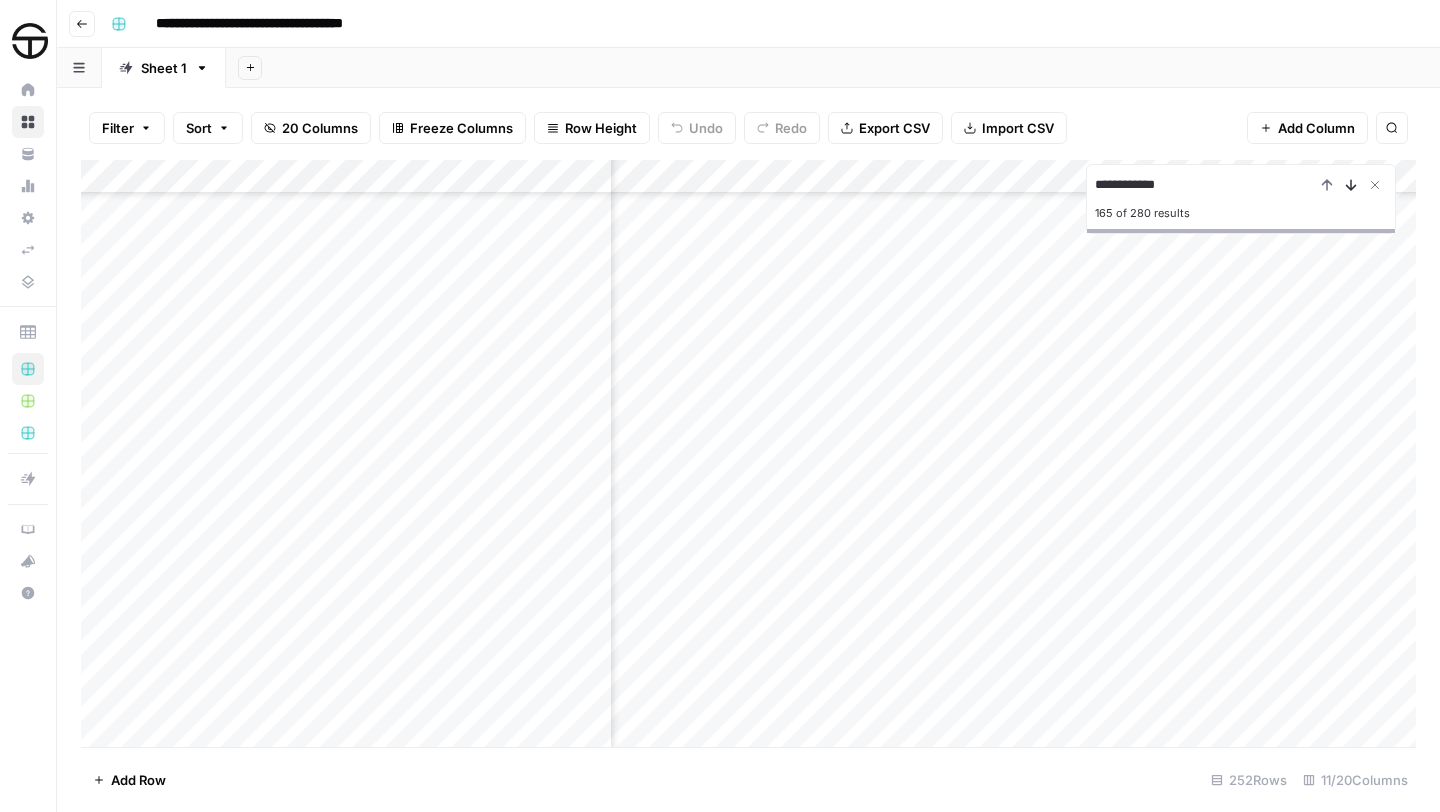 click 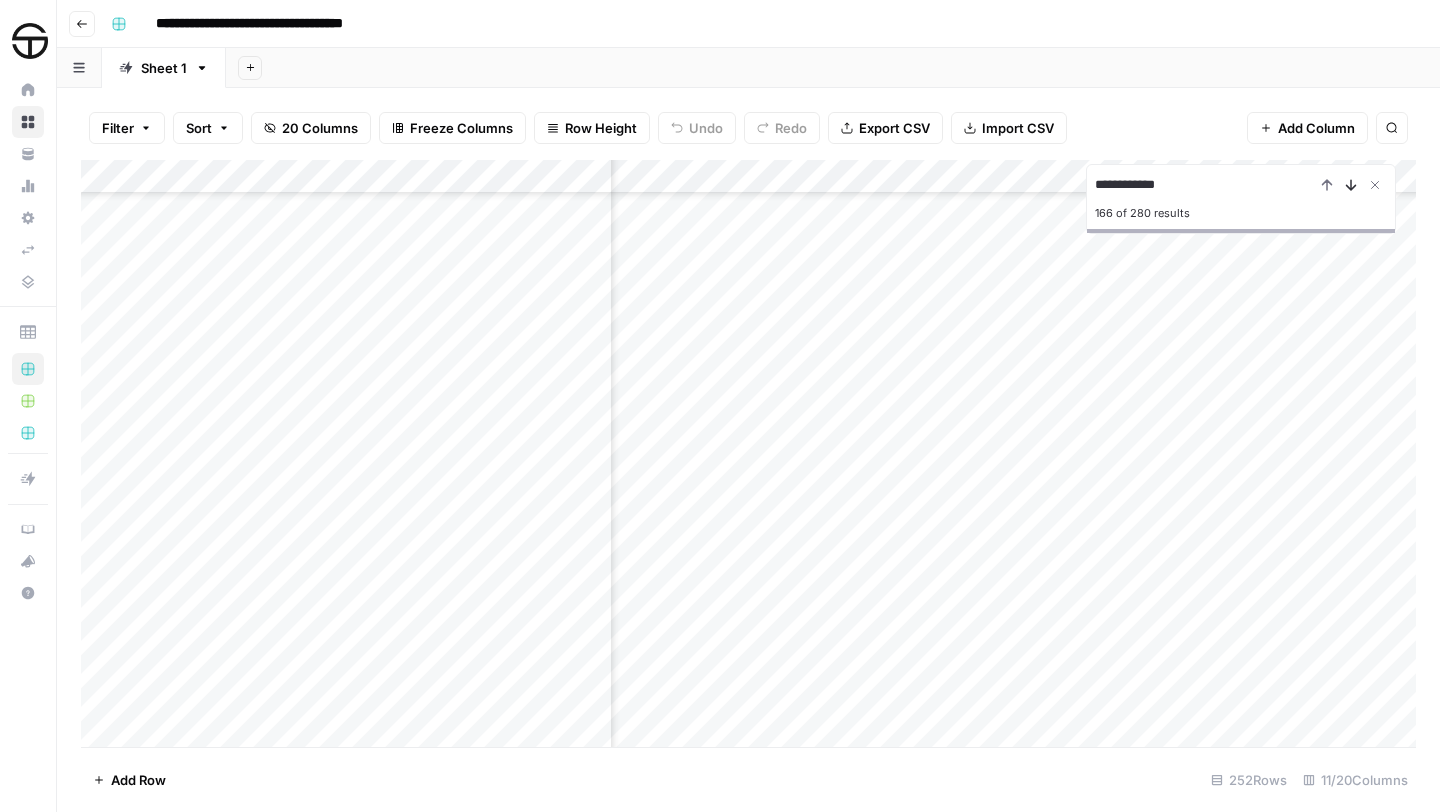 click 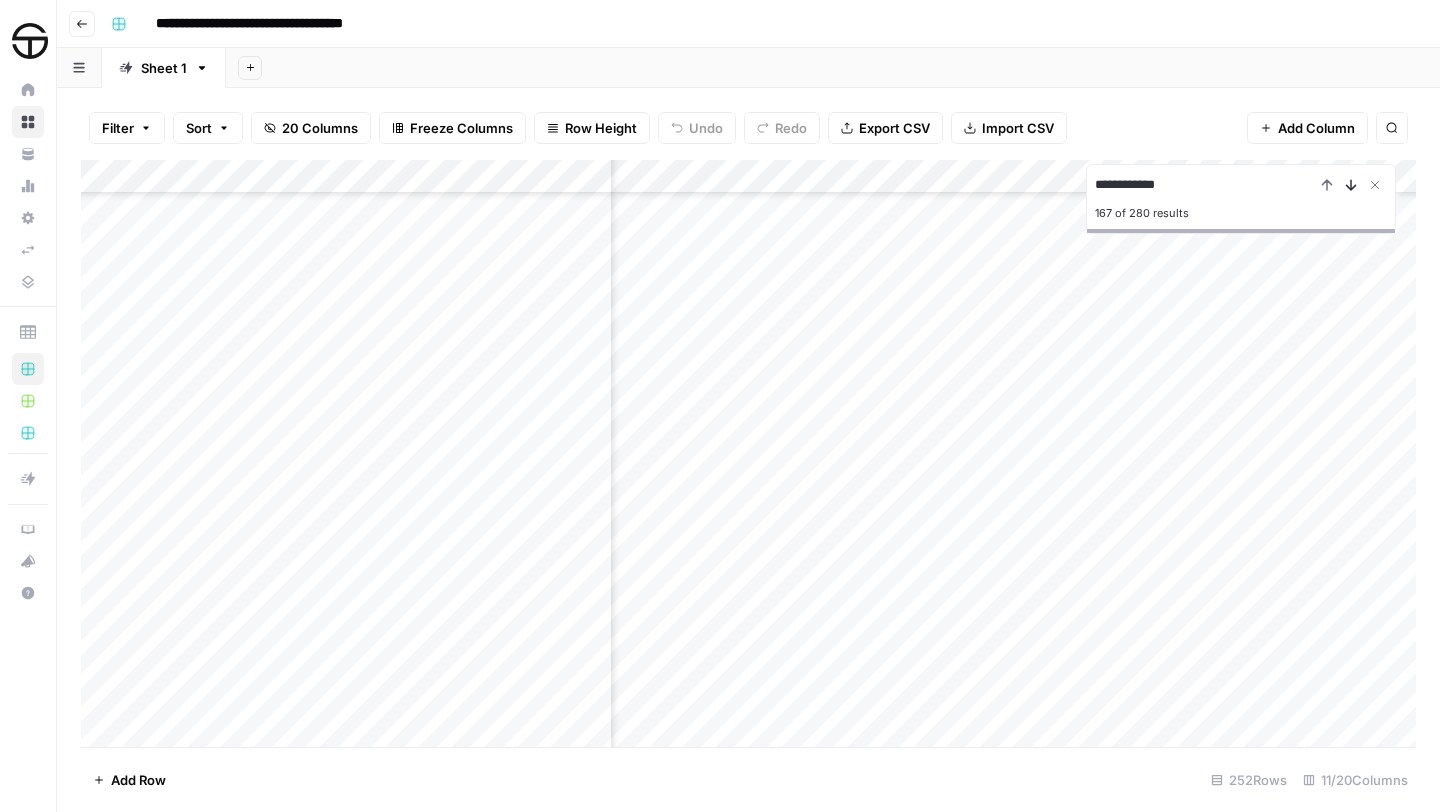click 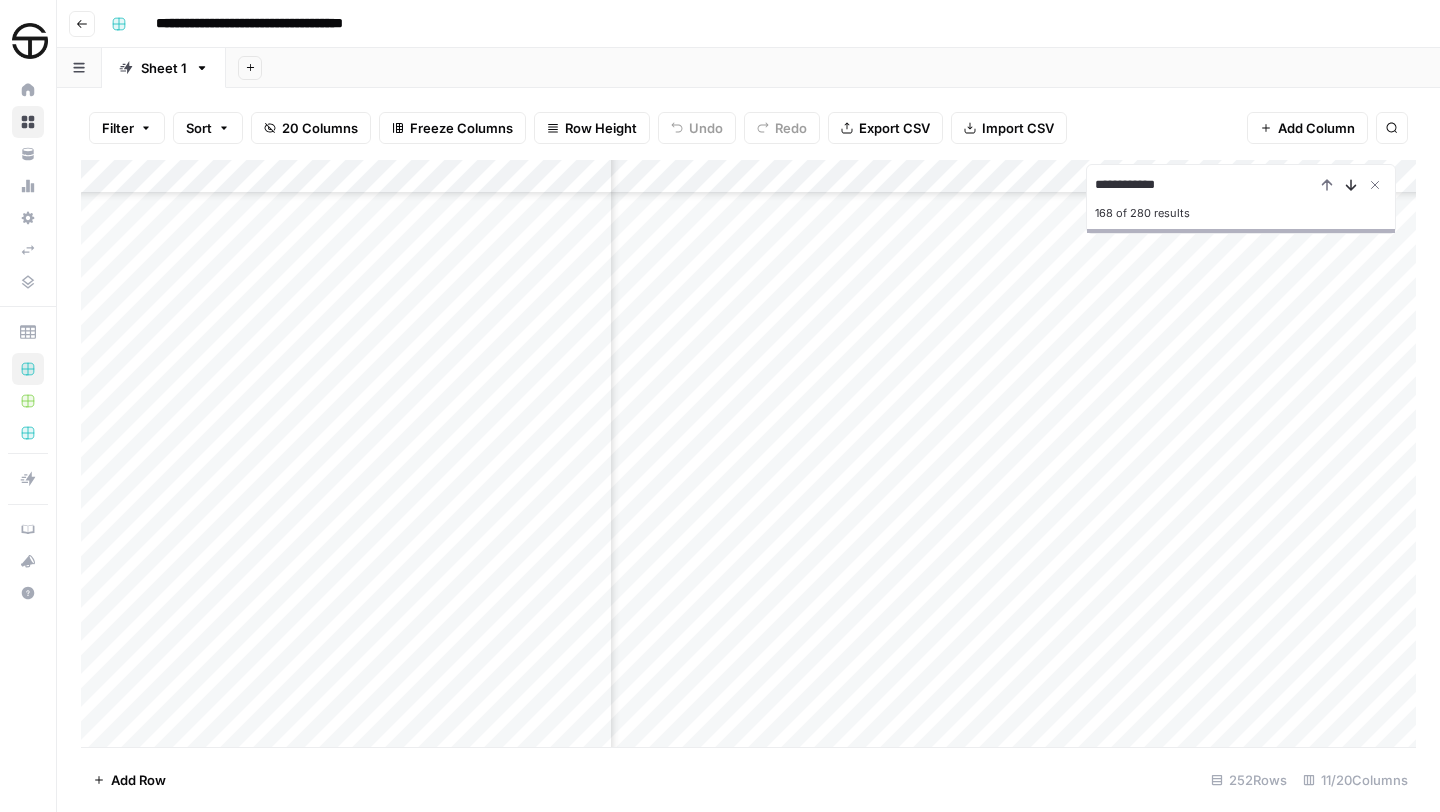 click 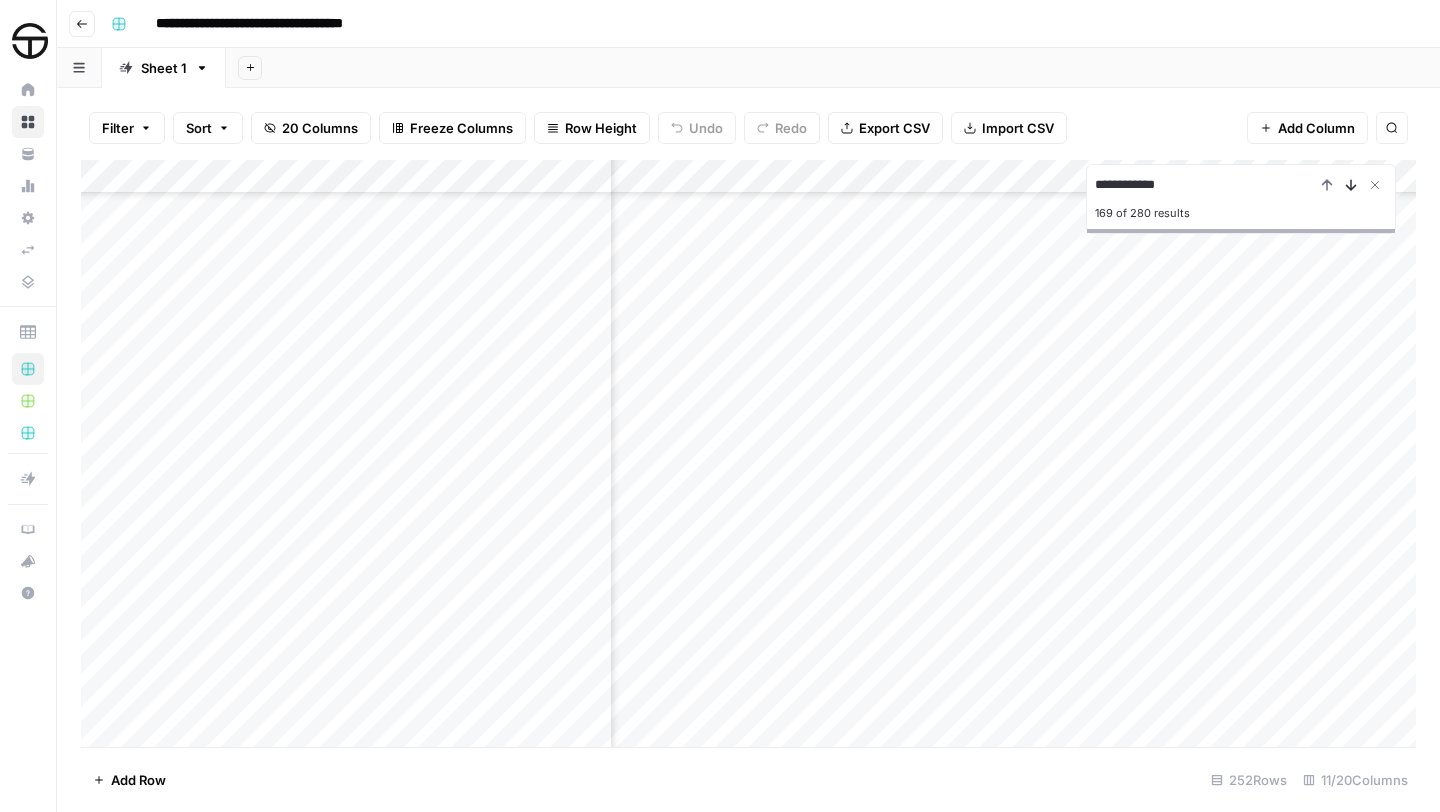 click 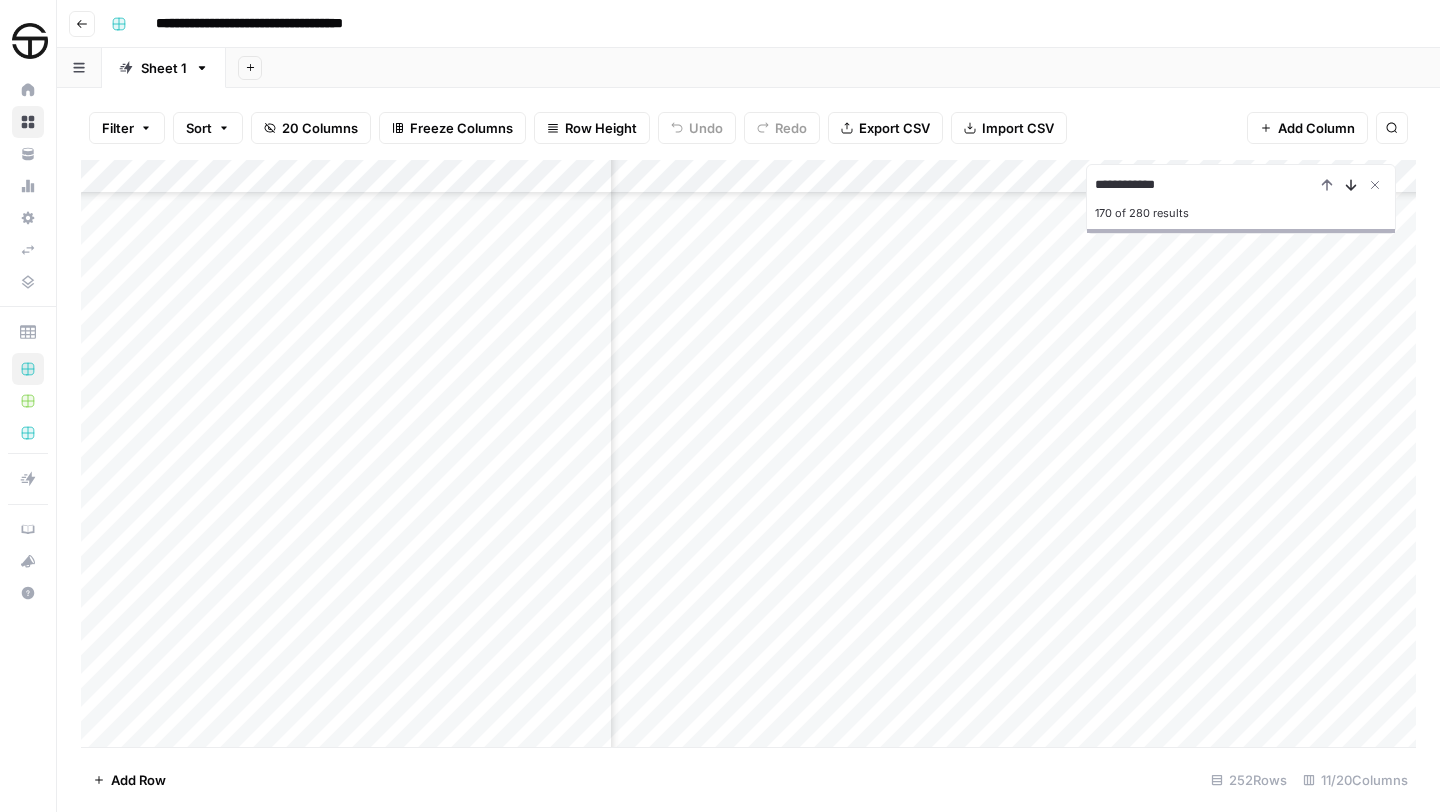 click 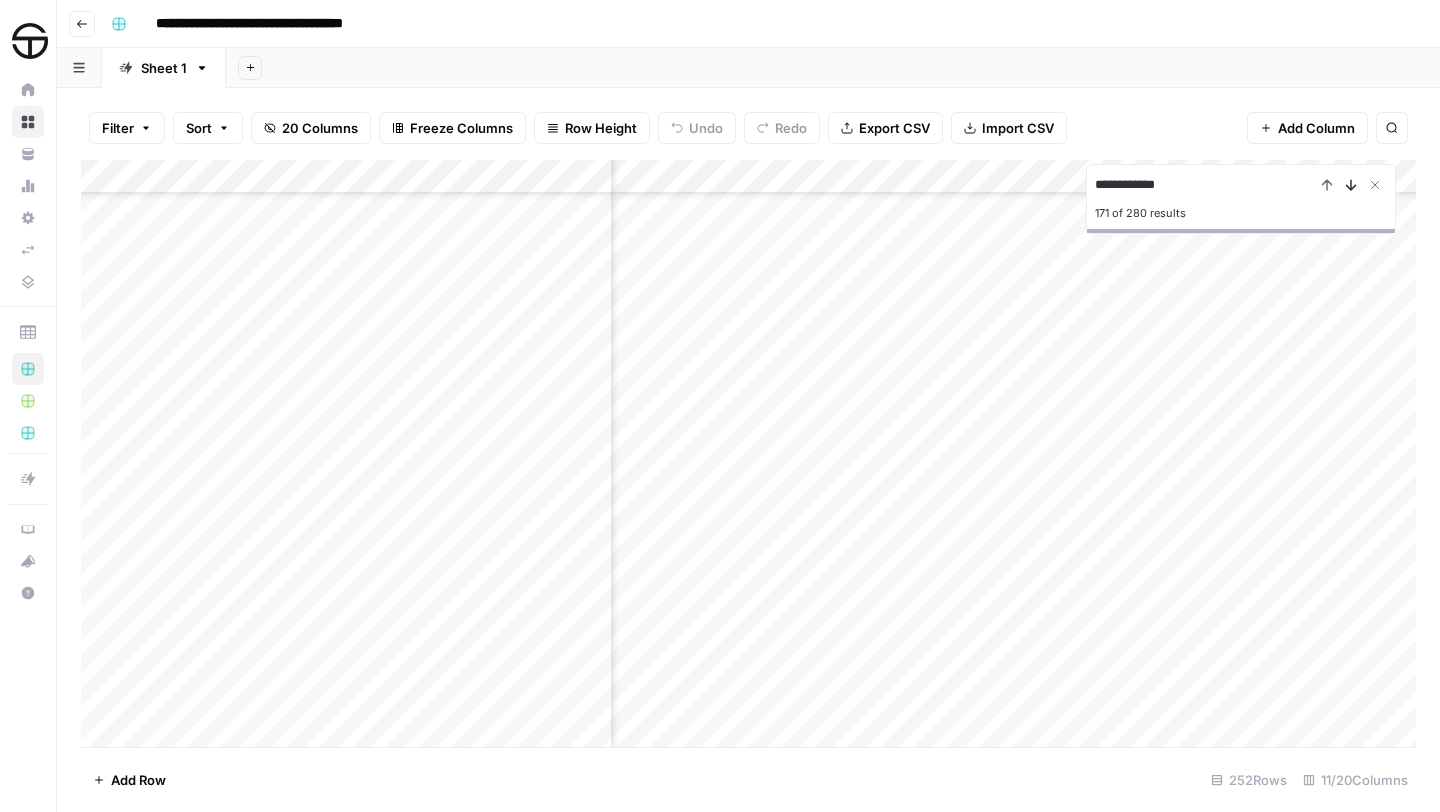 click 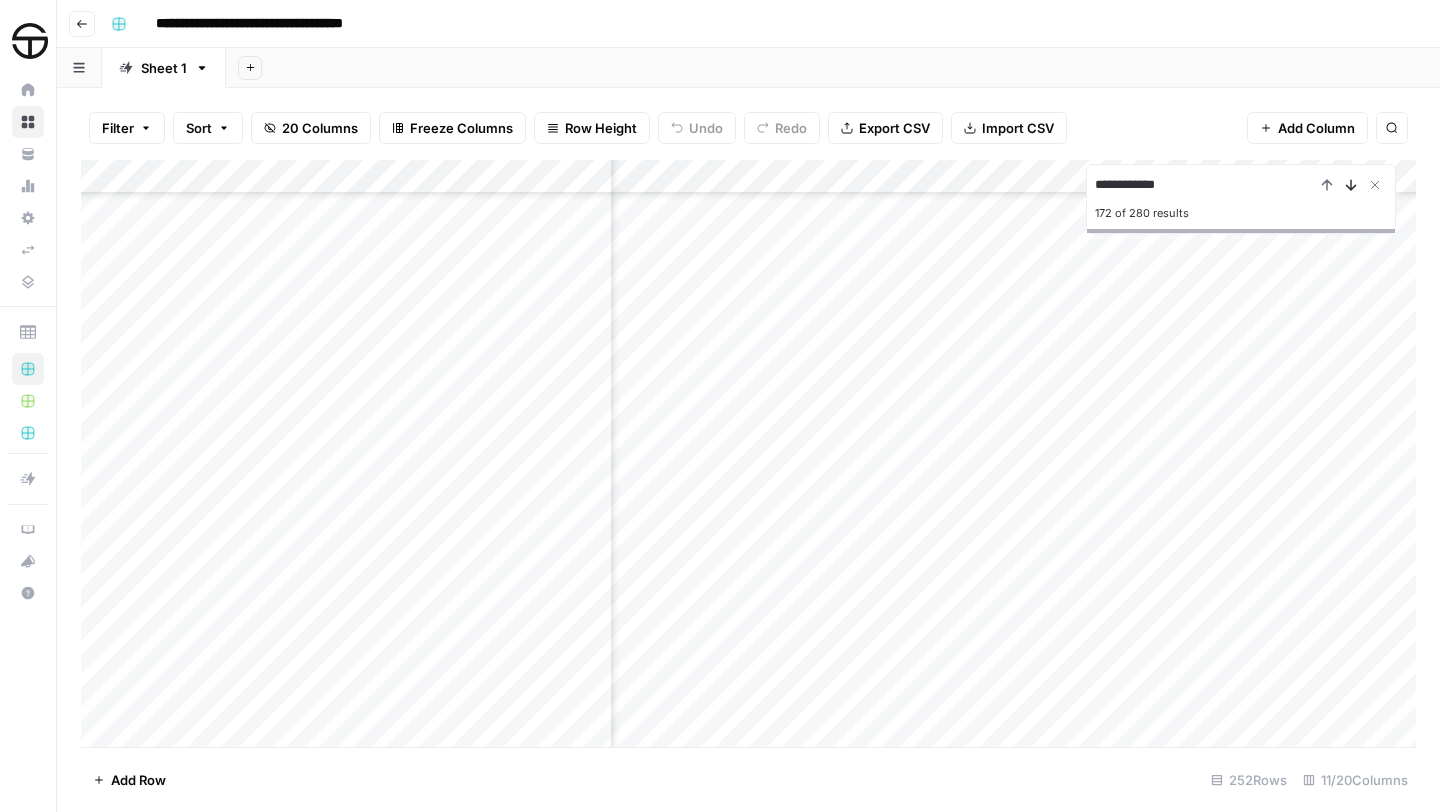 click 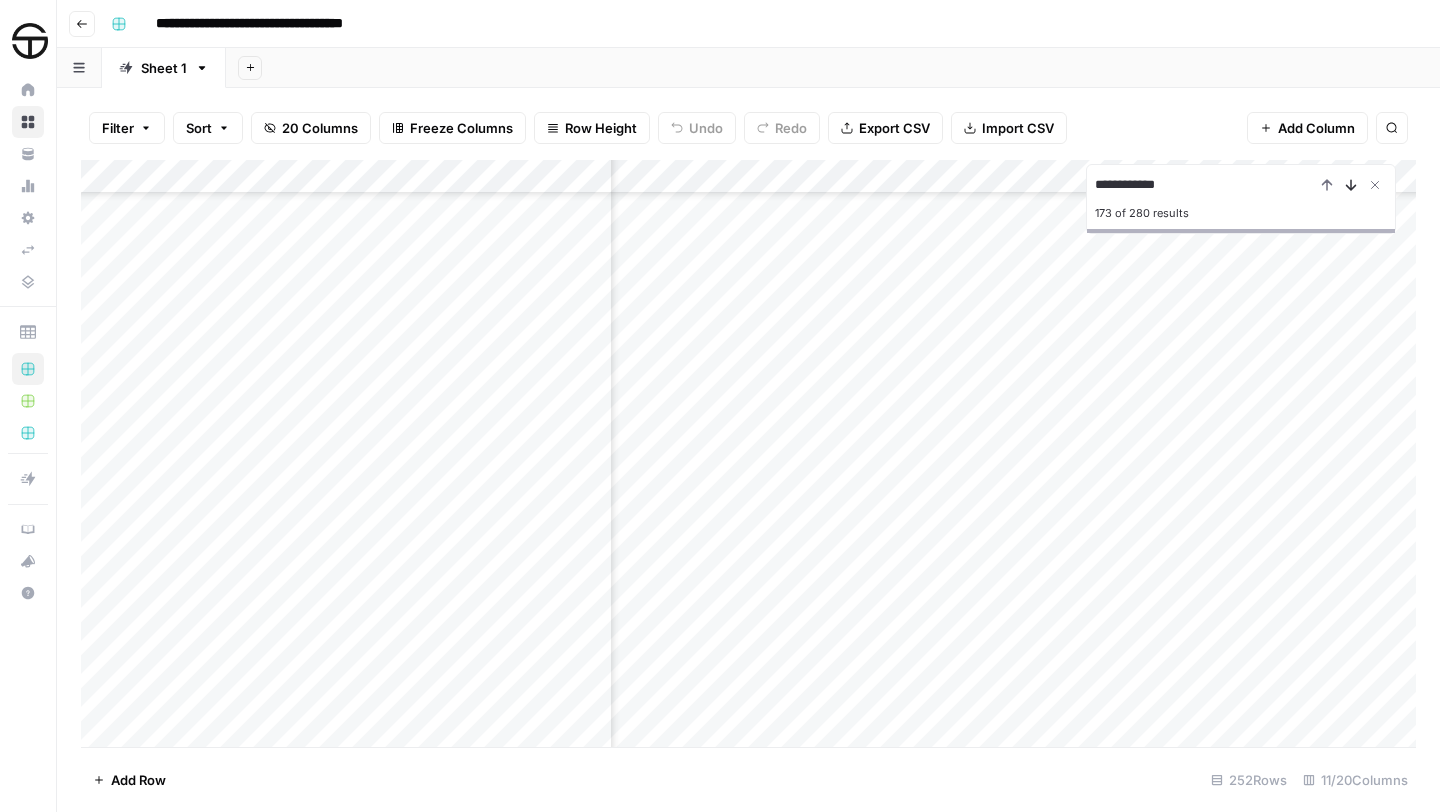 click 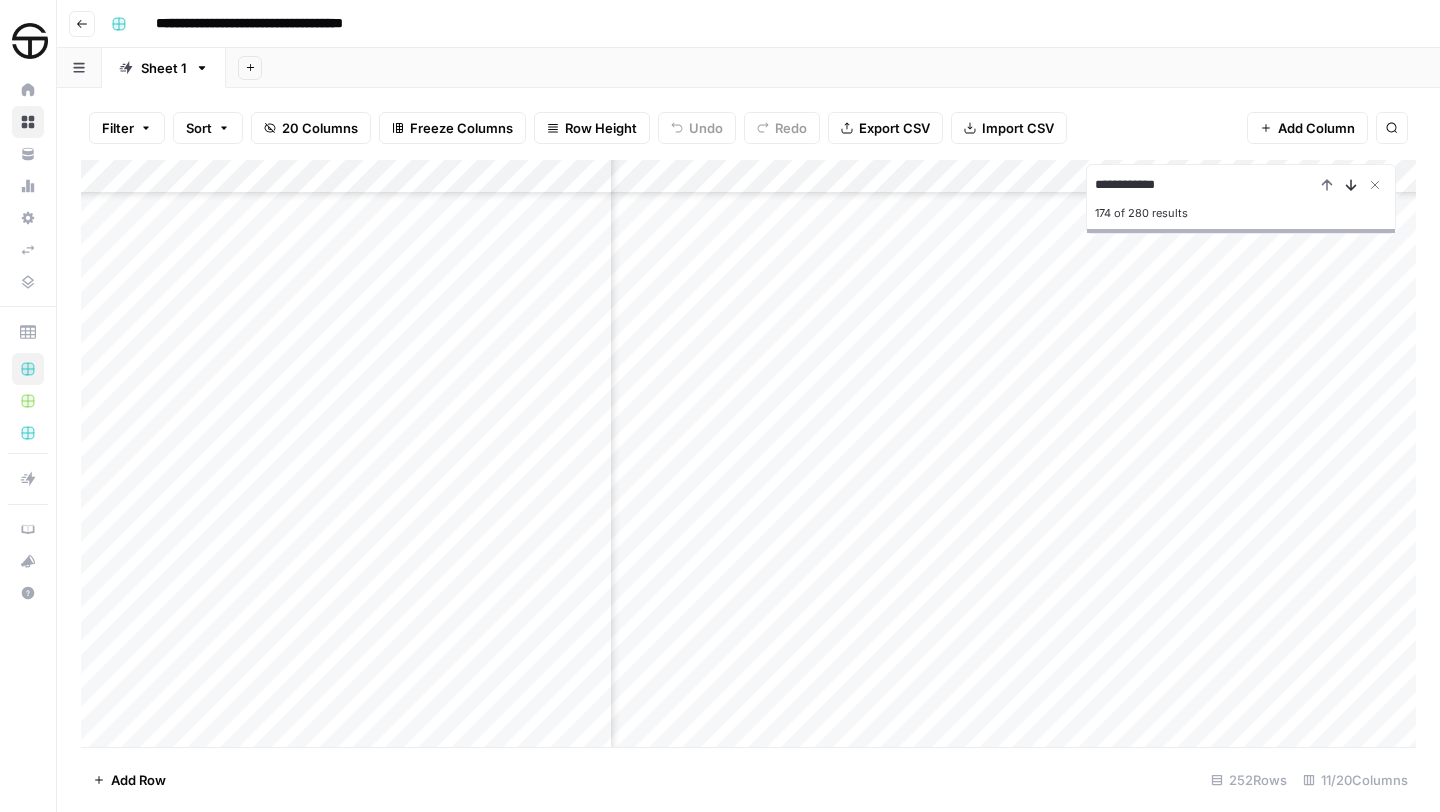 click 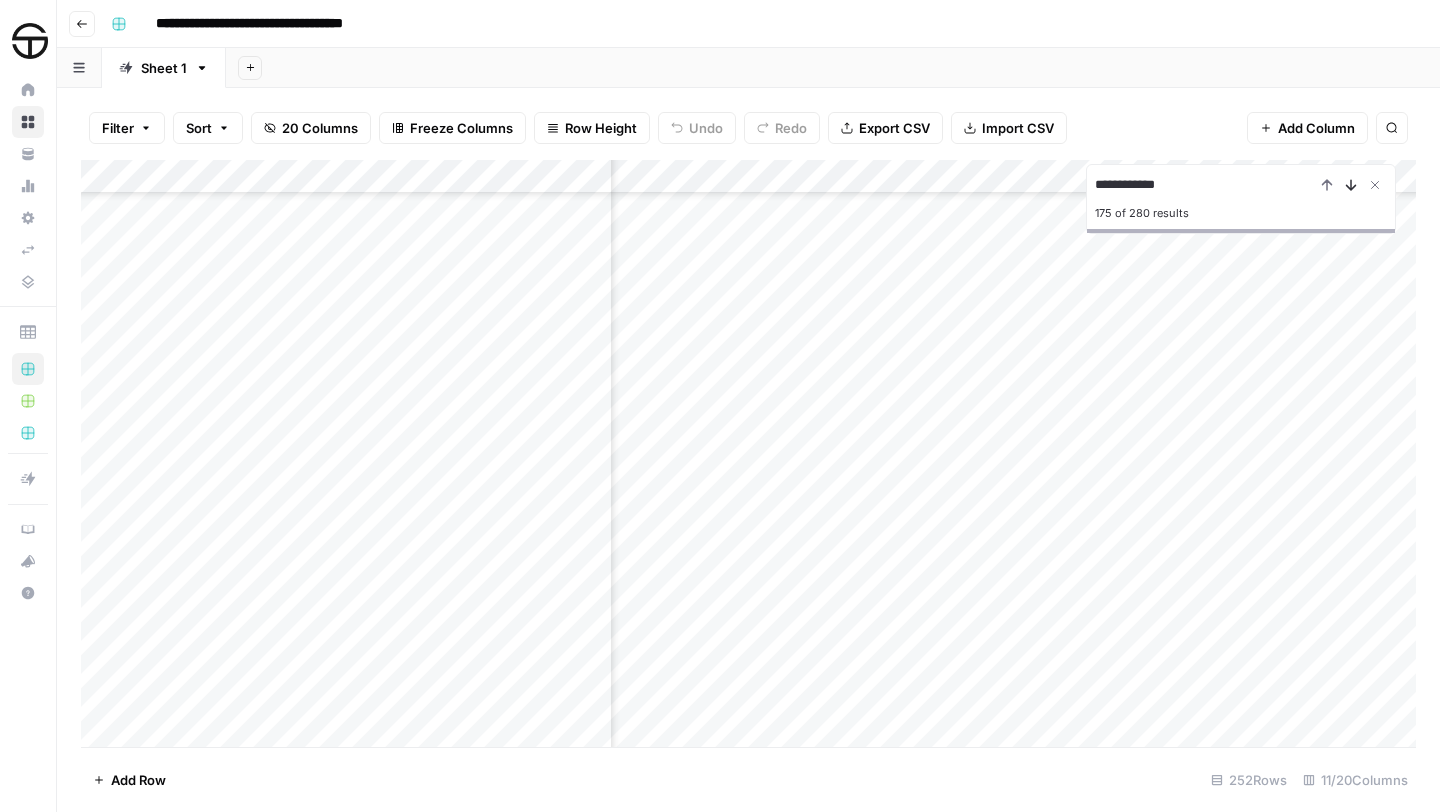 click 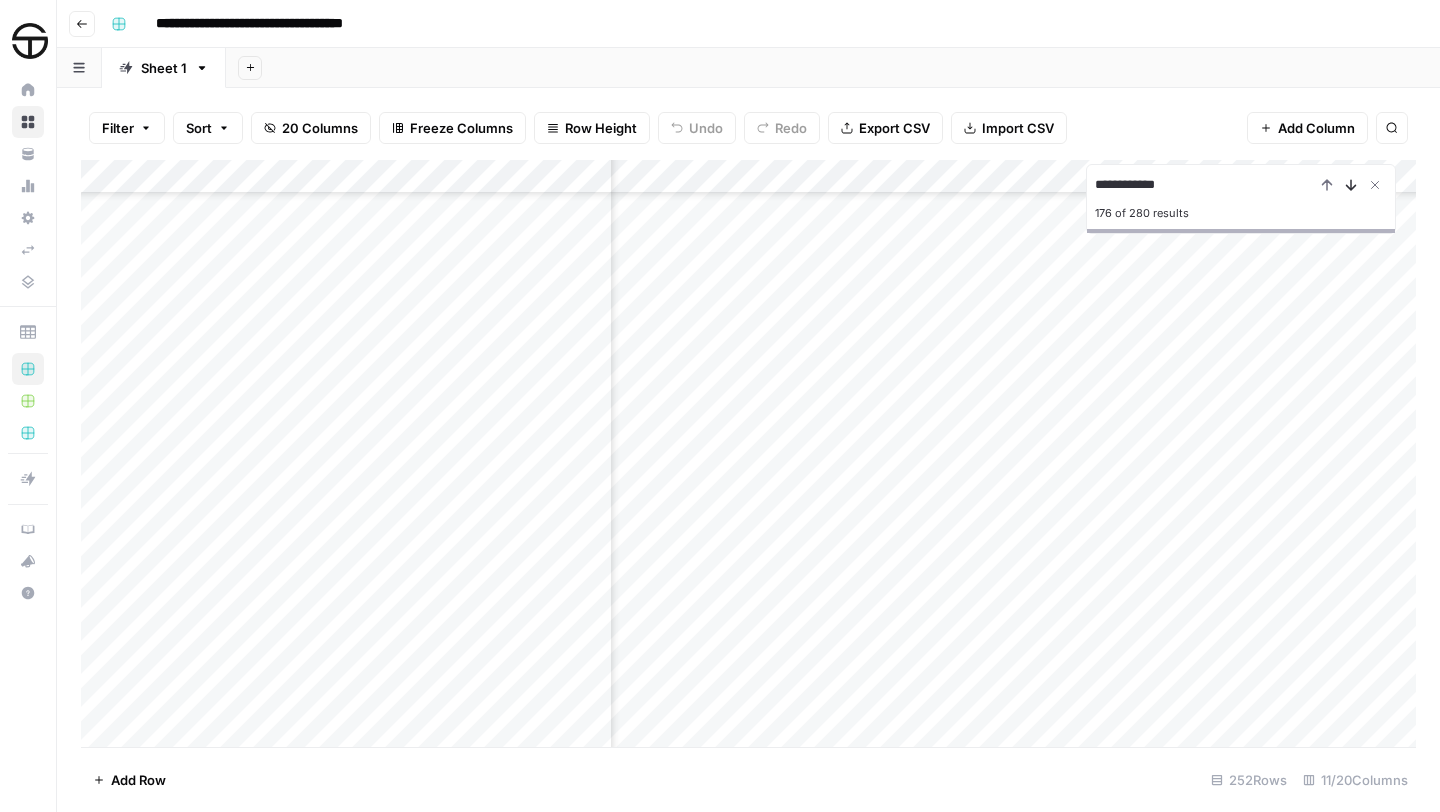 click 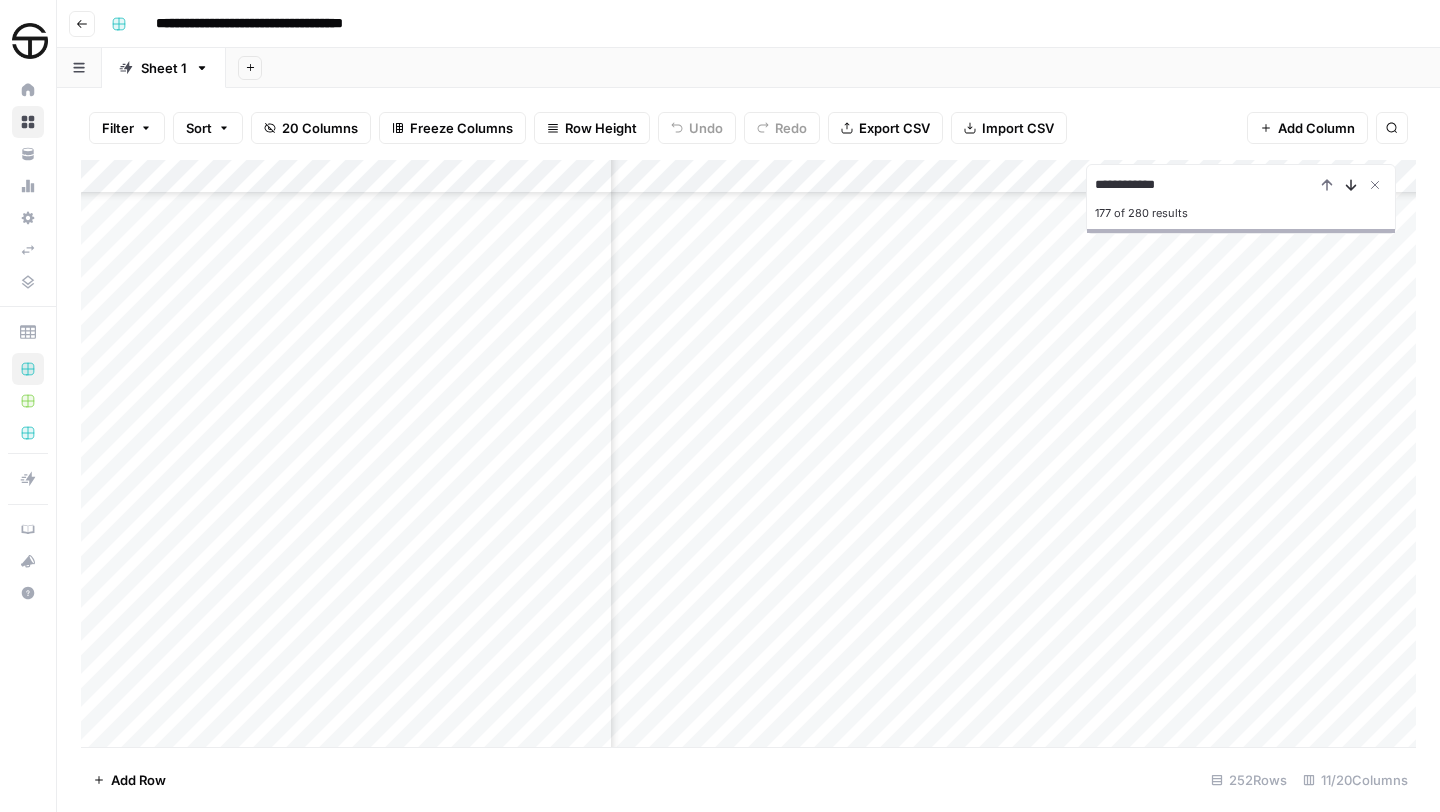 click 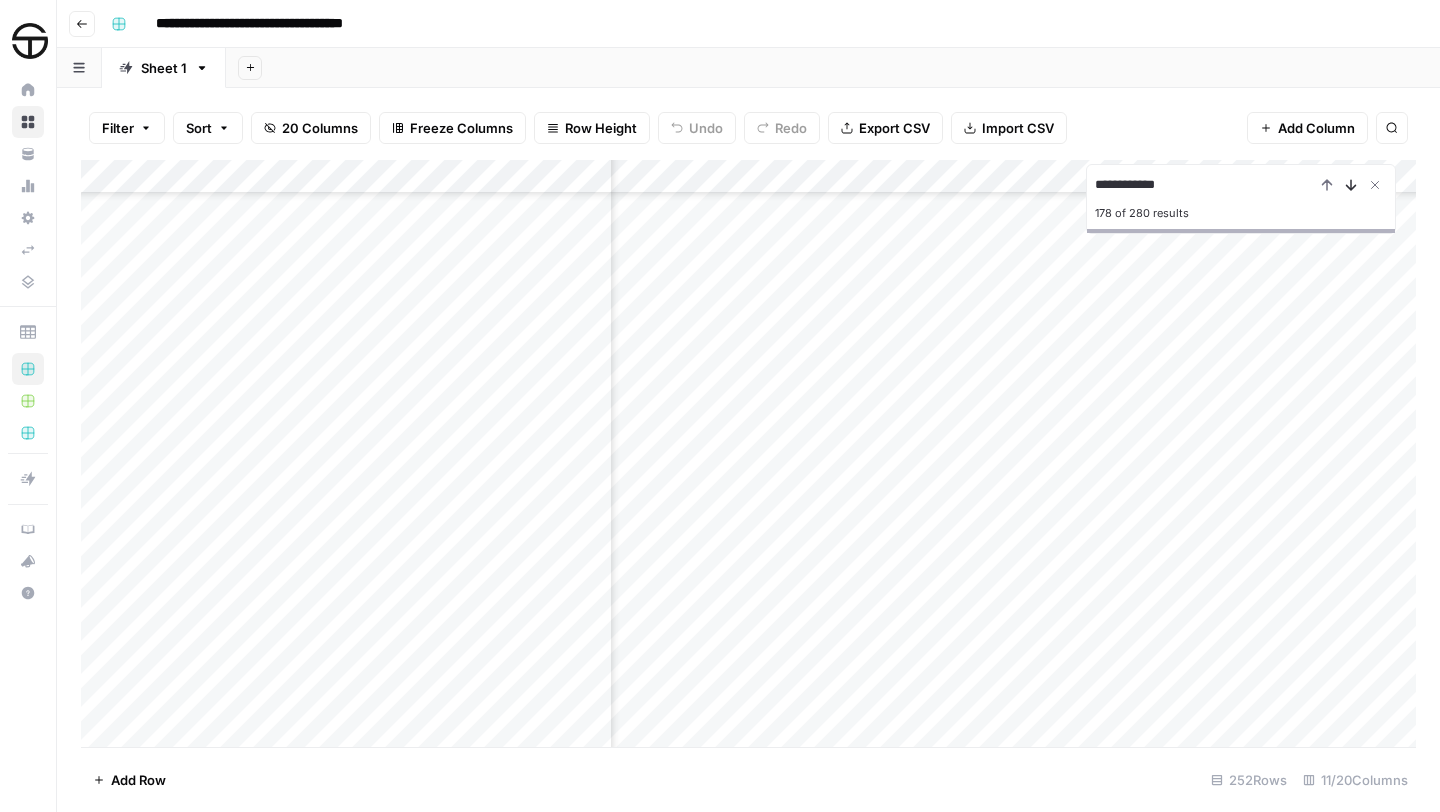 click 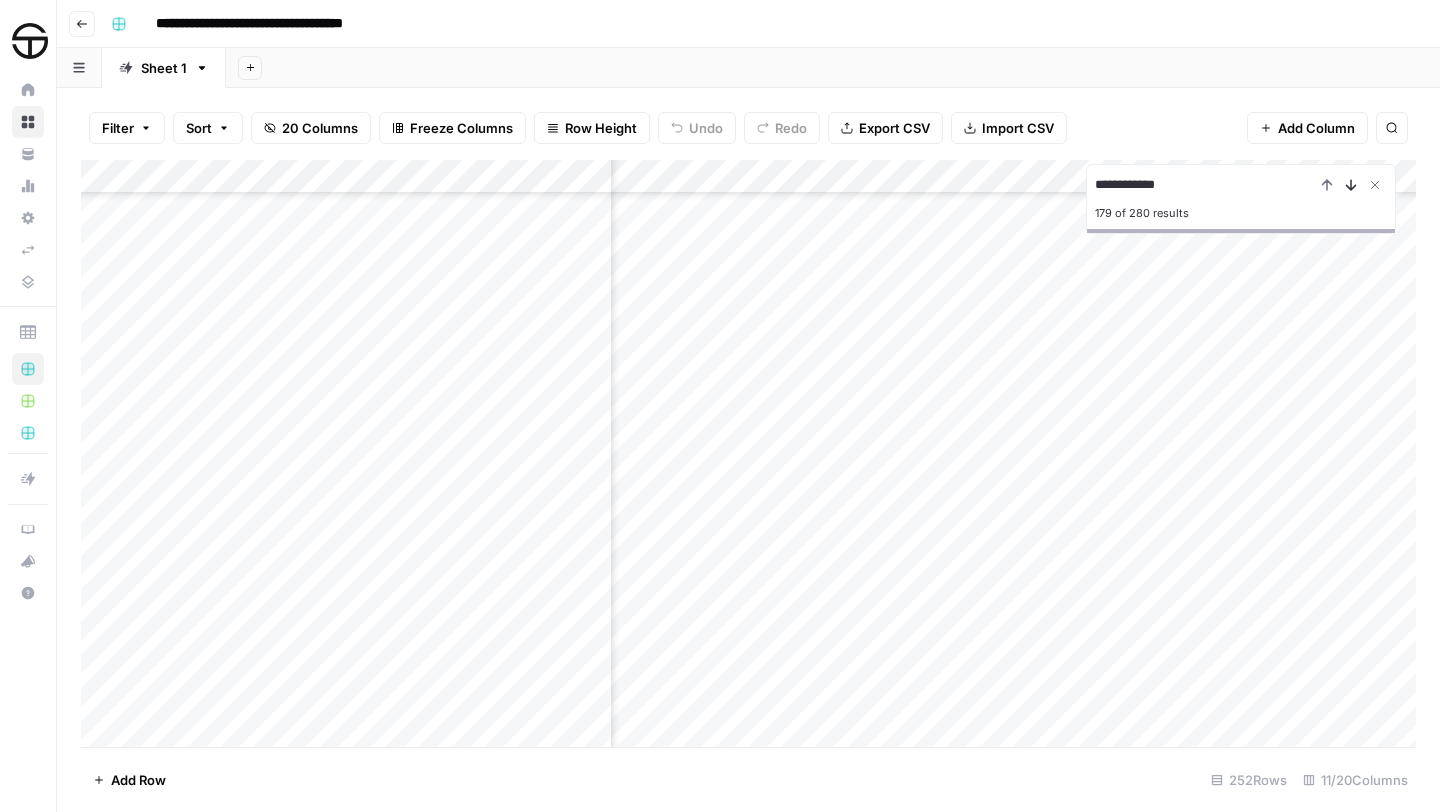 click 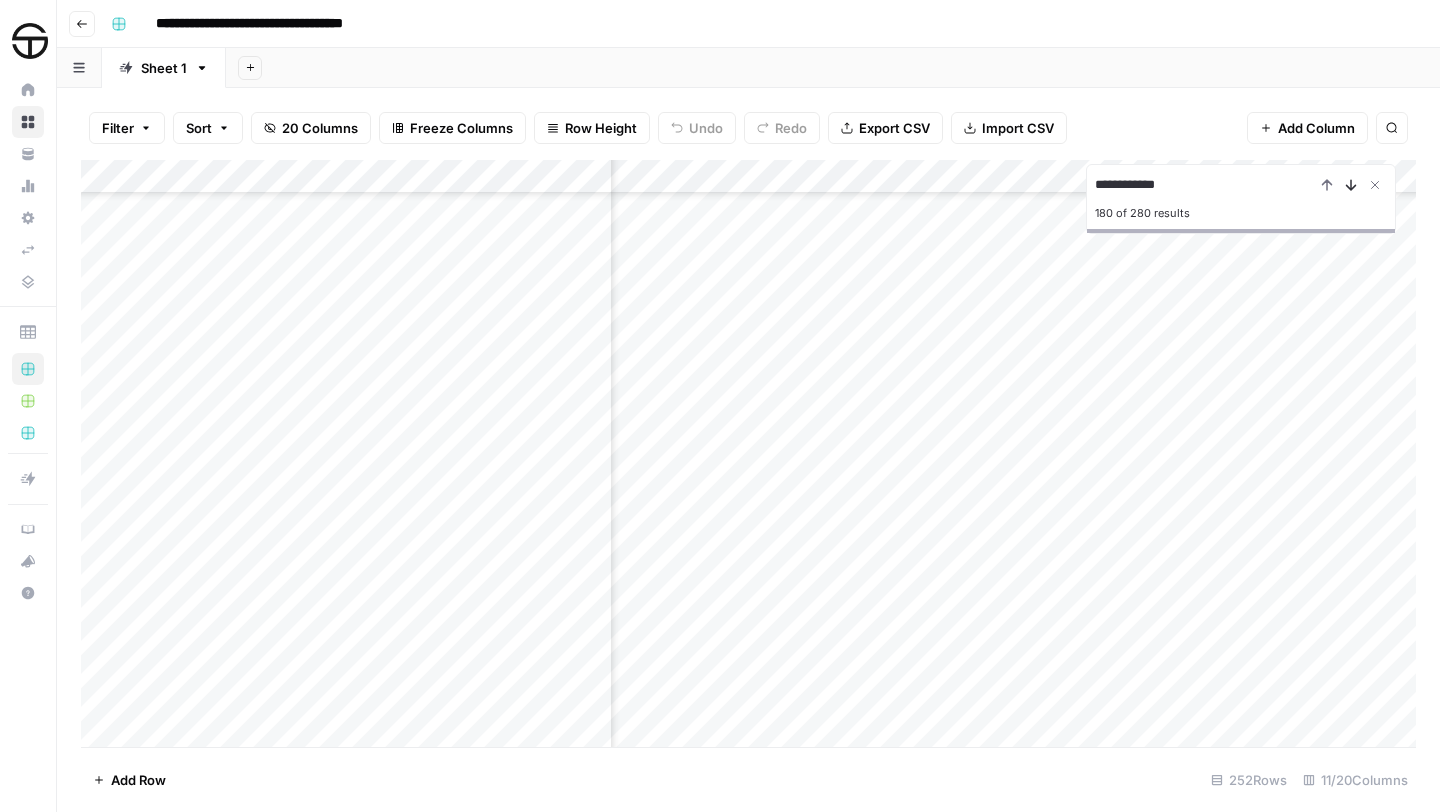 click 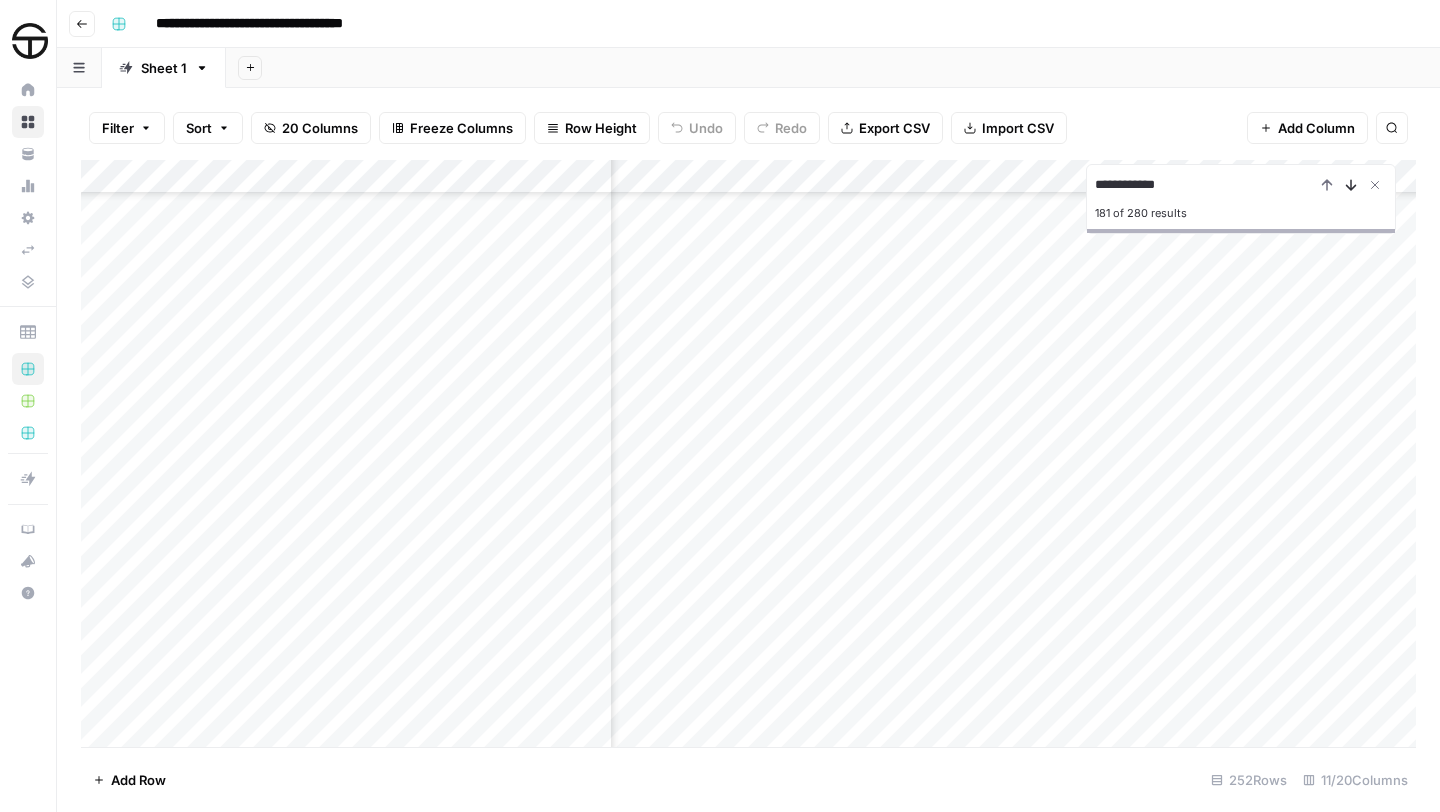 click 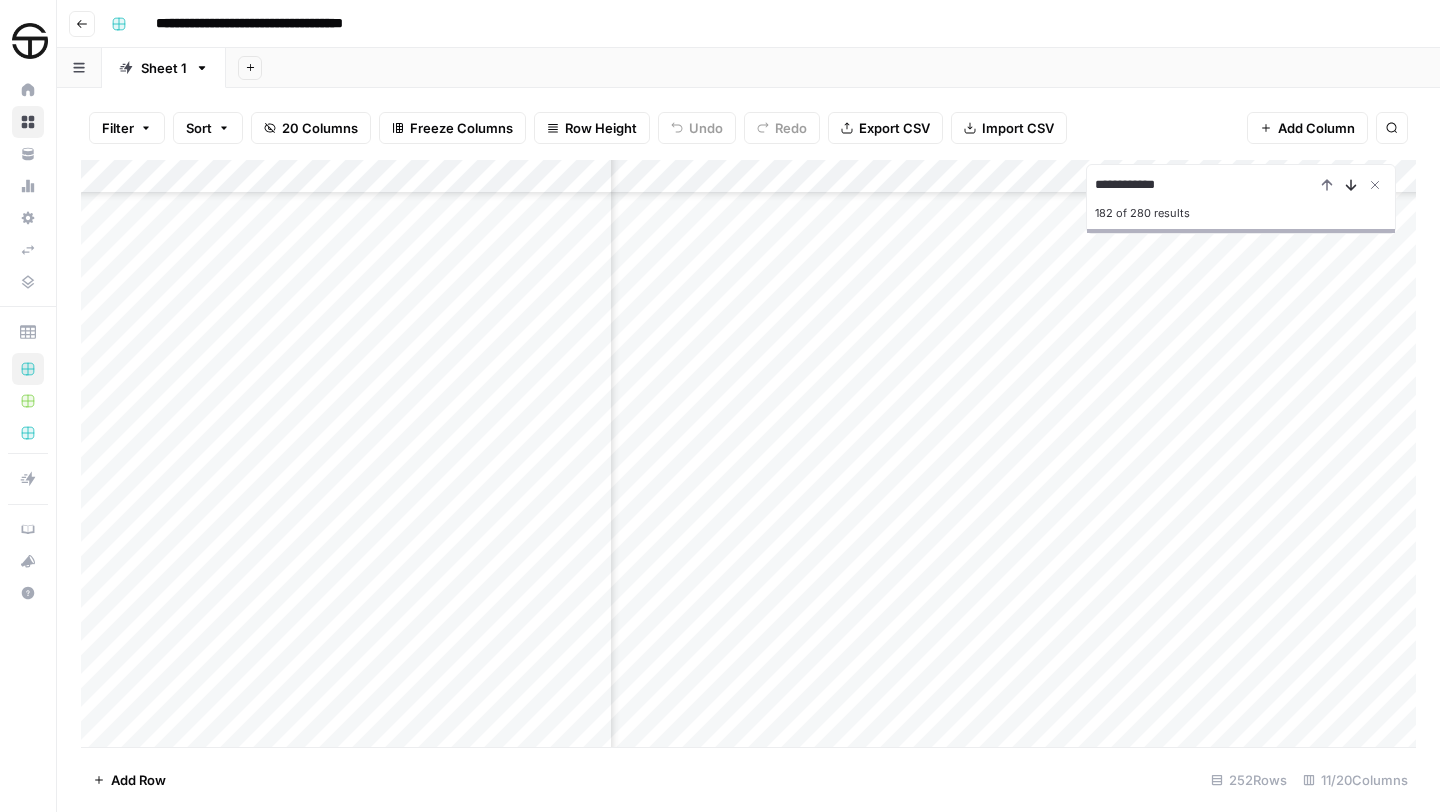 scroll, scrollTop: 5736, scrollLeft: 648, axis: both 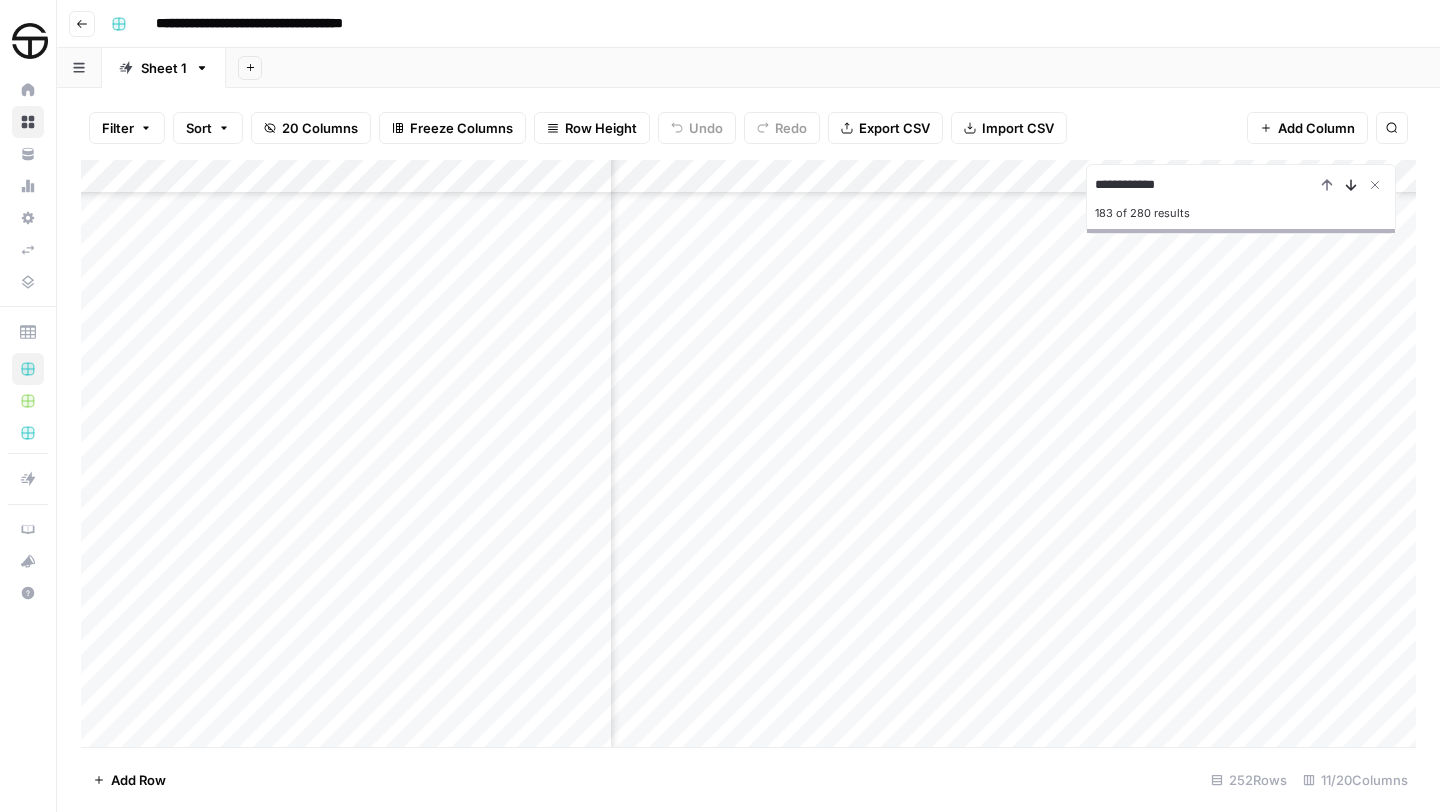 click 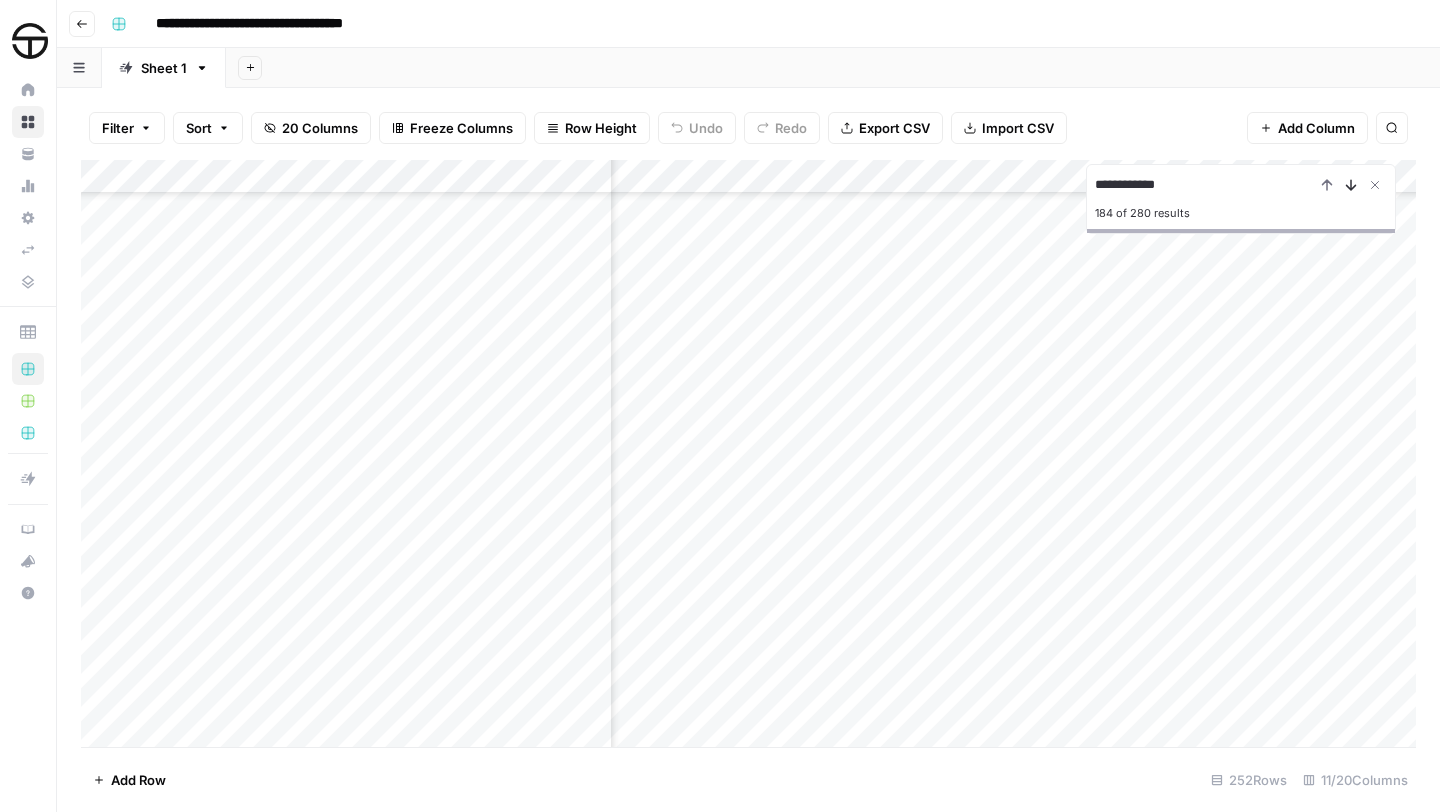 click 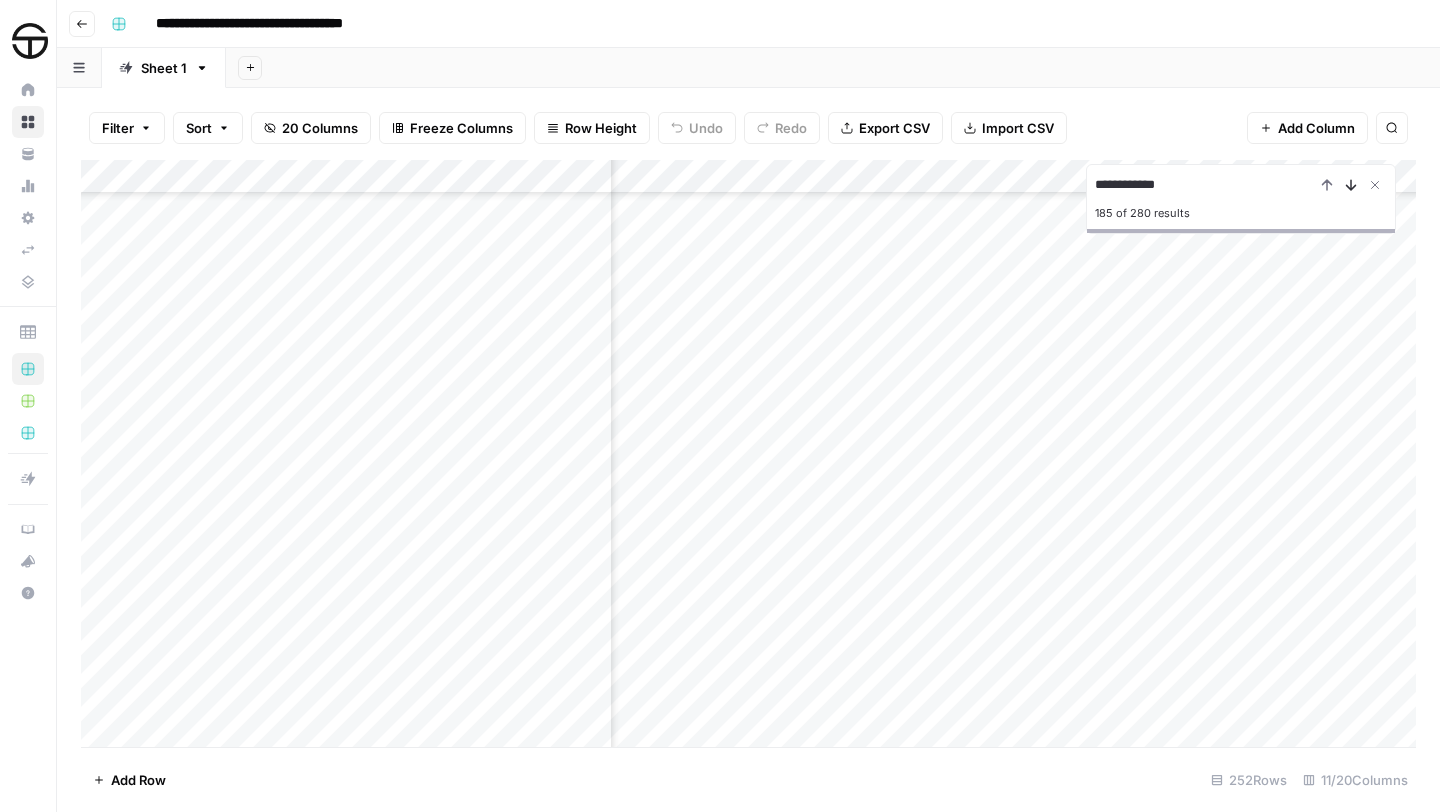 click 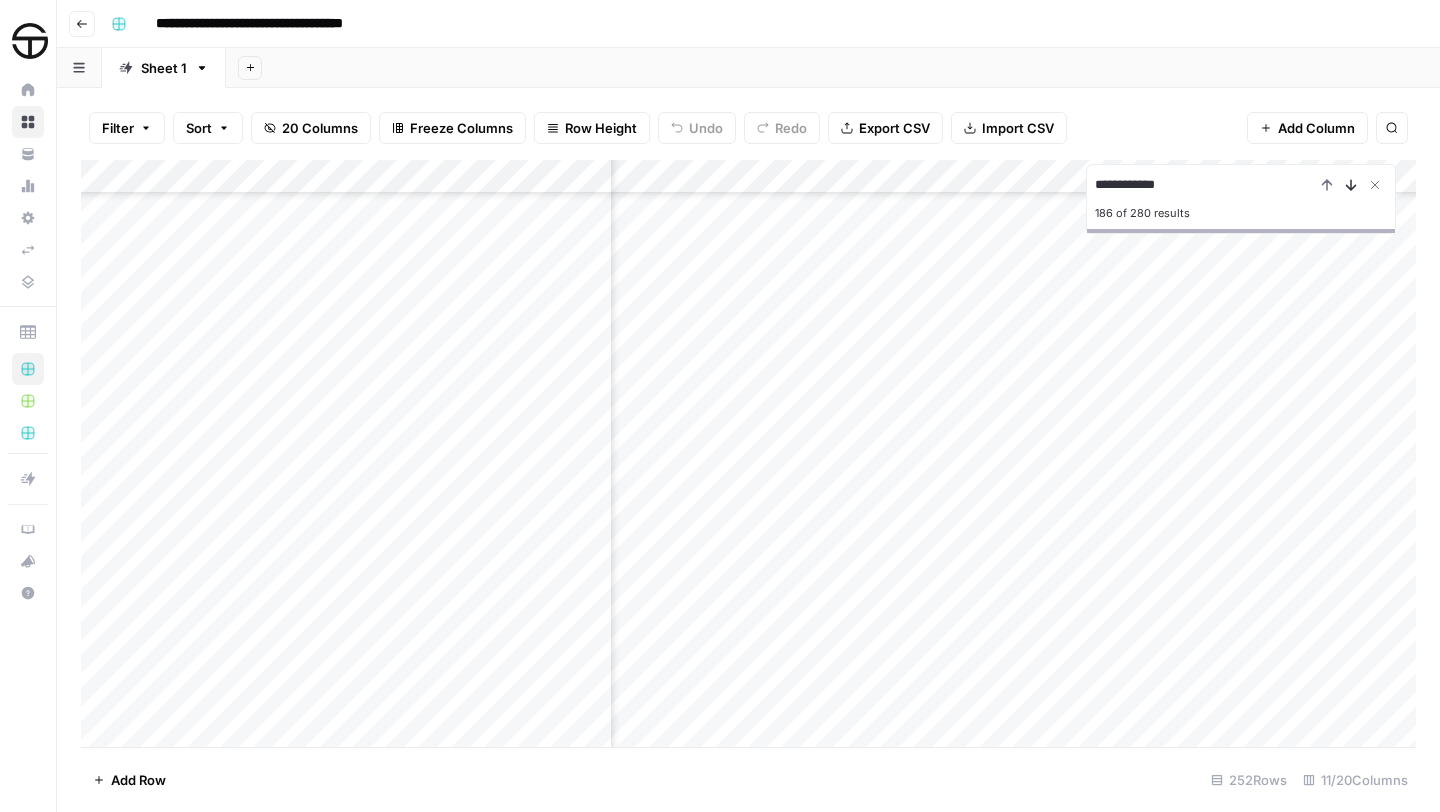 click 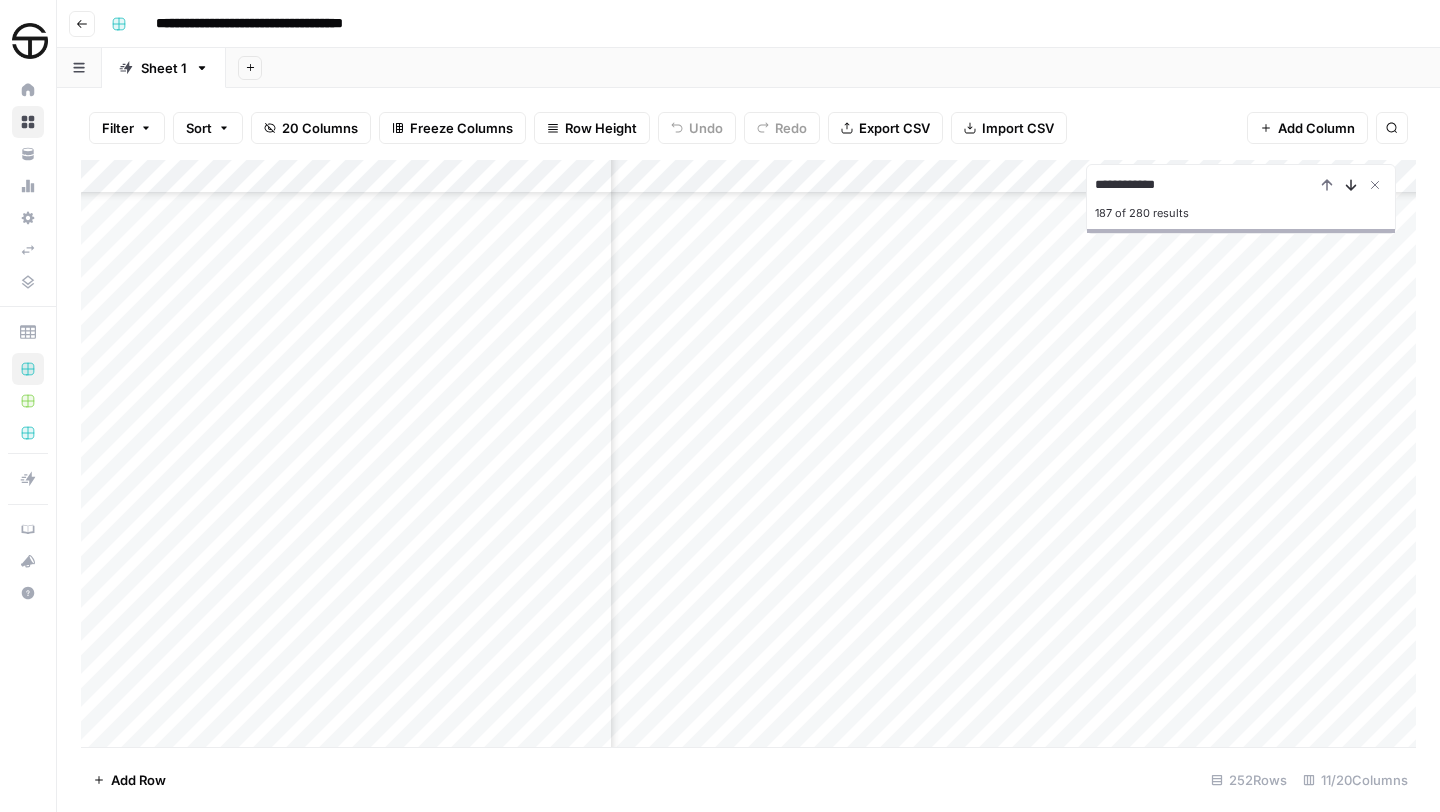 click 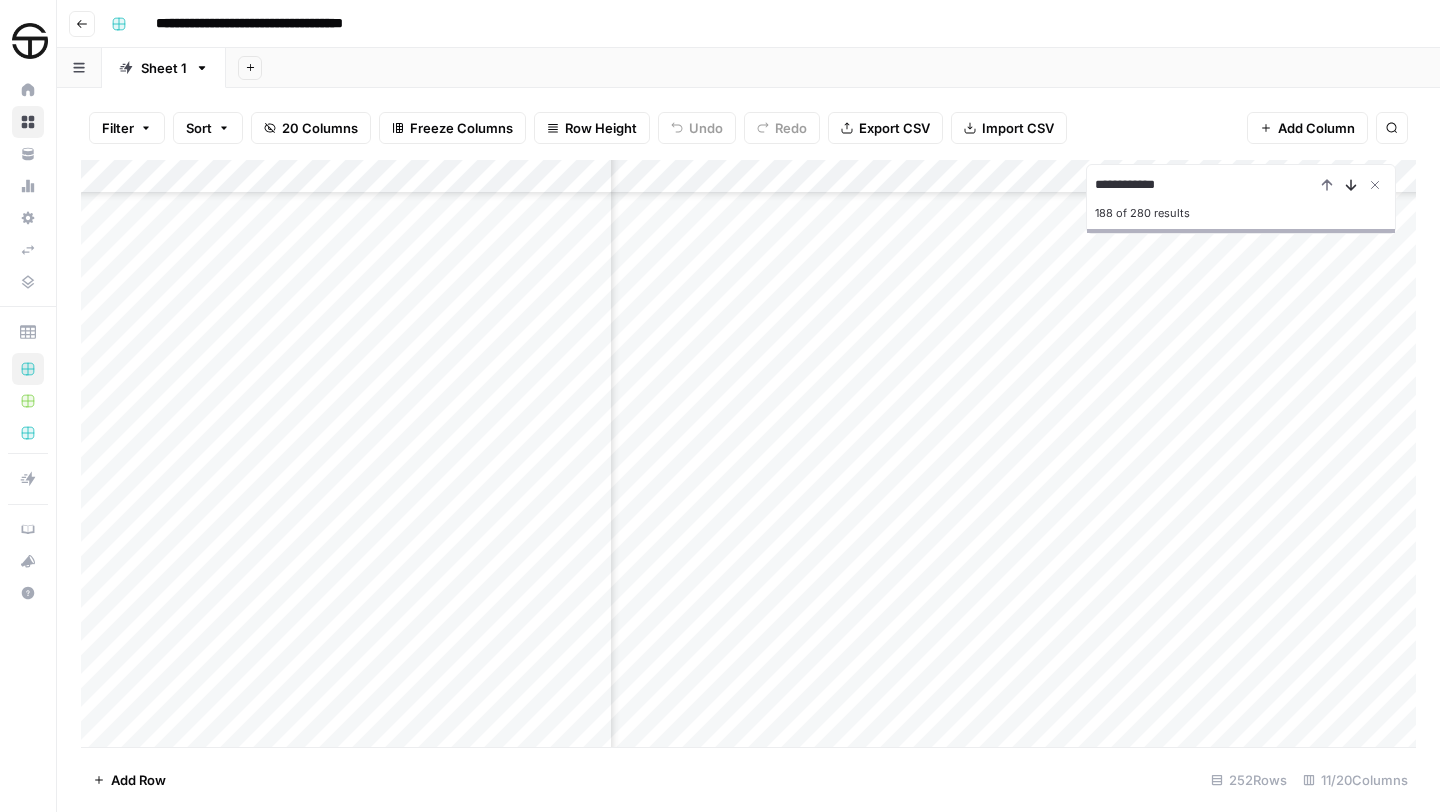 click 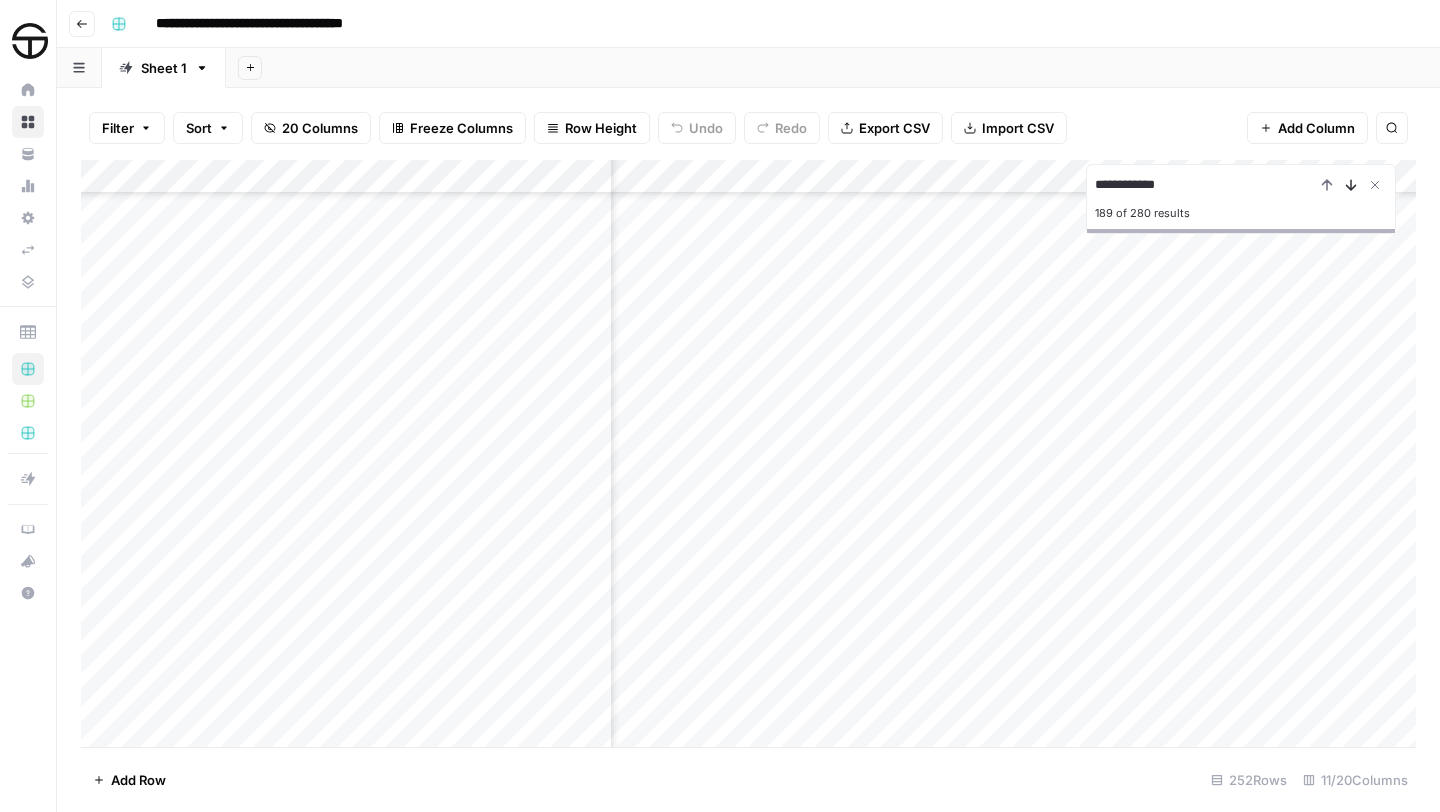 click 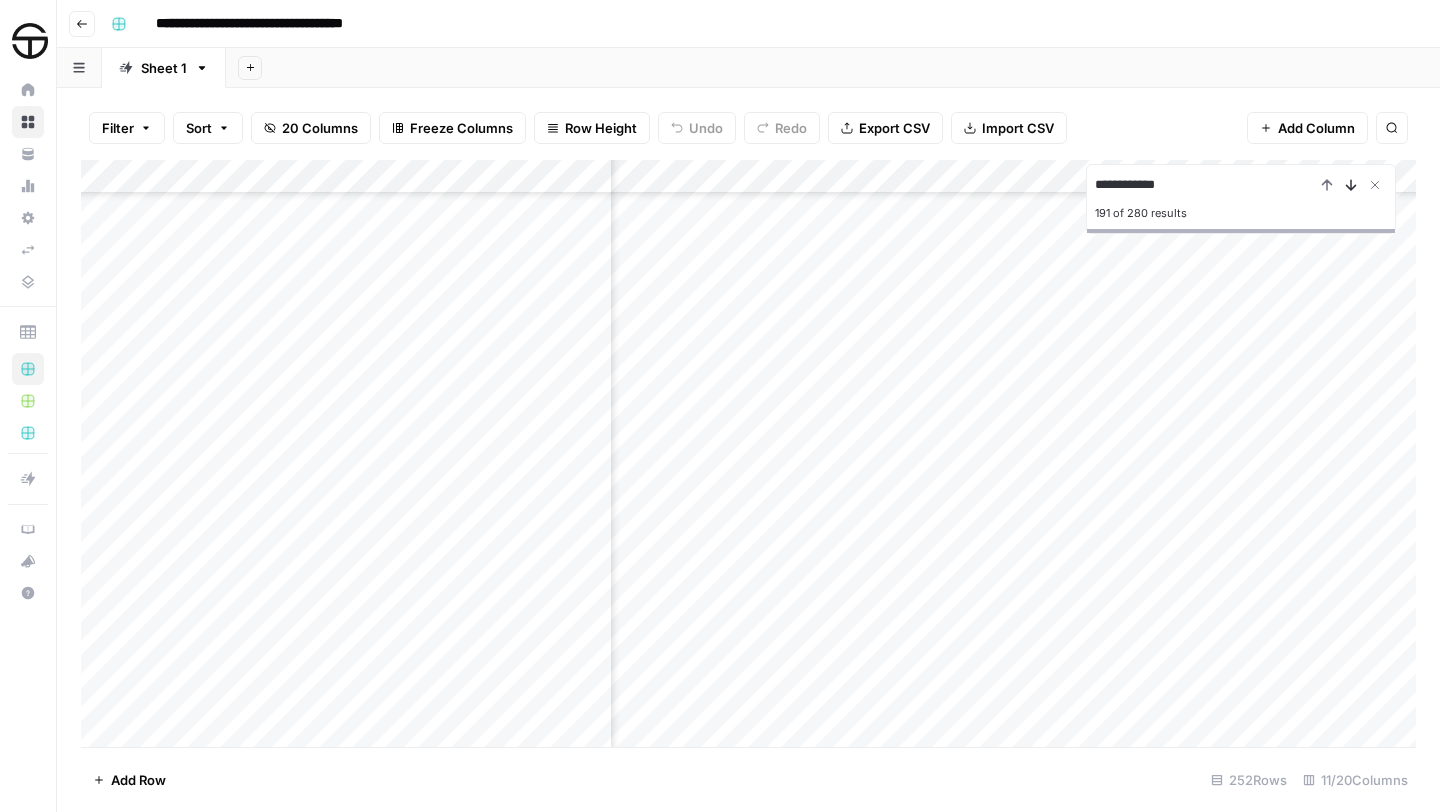 click 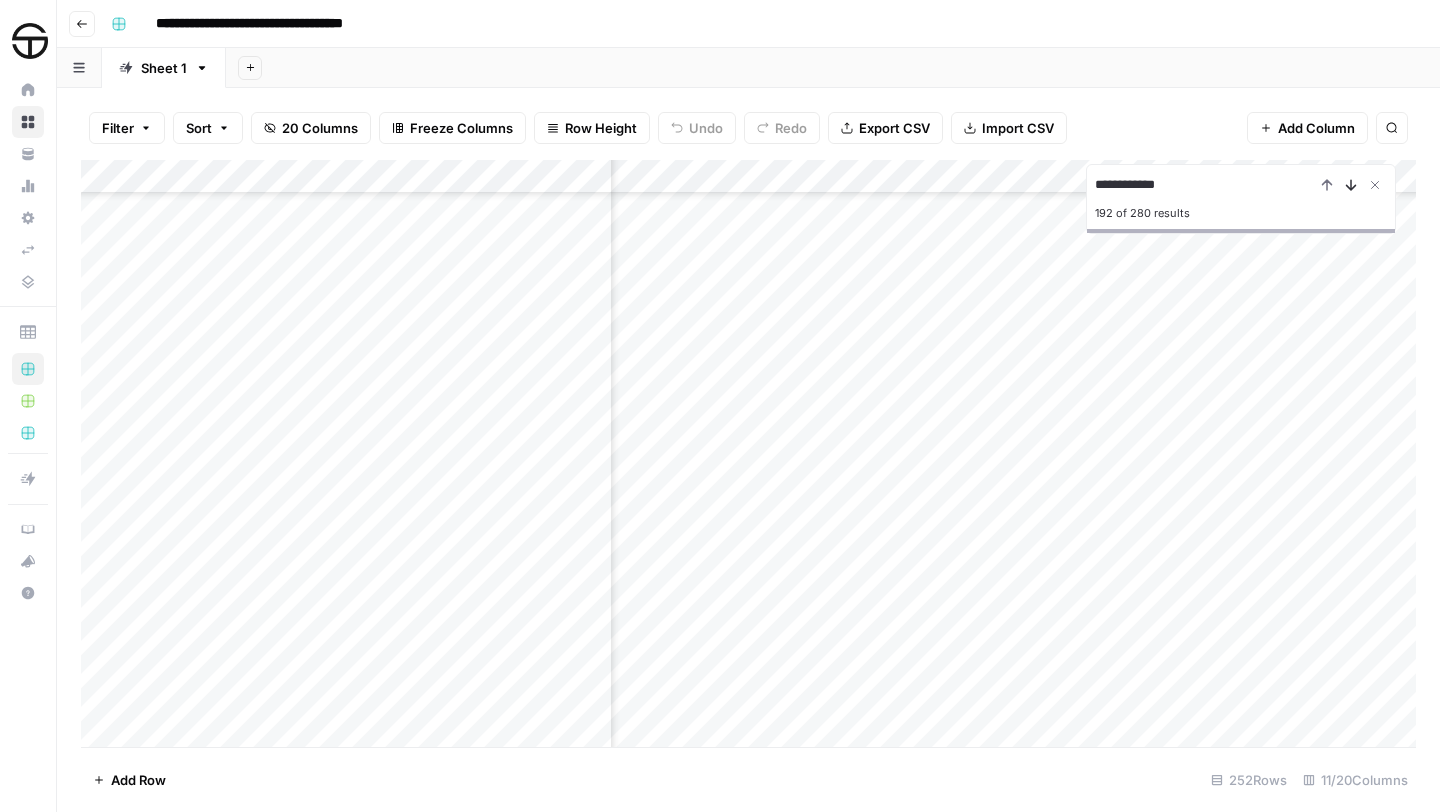 click 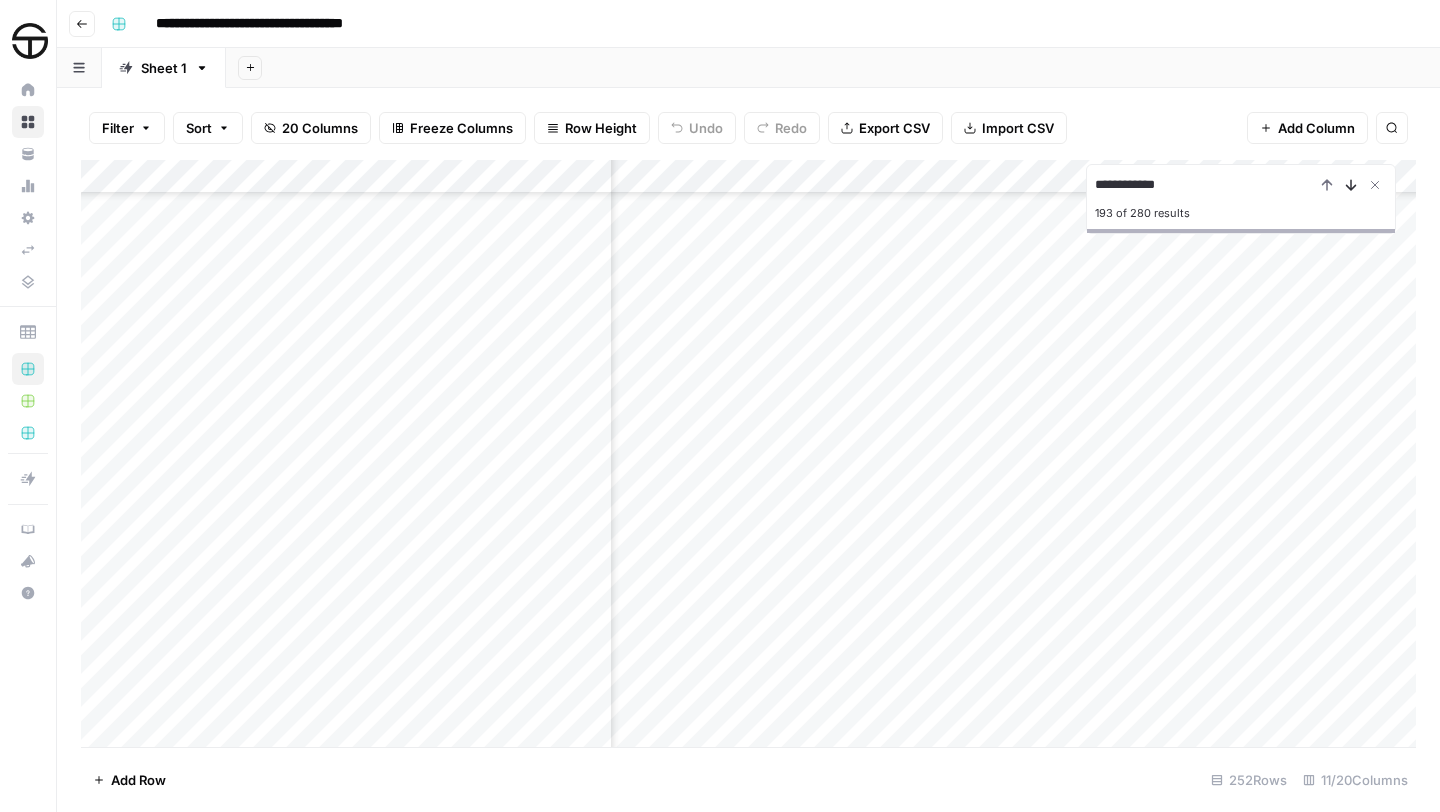 click 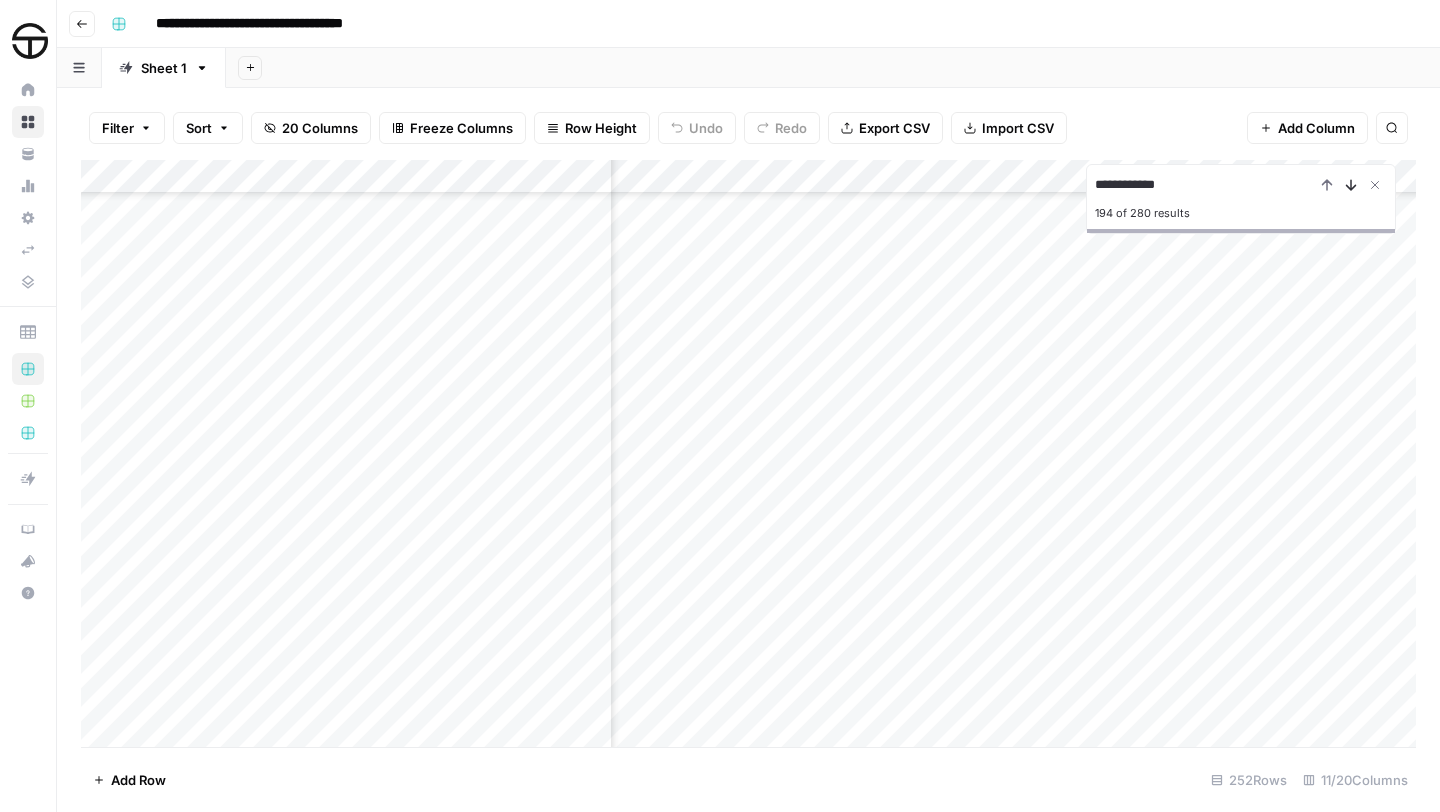 scroll, scrollTop: 6076, scrollLeft: 648, axis: both 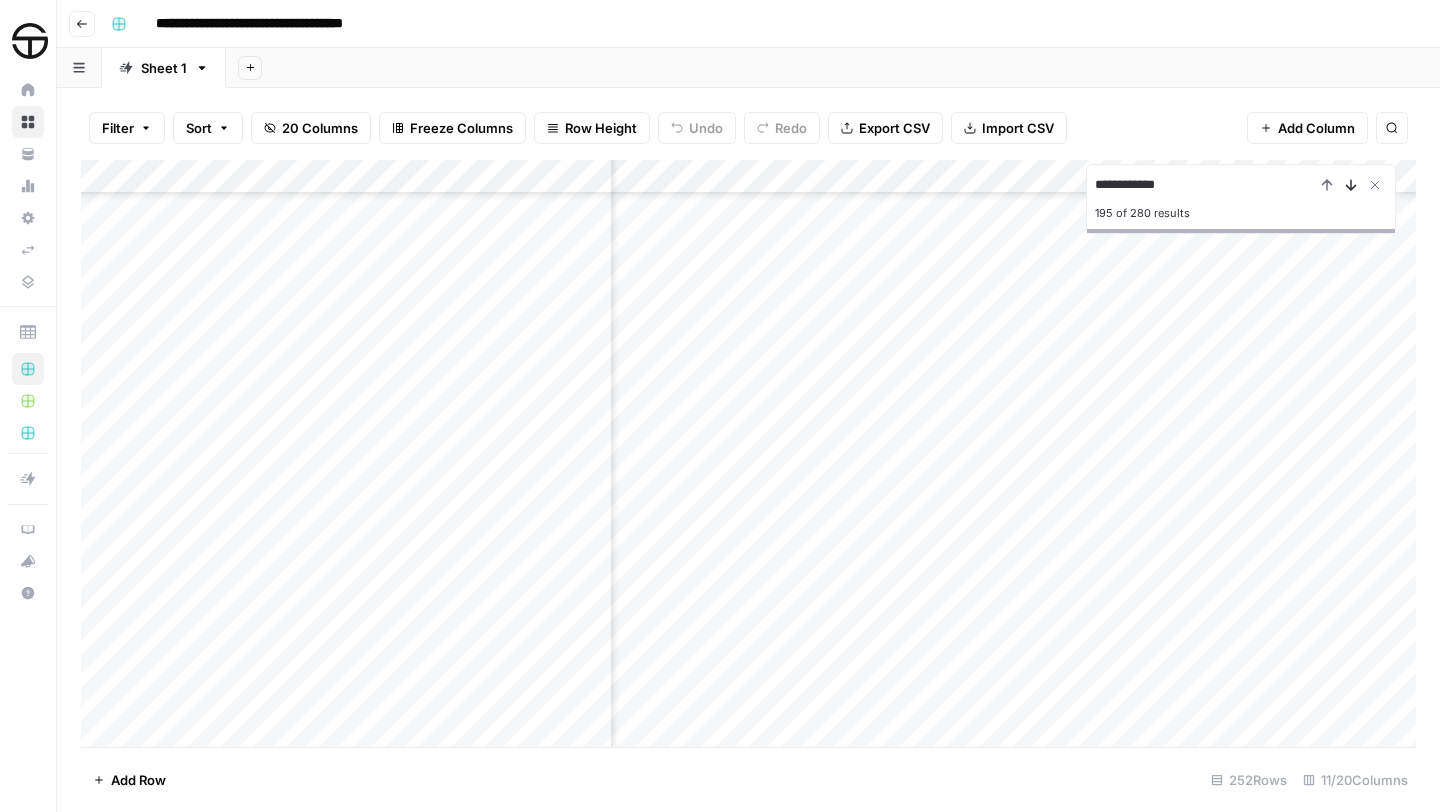 click 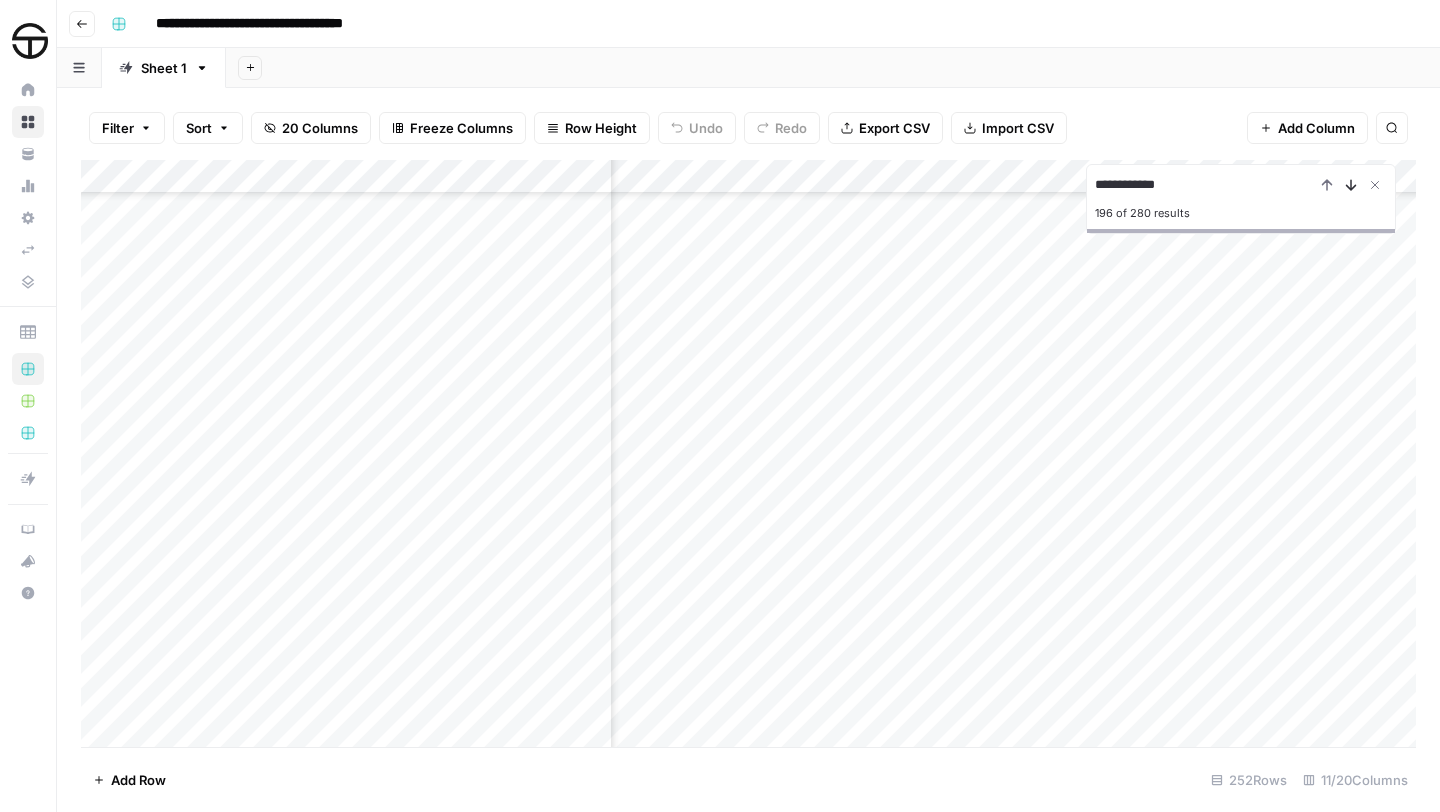 click 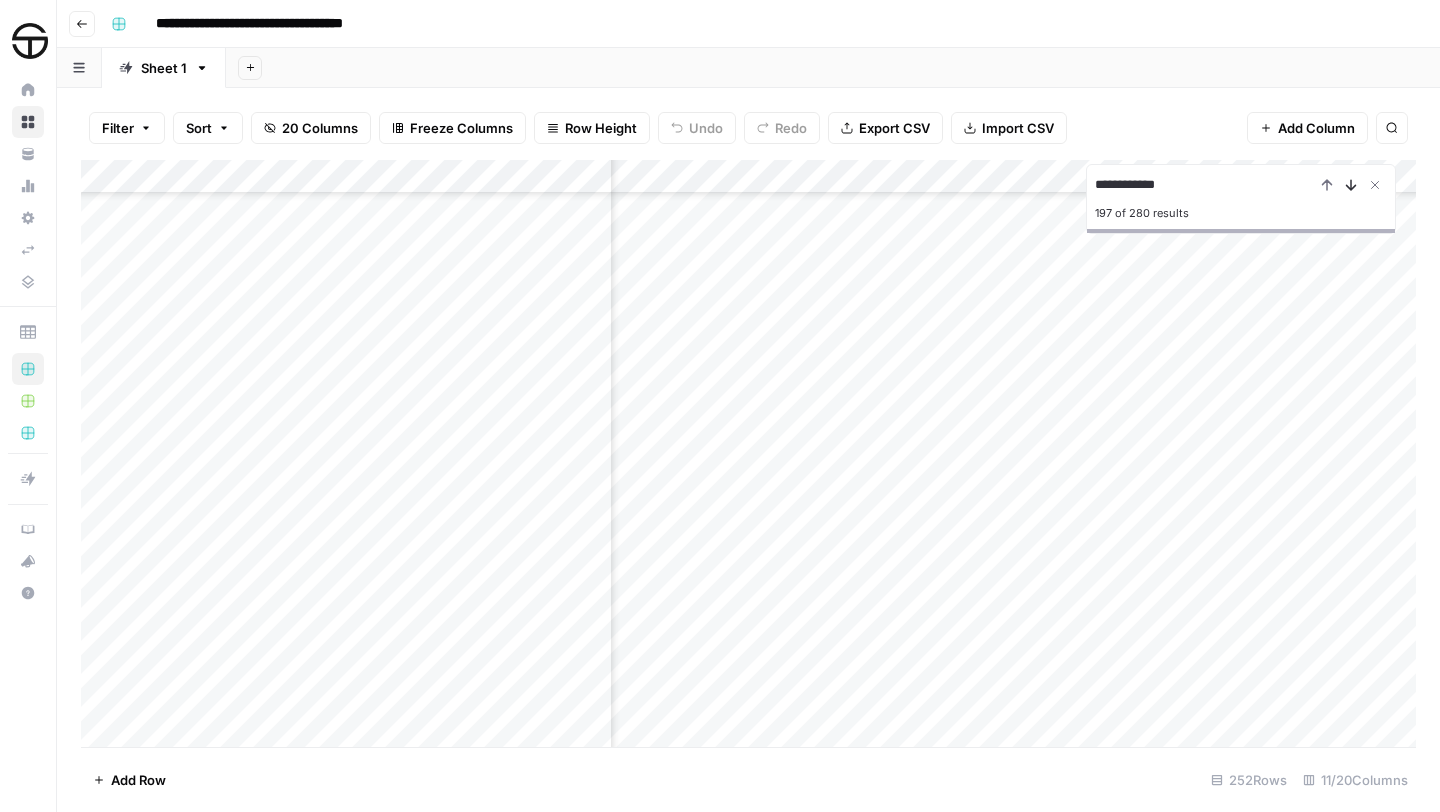 click 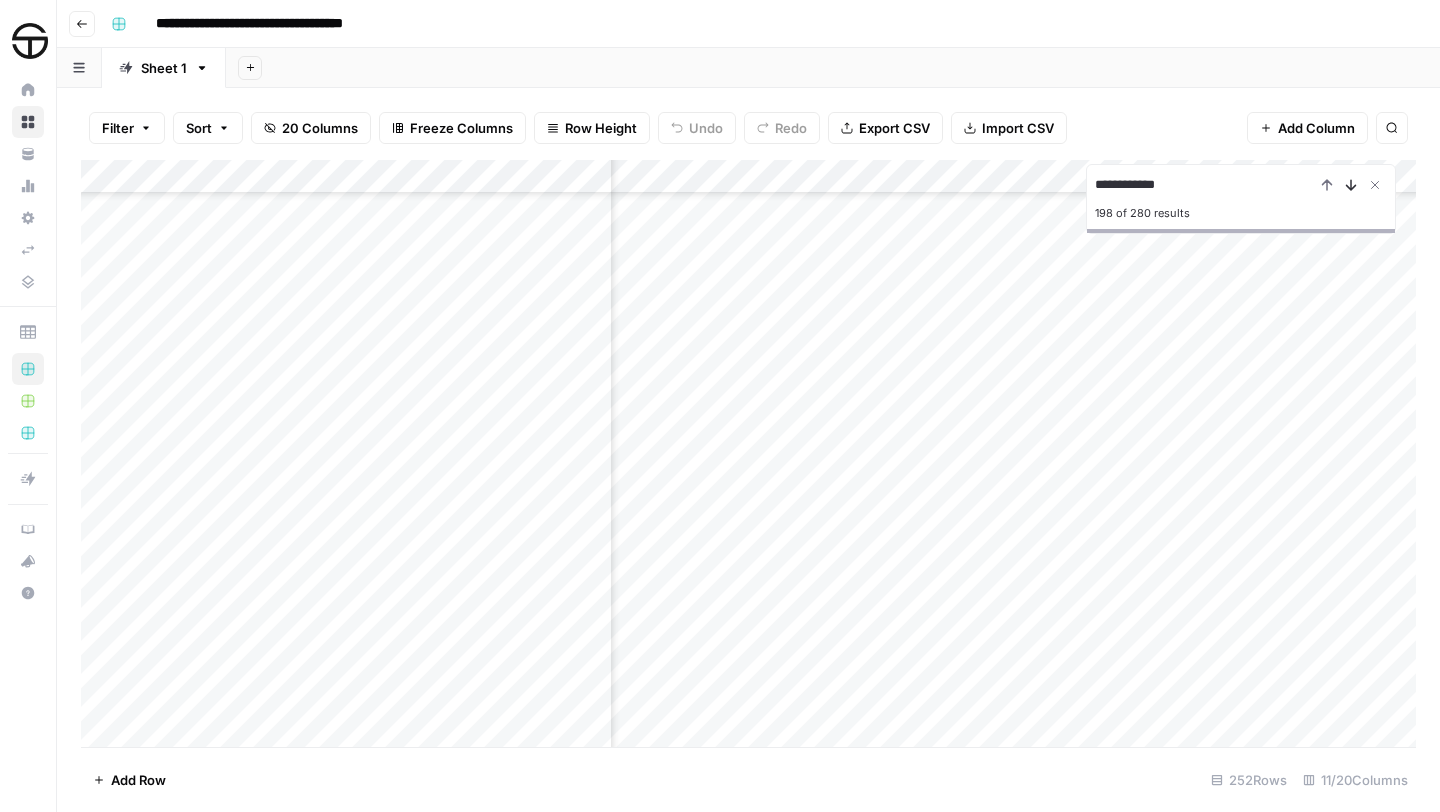 click 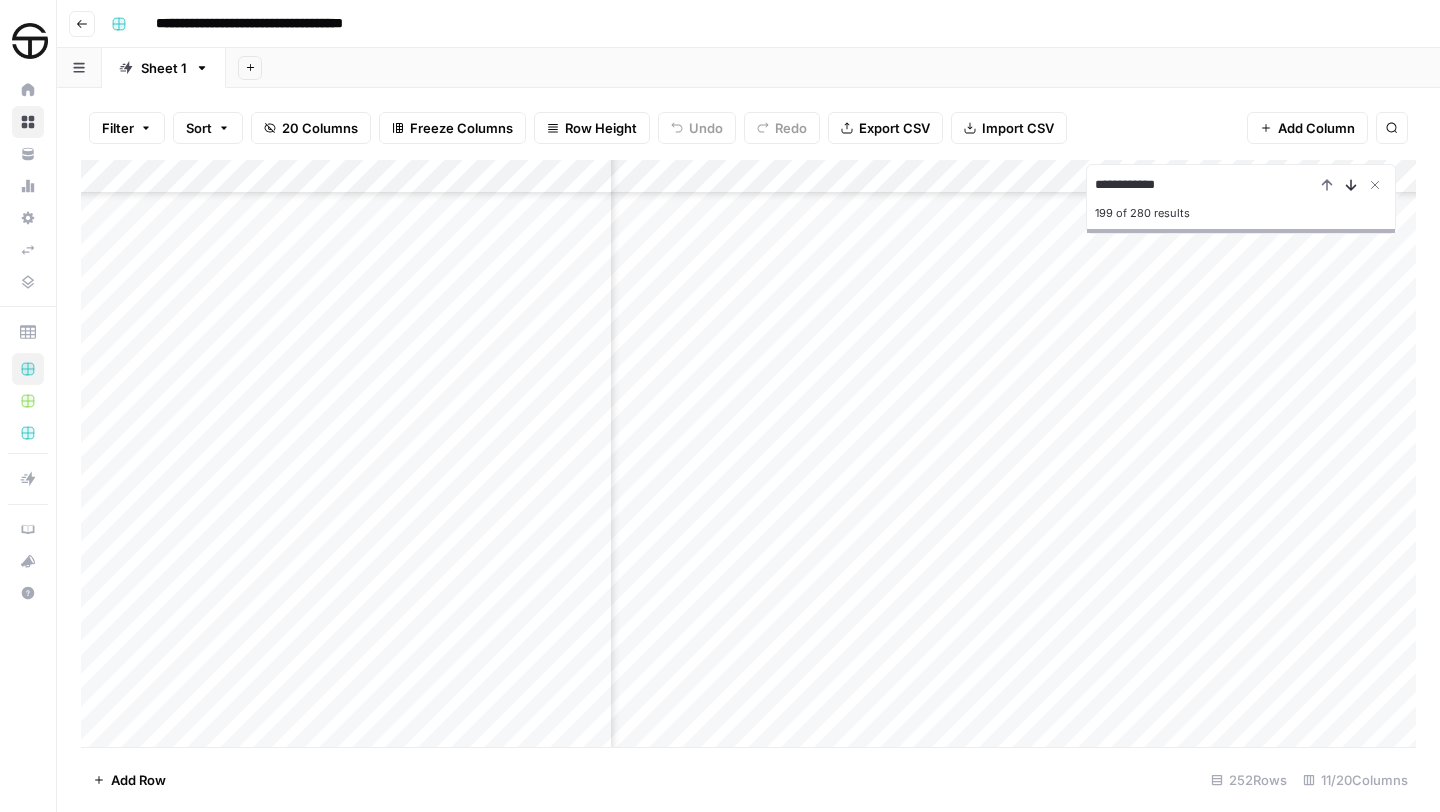 click 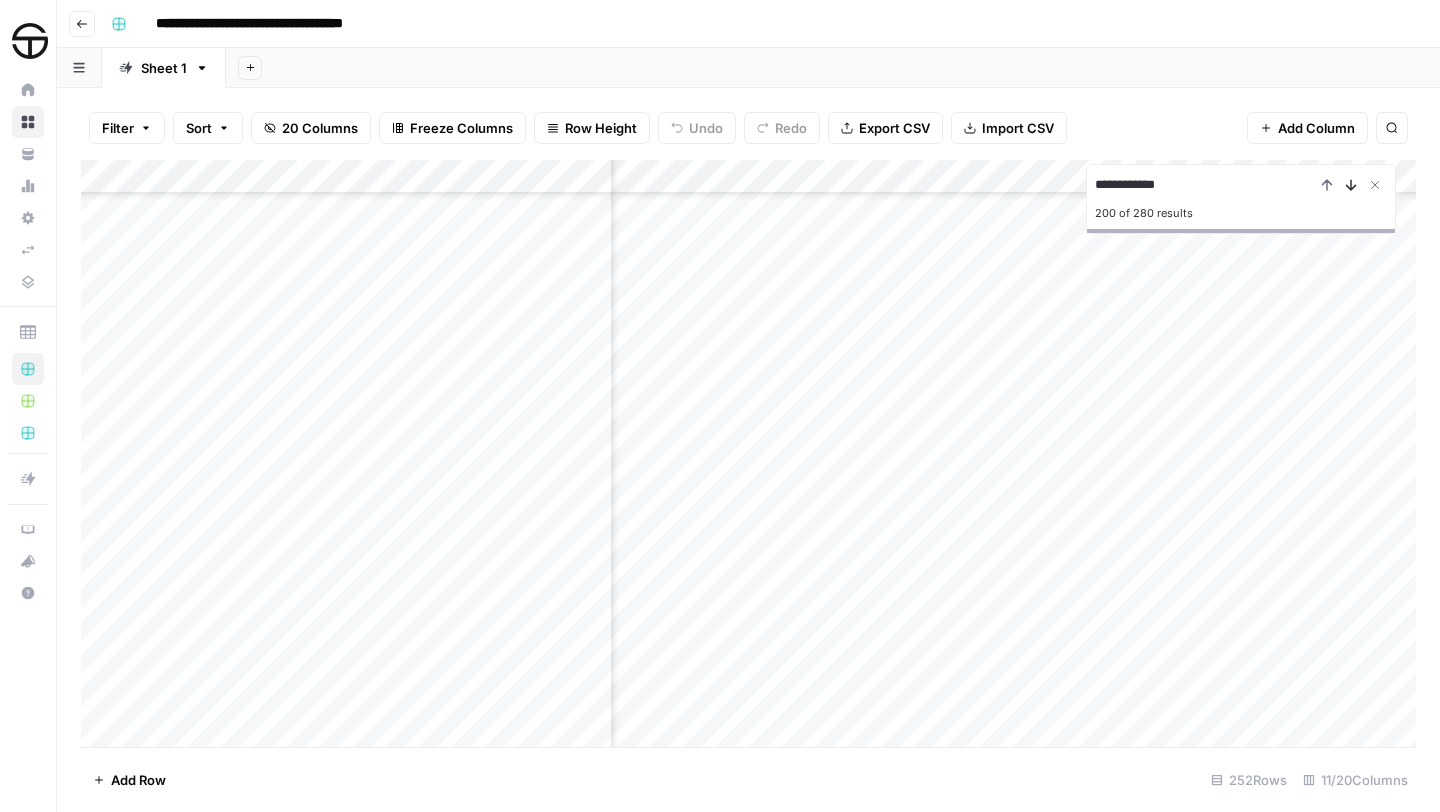 click 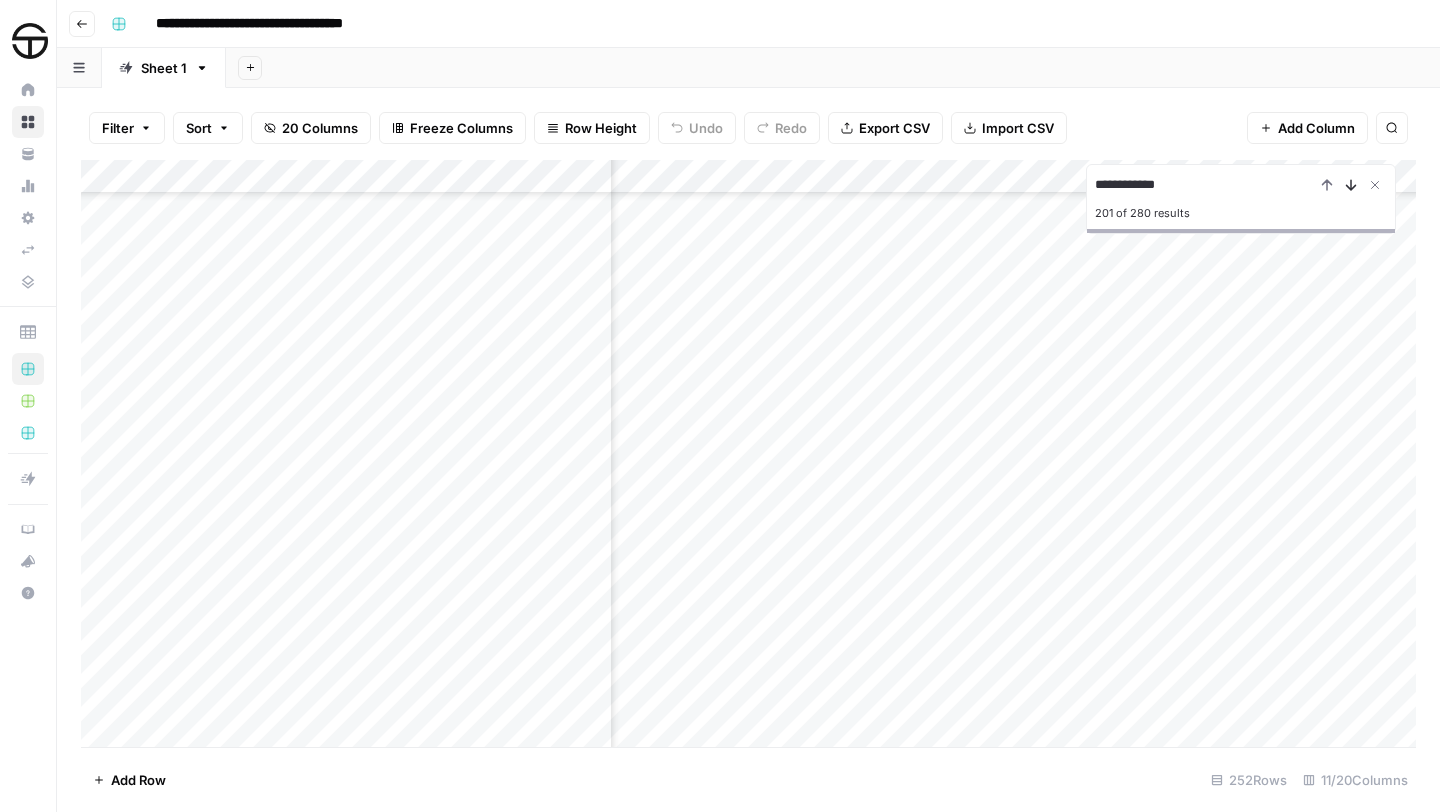 click 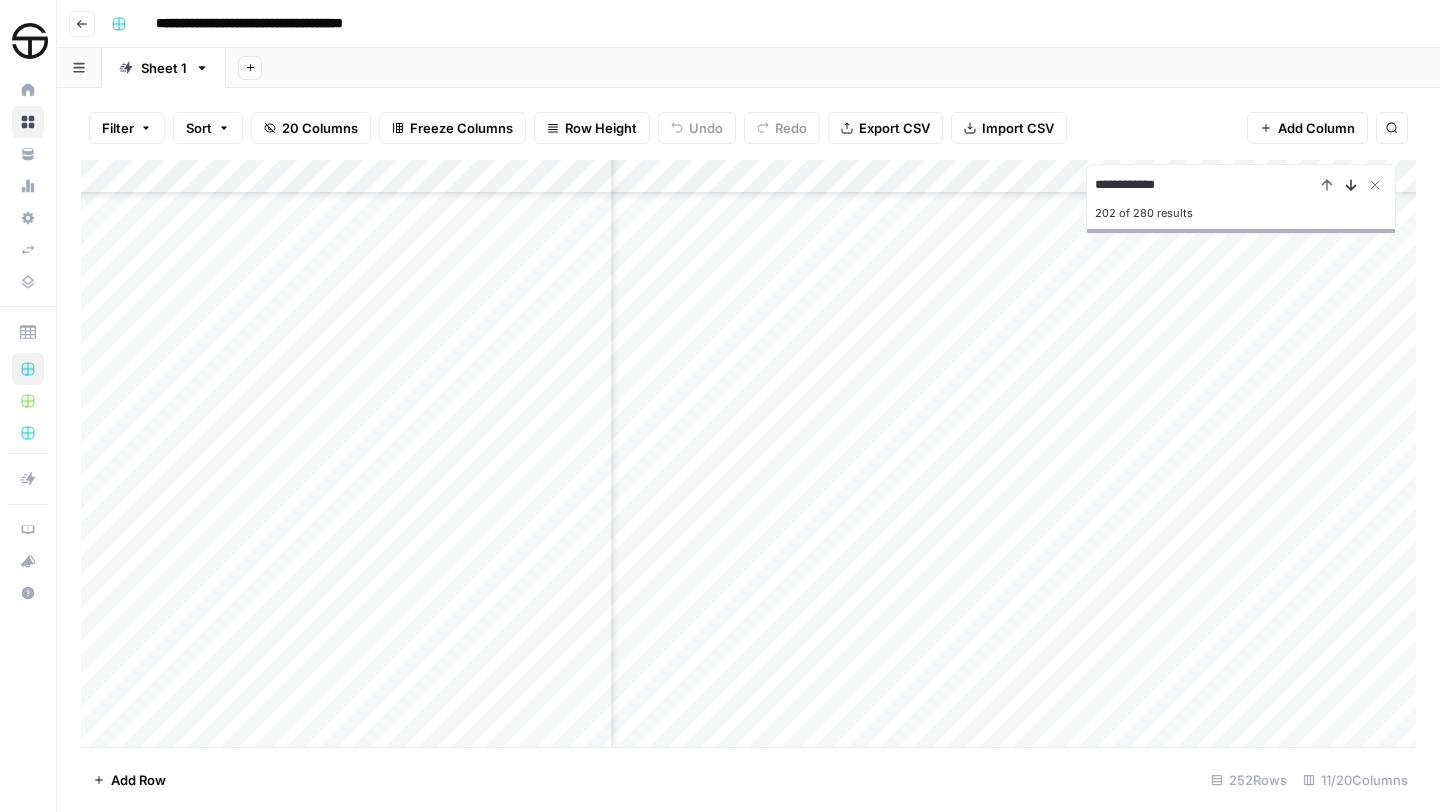 click 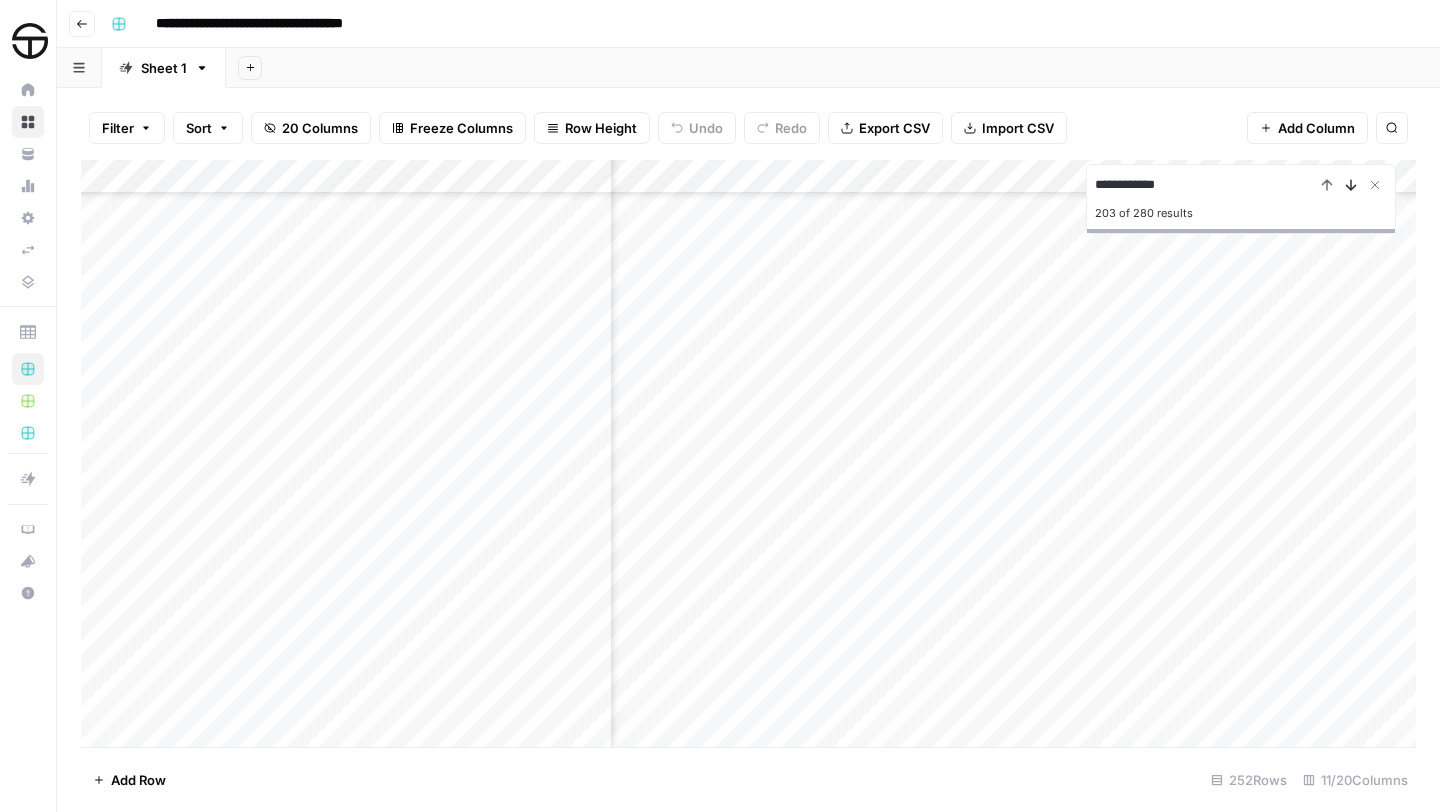 click 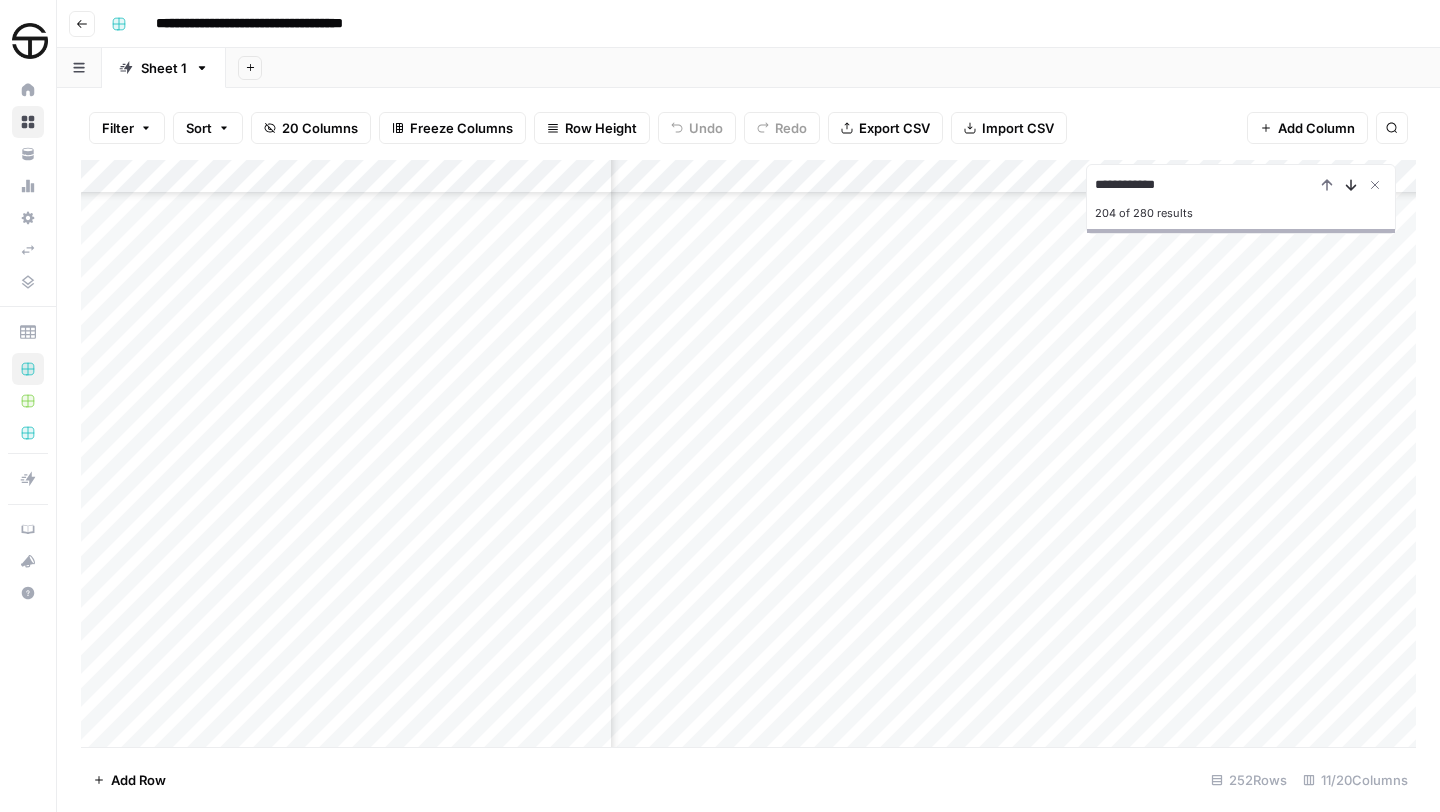 click 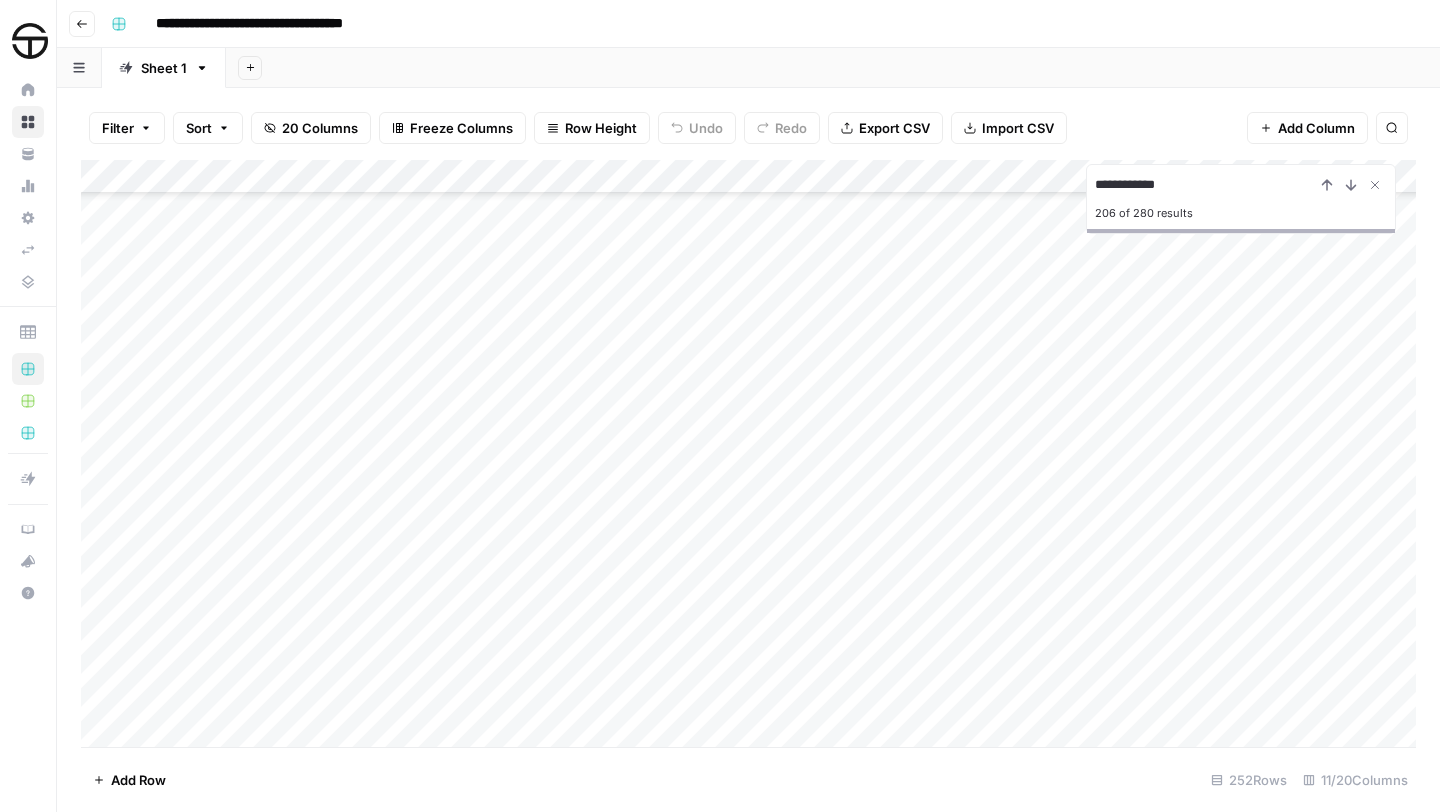 scroll, scrollTop: 6474, scrollLeft: 0, axis: vertical 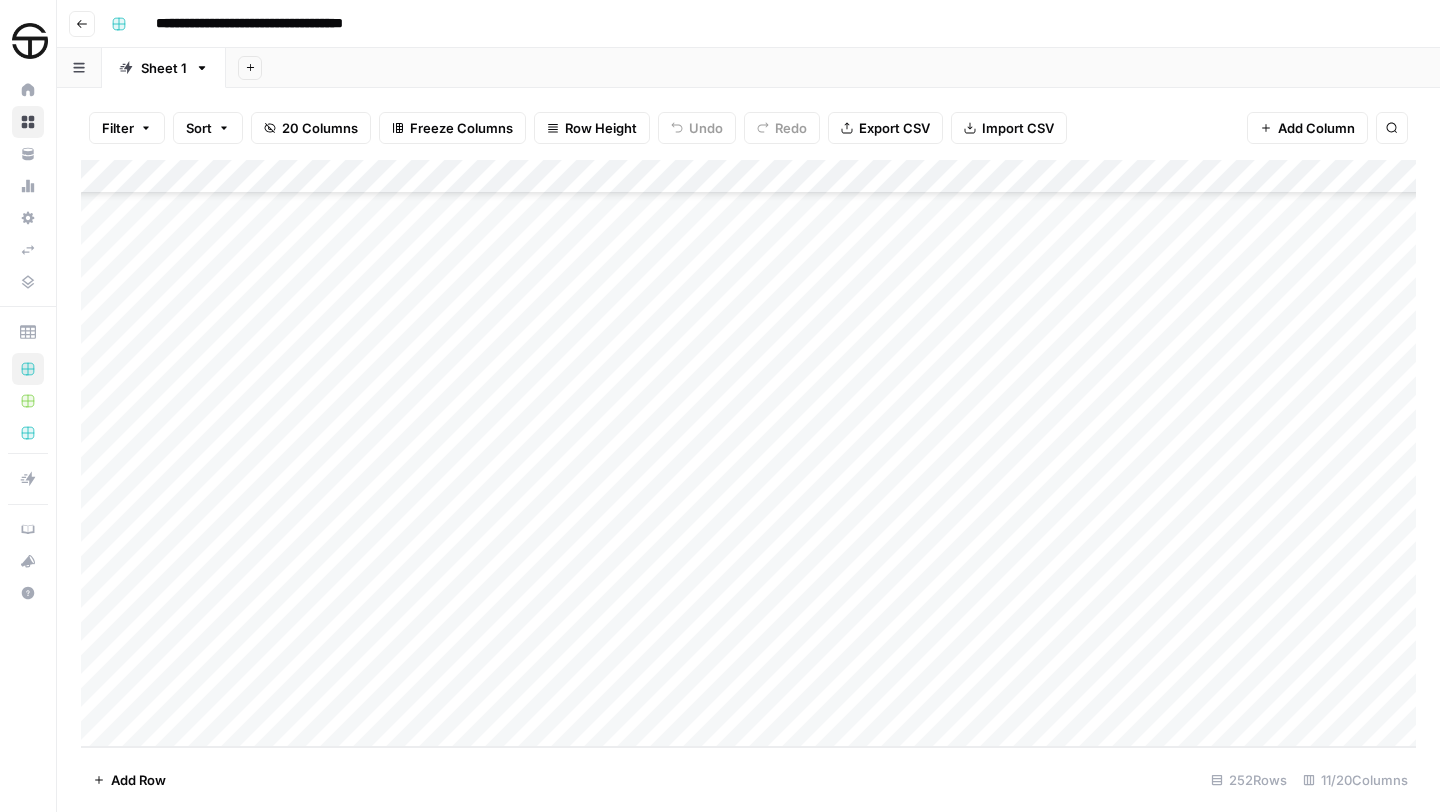 click on "Add Column" at bounding box center (748, 453) 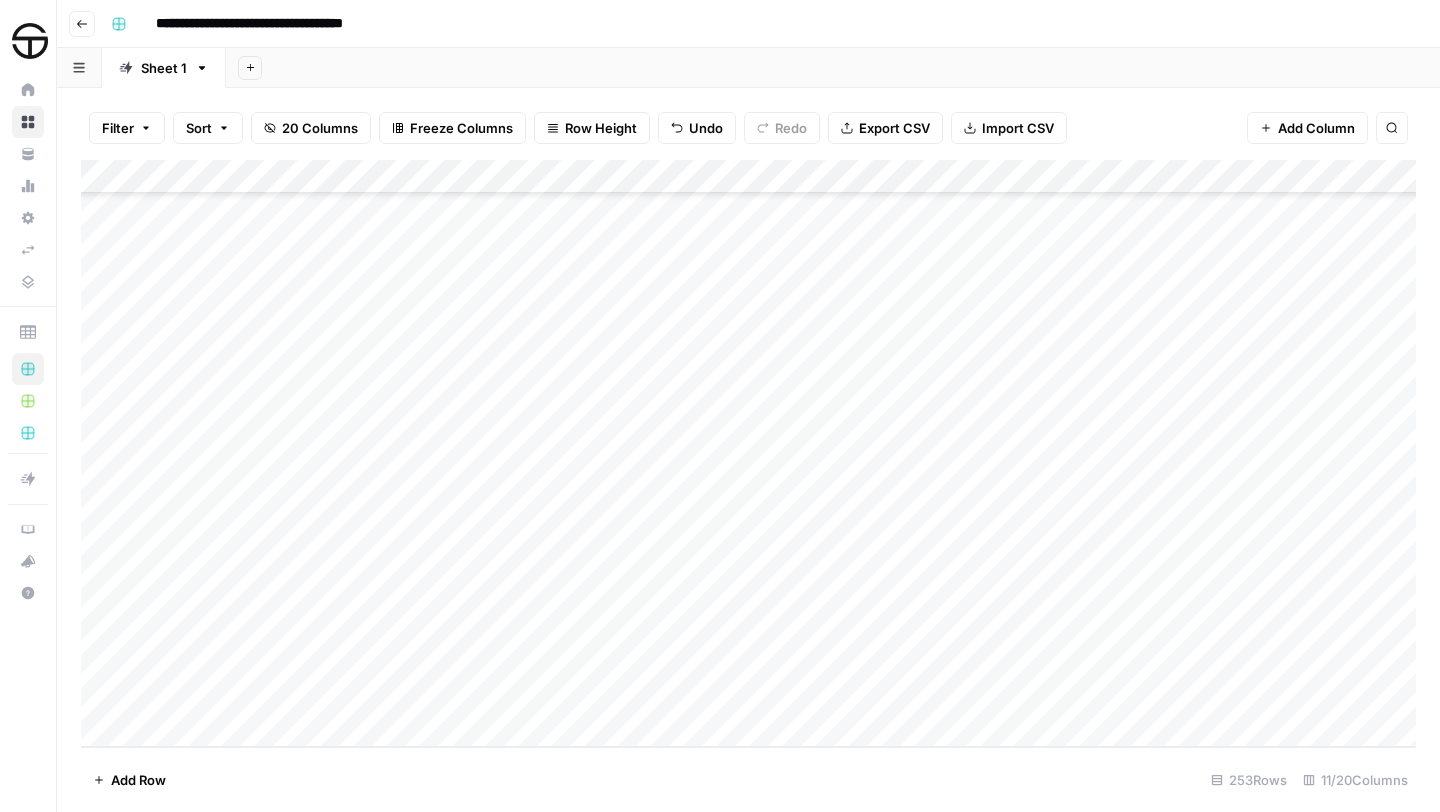 click on "Add Column" at bounding box center (748, 453) 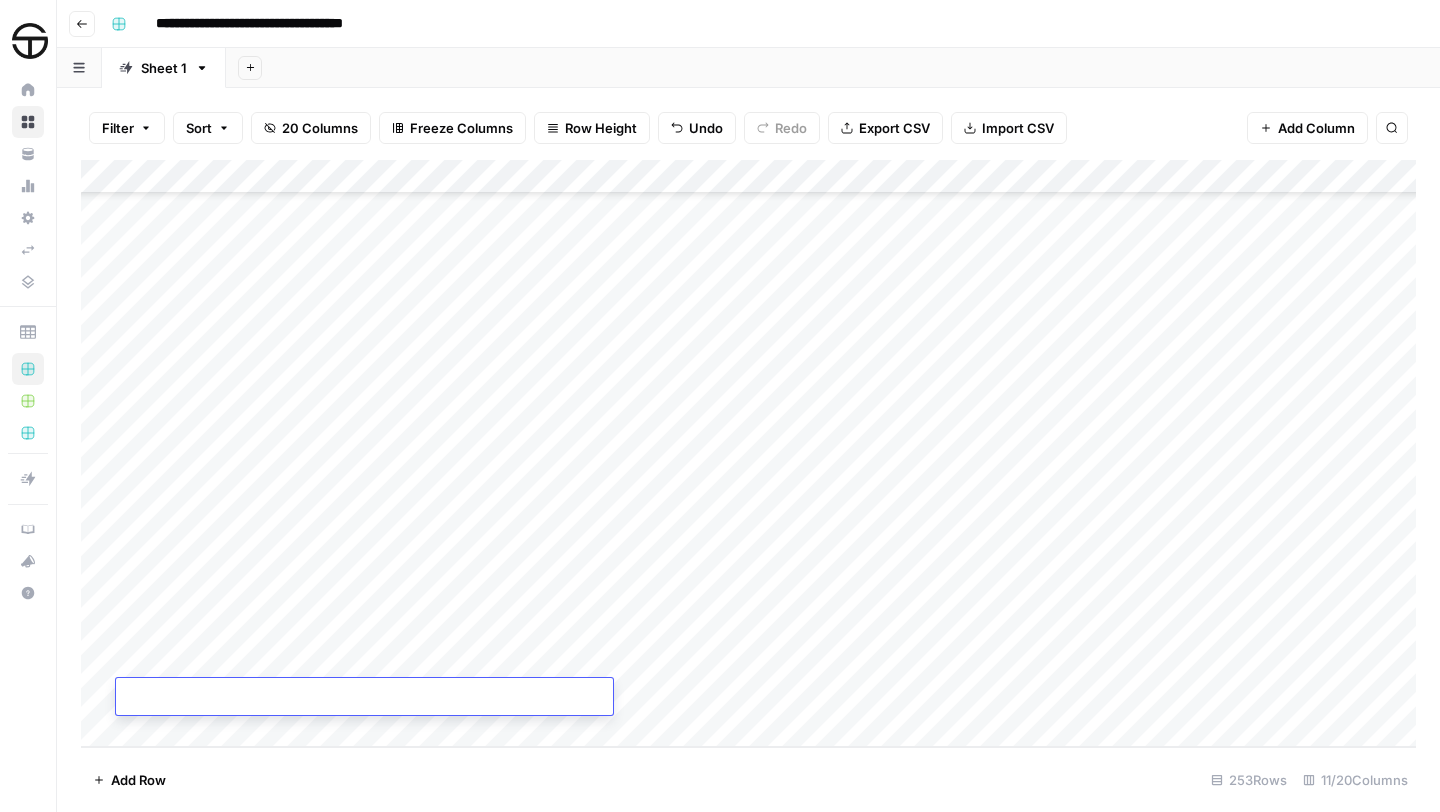 type on "**********" 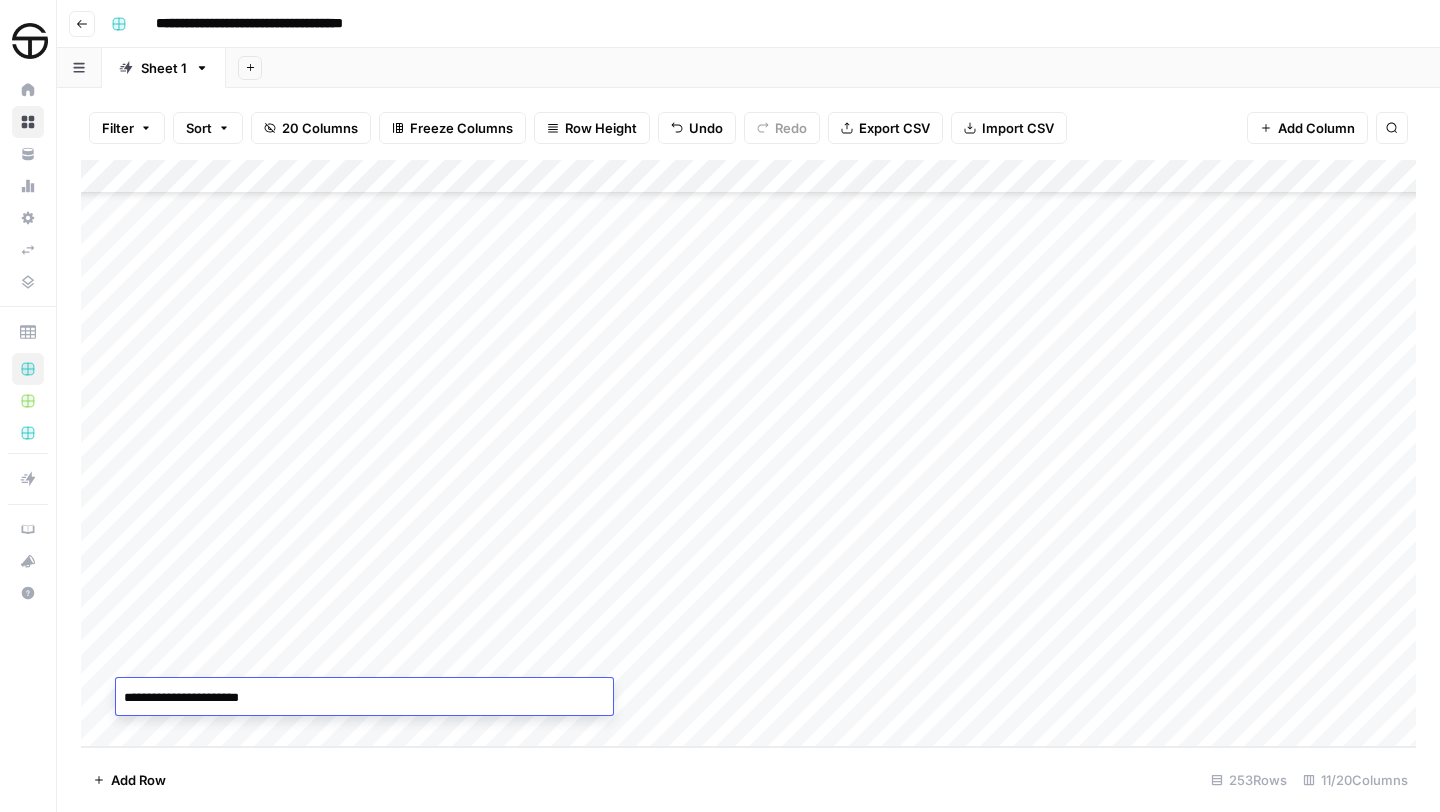 click on "Add Column" at bounding box center [748, 453] 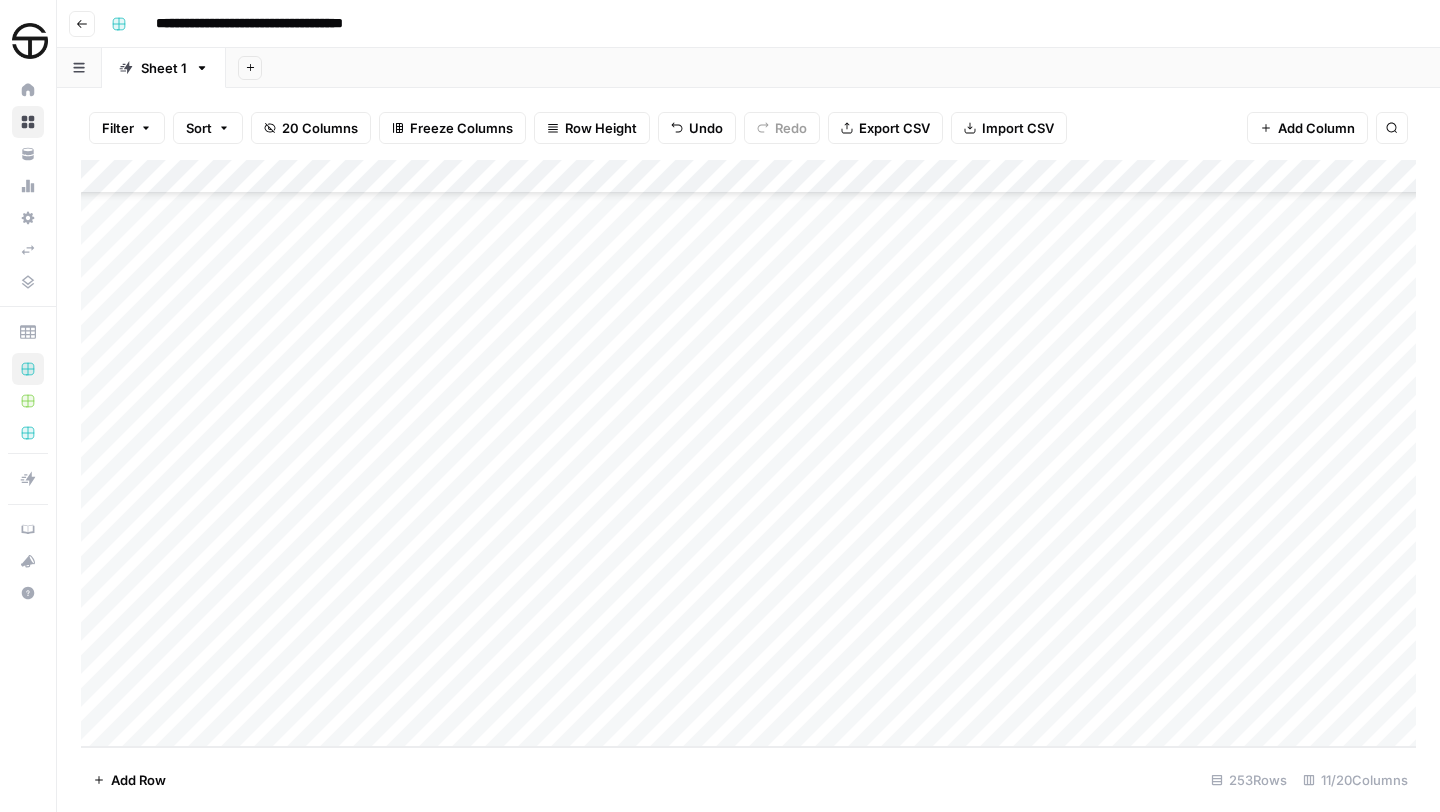 click on "Add Column" at bounding box center (748, 453) 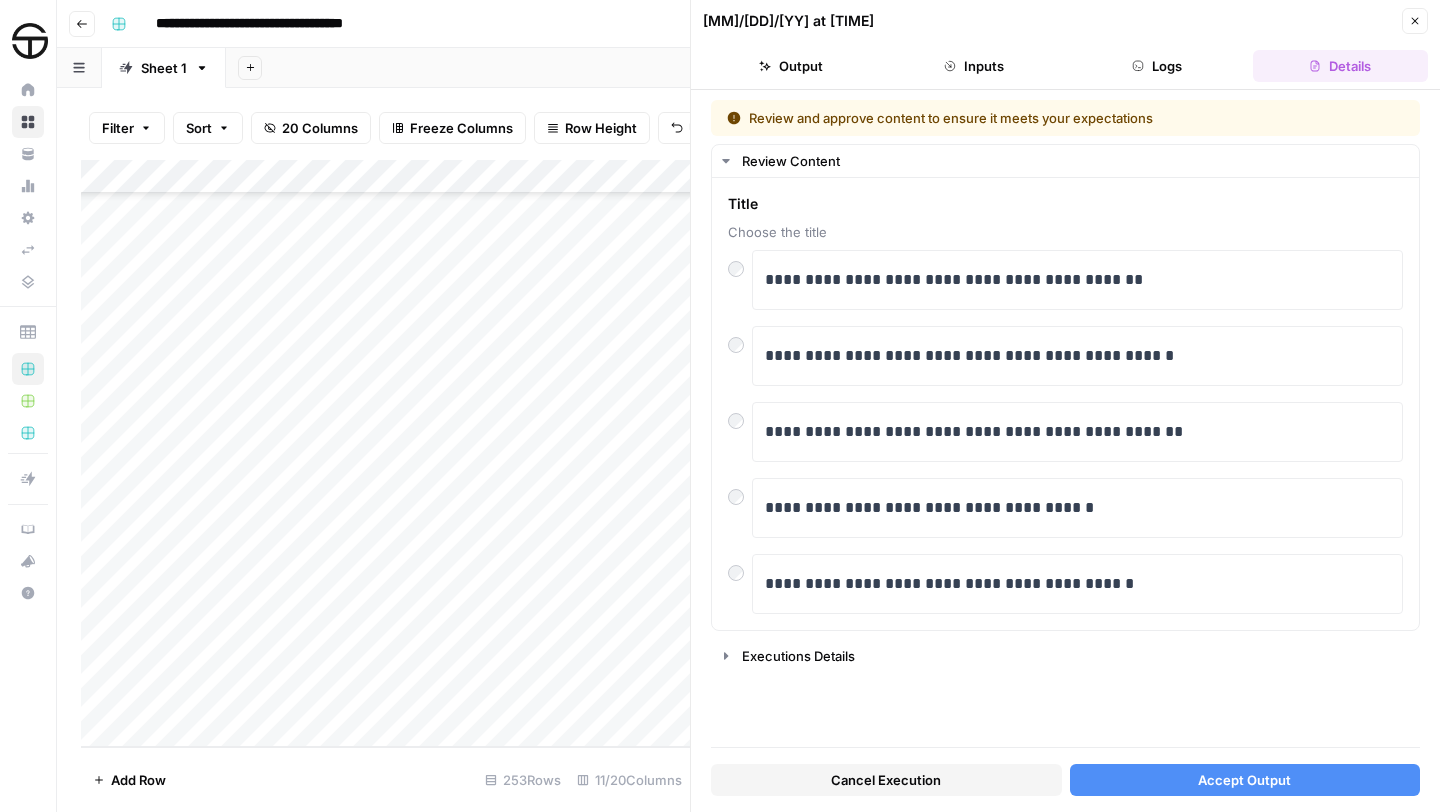 click on "Accept Output" at bounding box center [1244, 780] 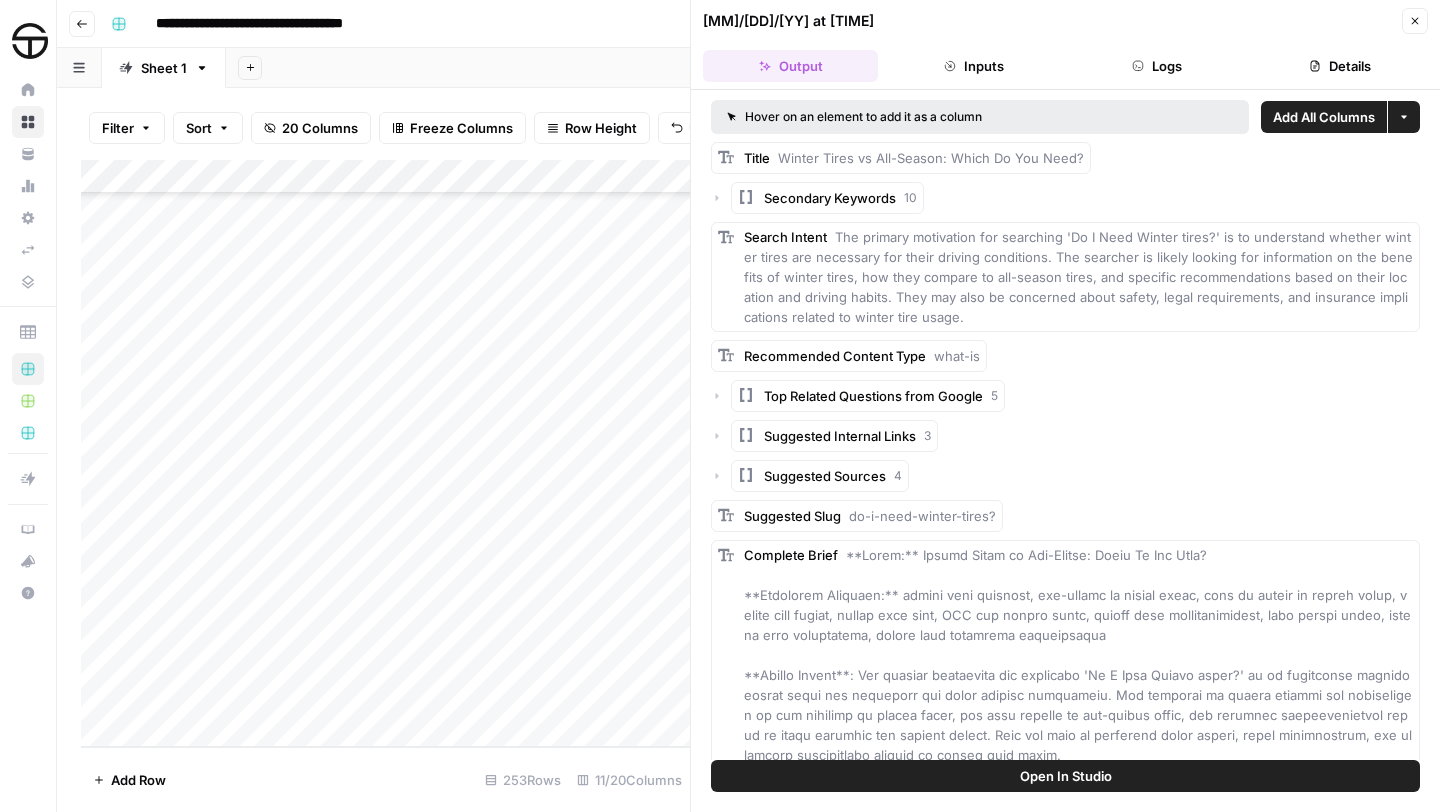 click 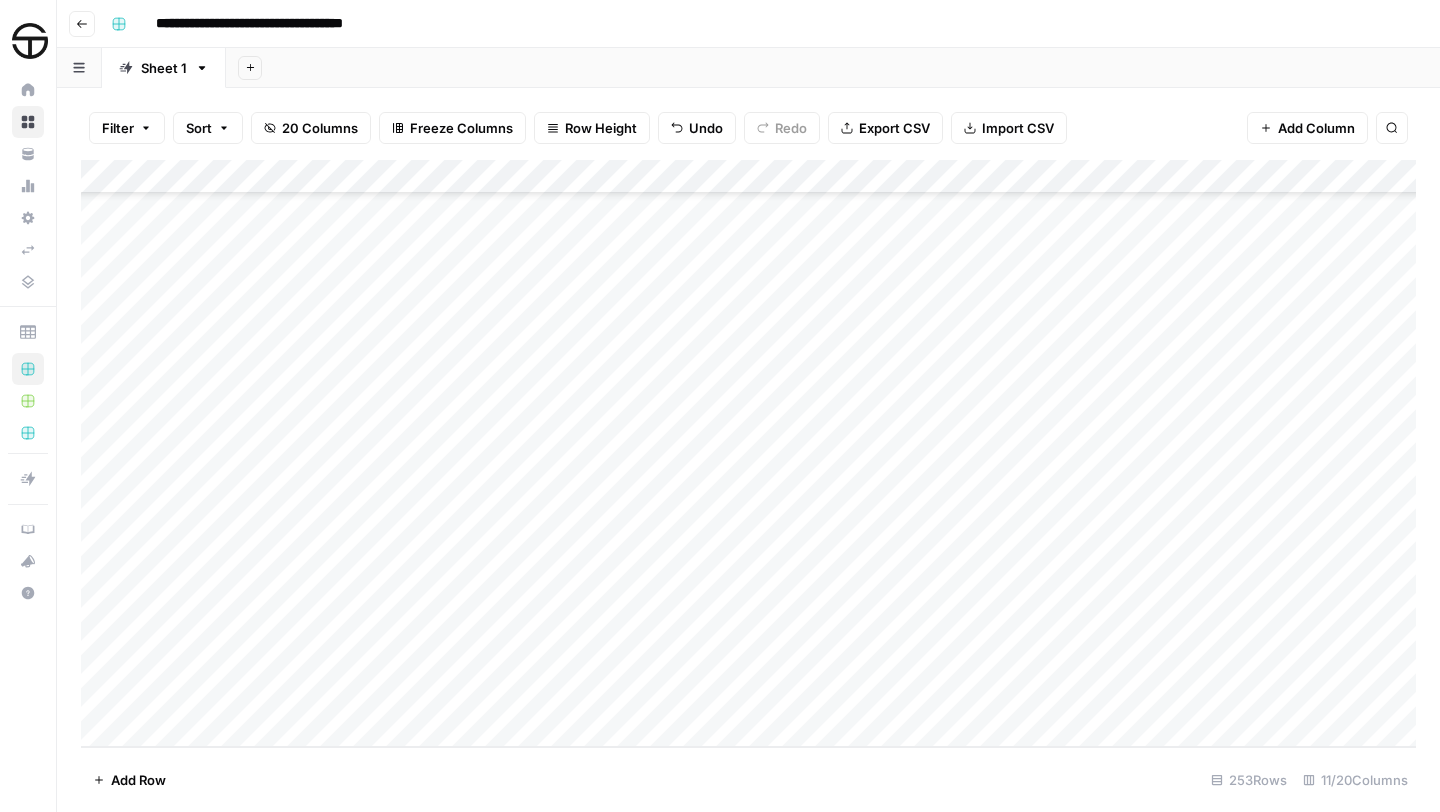 click on "Add Column" at bounding box center (748, 453) 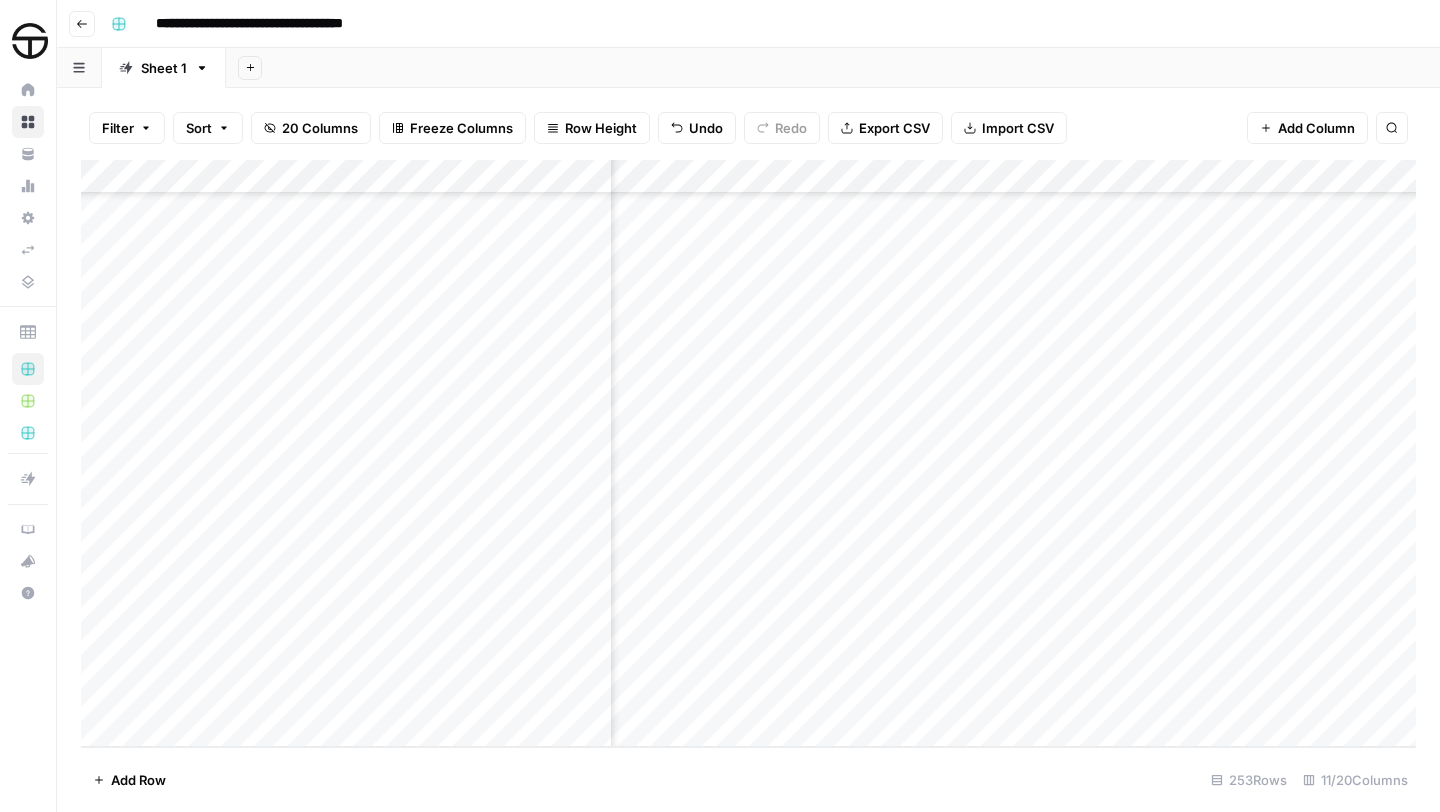scroll, scrollTop: 8081, scrollLeft: 1194, axis: both 